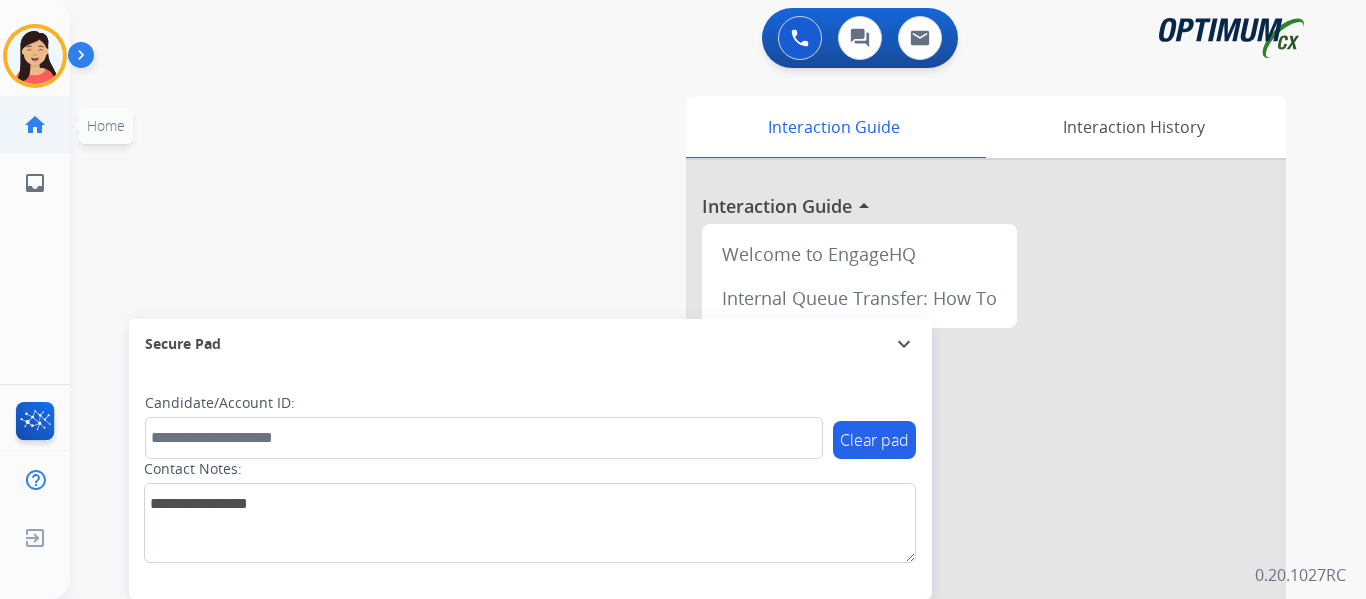 scroll, scrollTop: 0, scrollLeft: 0, axis: both 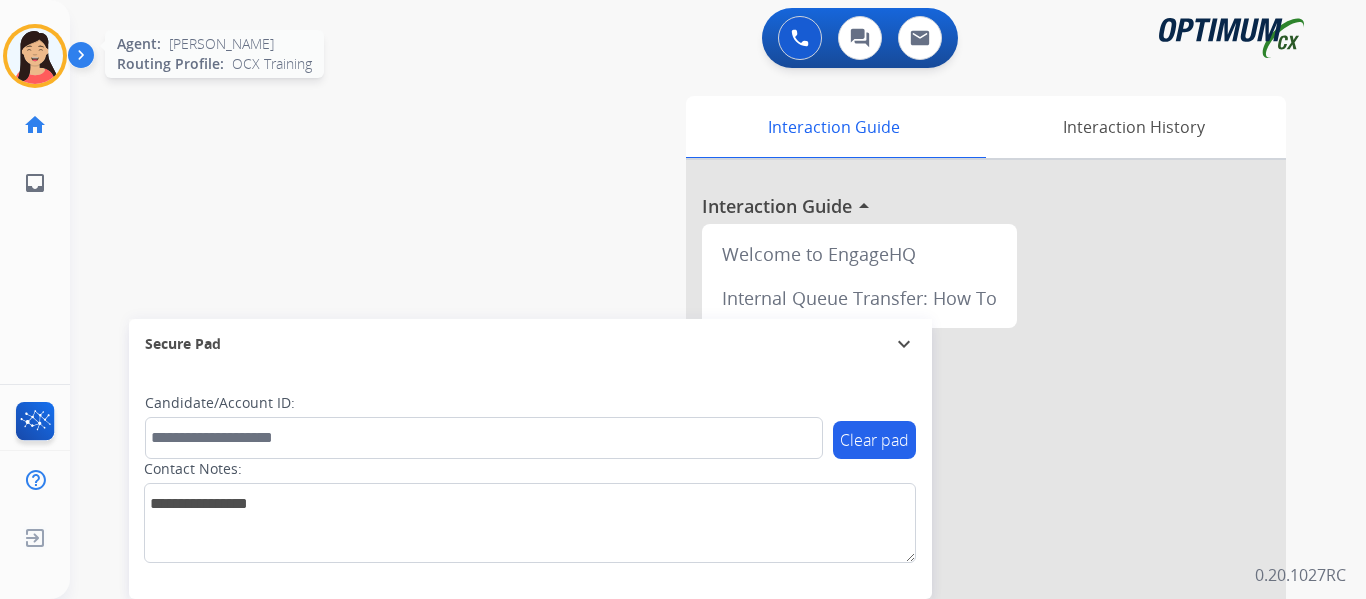 click at bounding box center (35, 56) 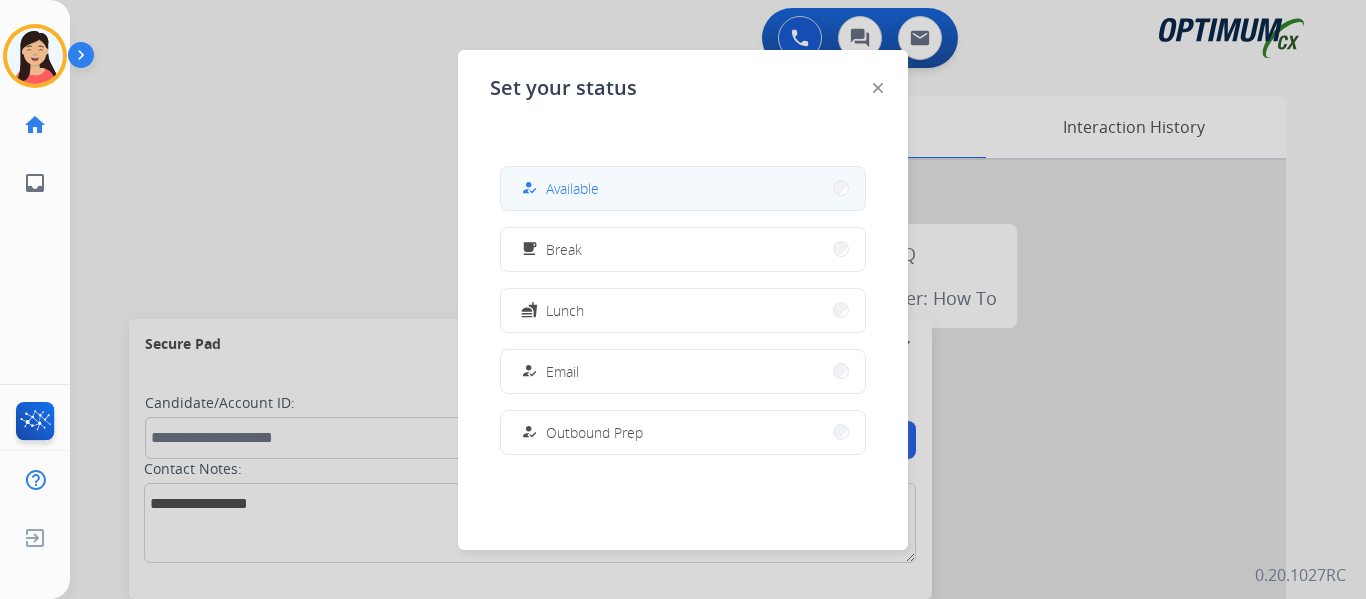 click on "how_to_reg Available" at bounding box center [683, 188] 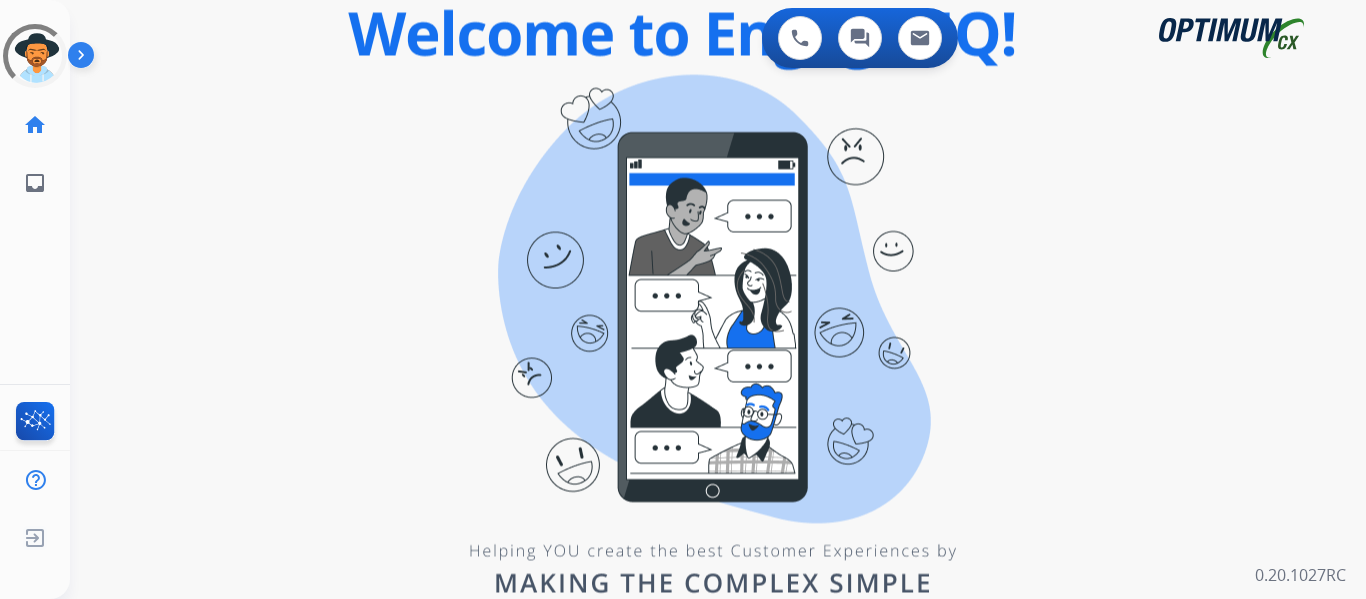 scroll, scrollTop: 0, scrollLeft: 0, axis: both 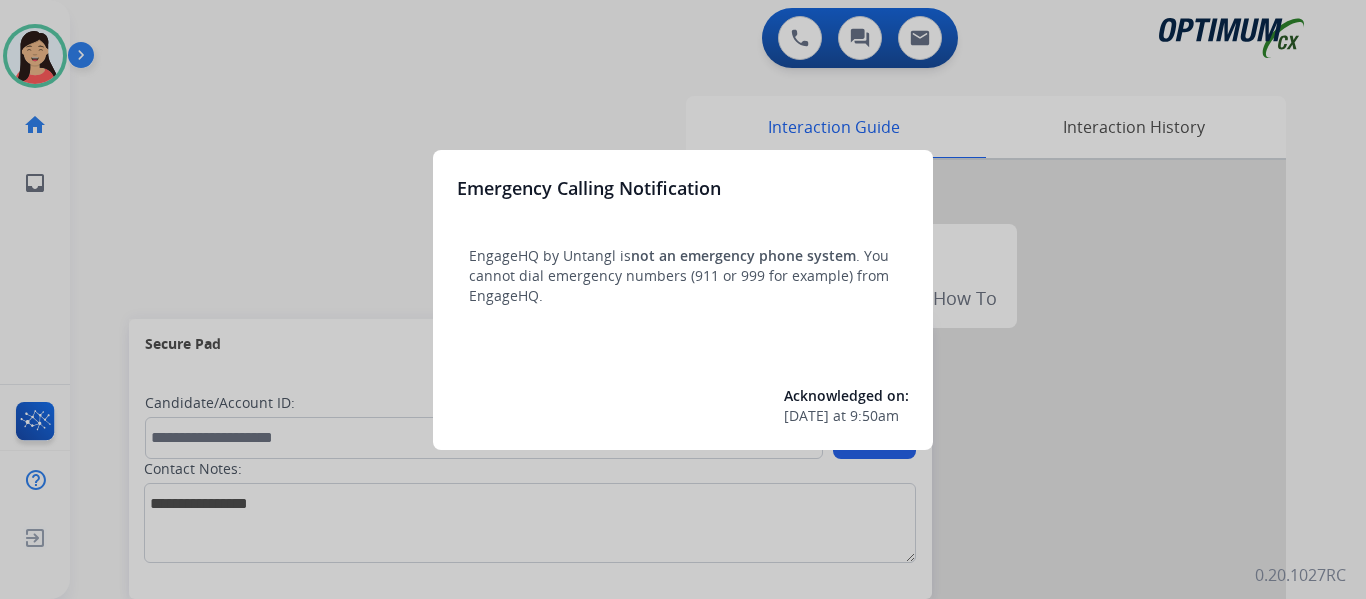click at bounding box center (683, 299) 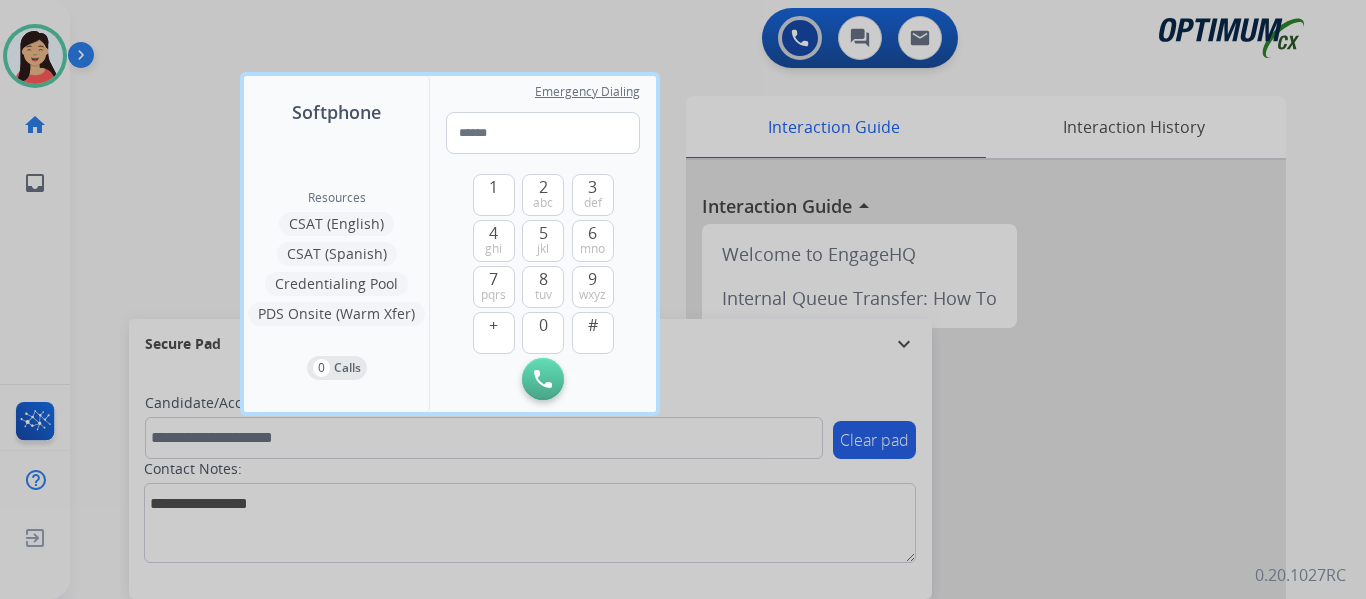 click at bounding box center [683, 299] 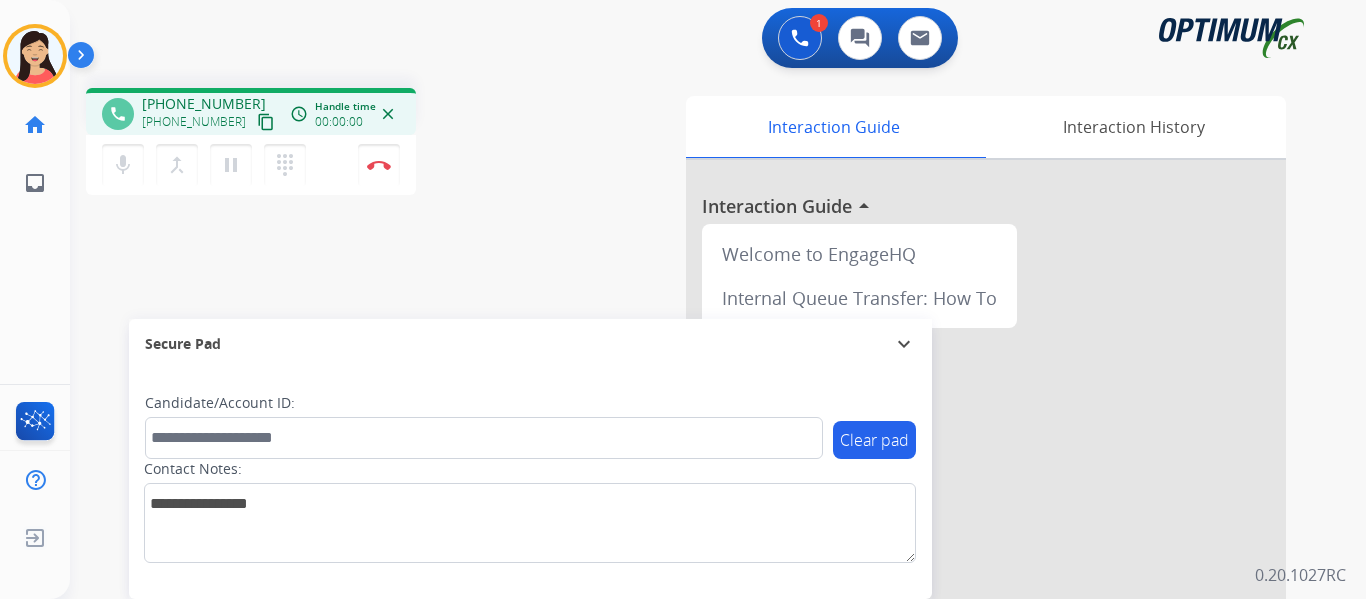 click on "content_copy" at bounding box center (266, 122) 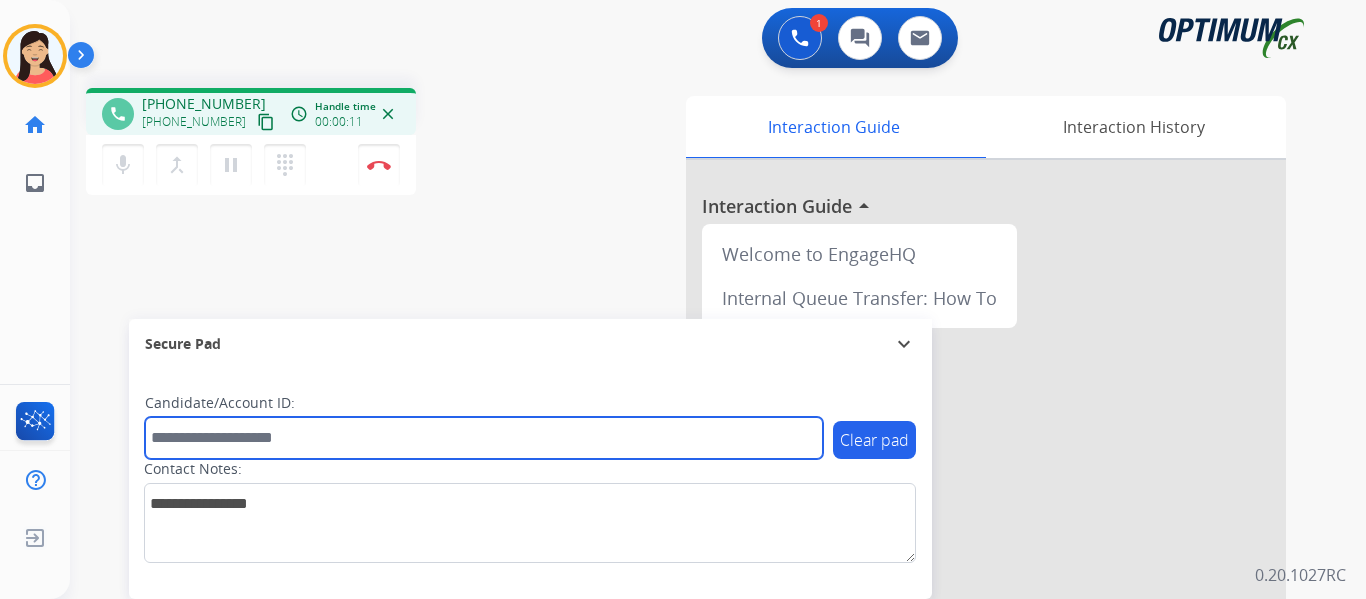 click at bounding box center (484, 438) 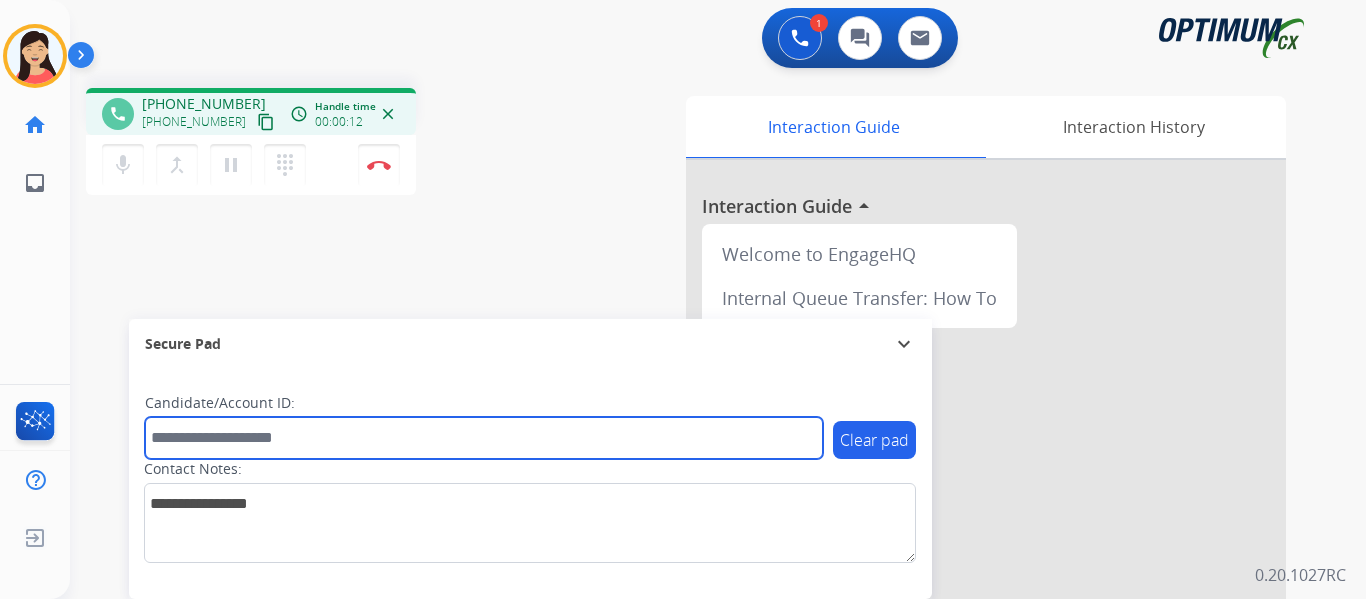 paste on "*******" 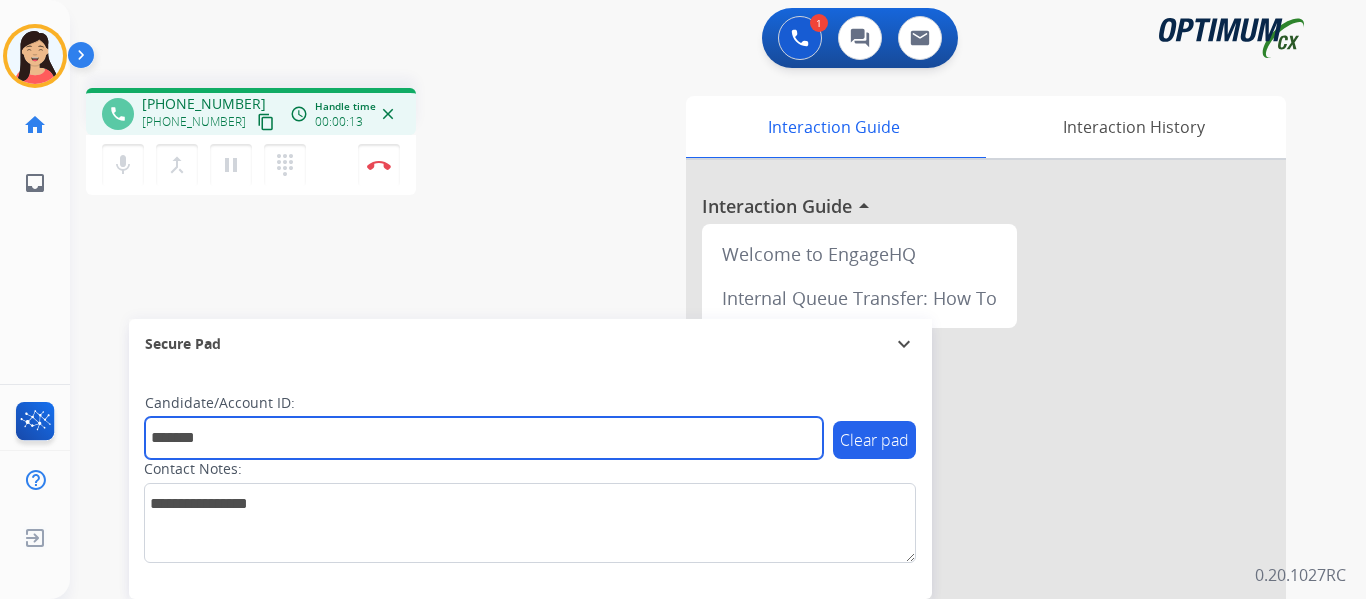 type on "*******" 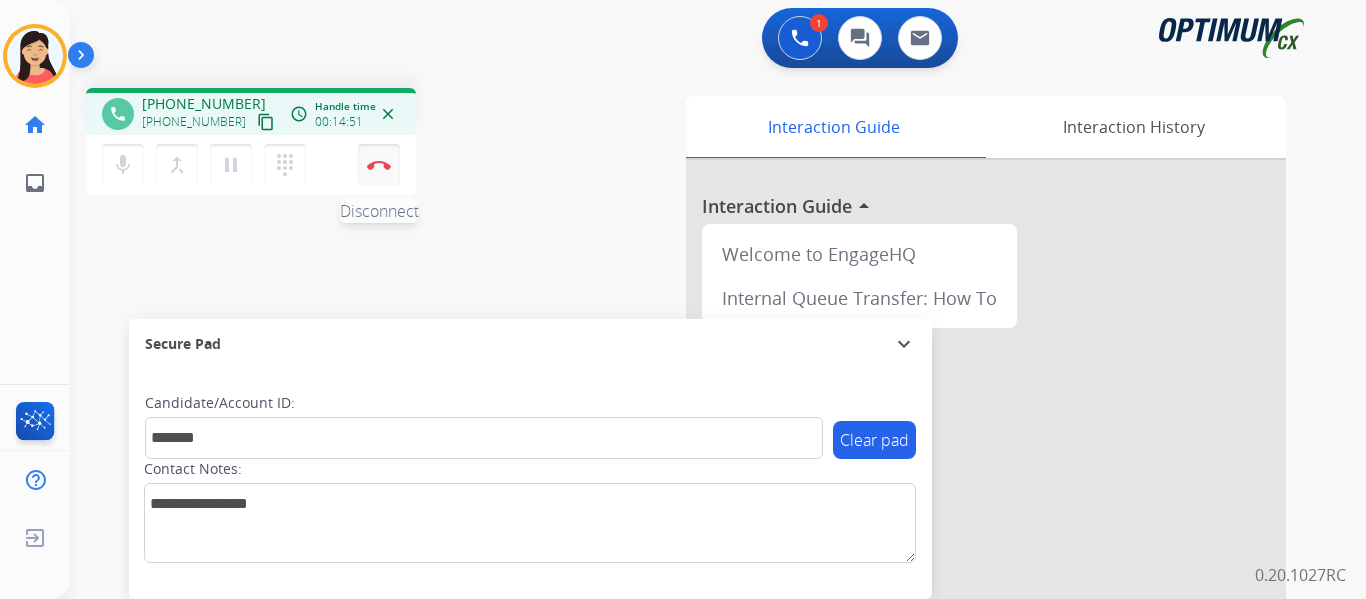 click at bounding box center [379, 165] 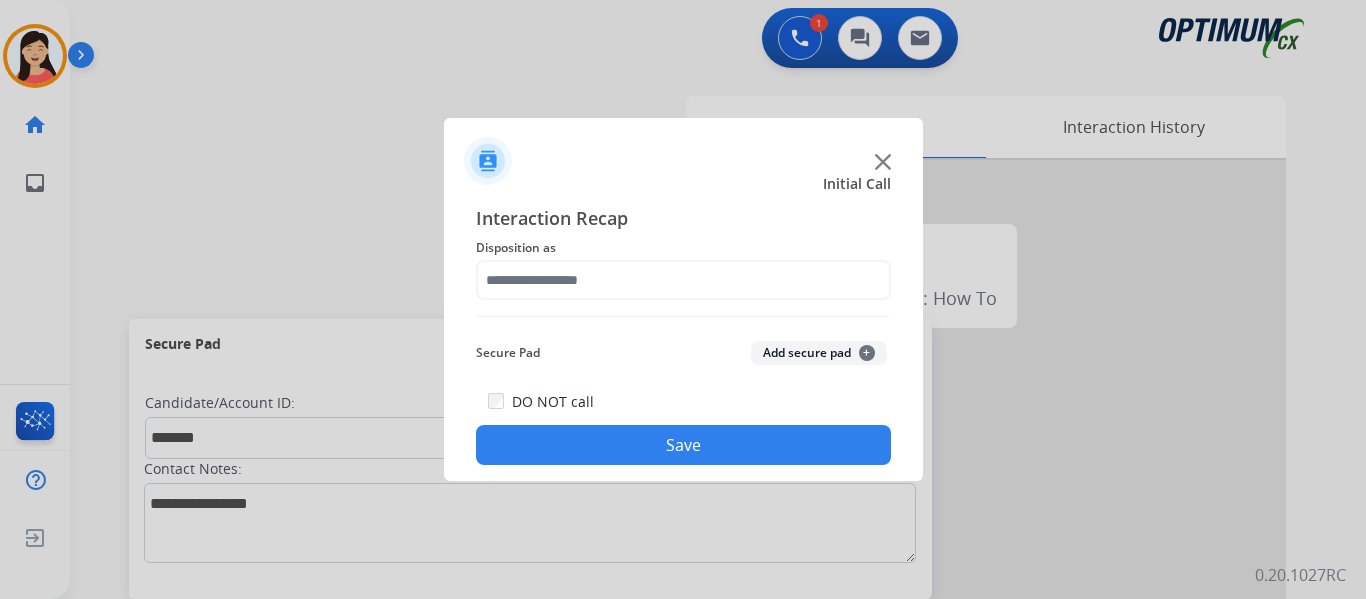 click on "Add secure pad  +" 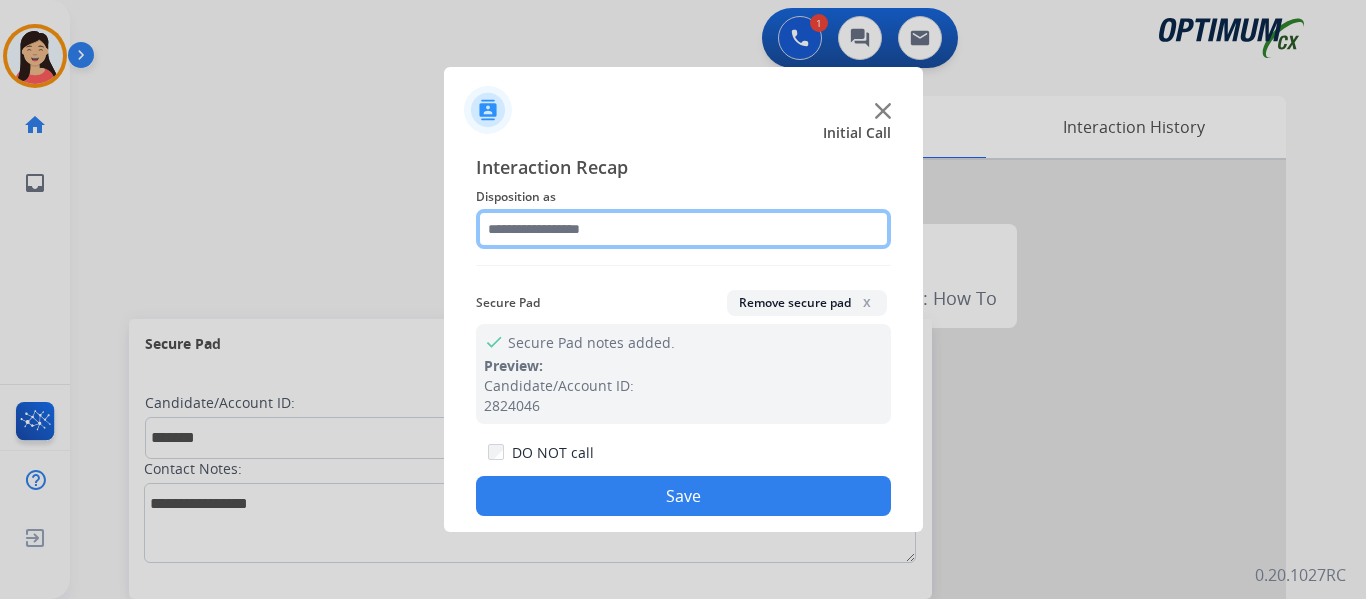 drag, startPoint x: 620, startPoint y: 233, endPoint x: 613, endPoint y: 243, distance: 12.206555 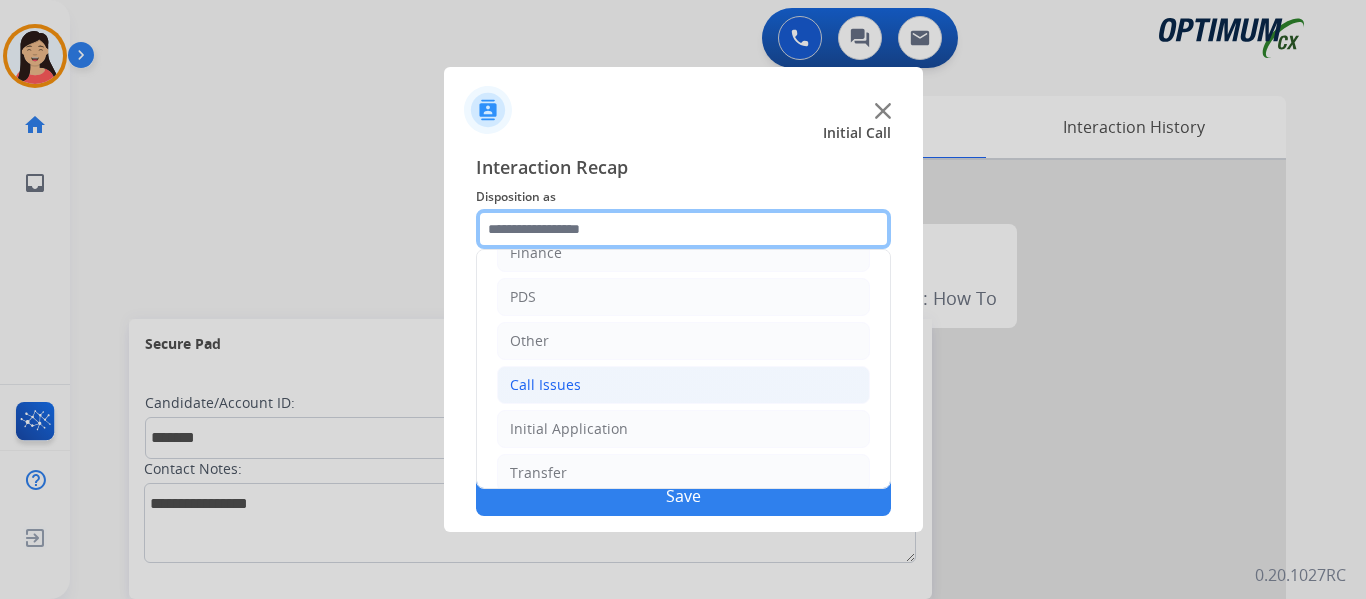 scroll, scrollTop: 136, scrollLeft: 0, axis: vertical 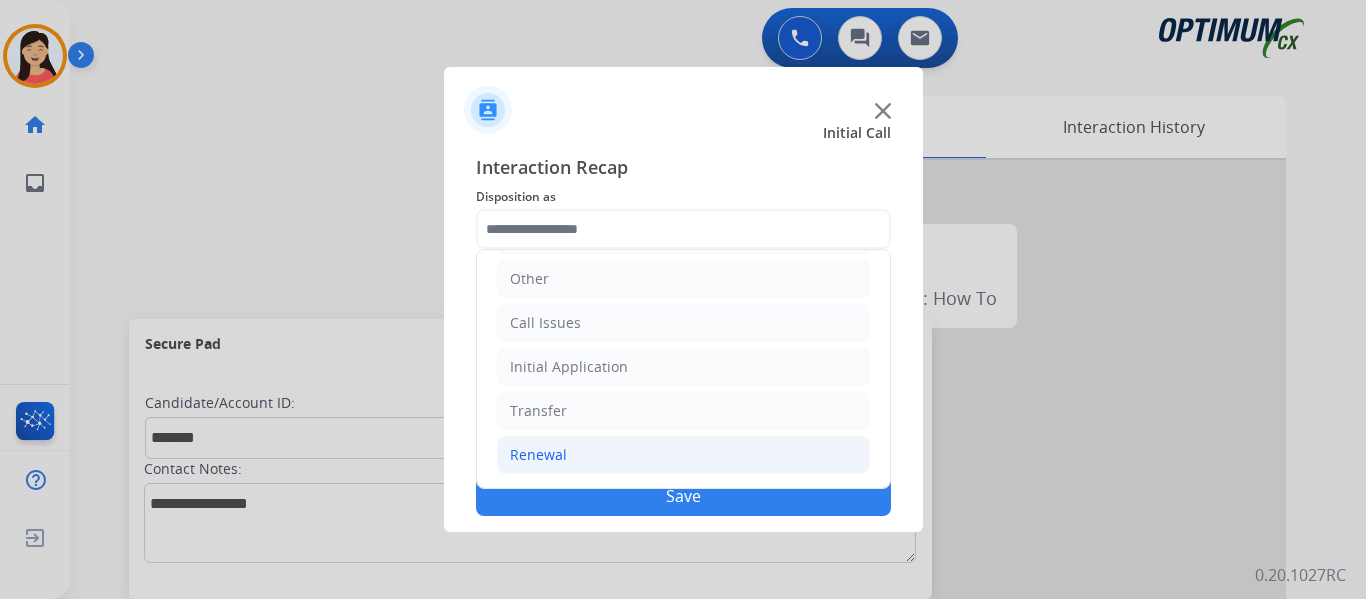 click on "Renewal" 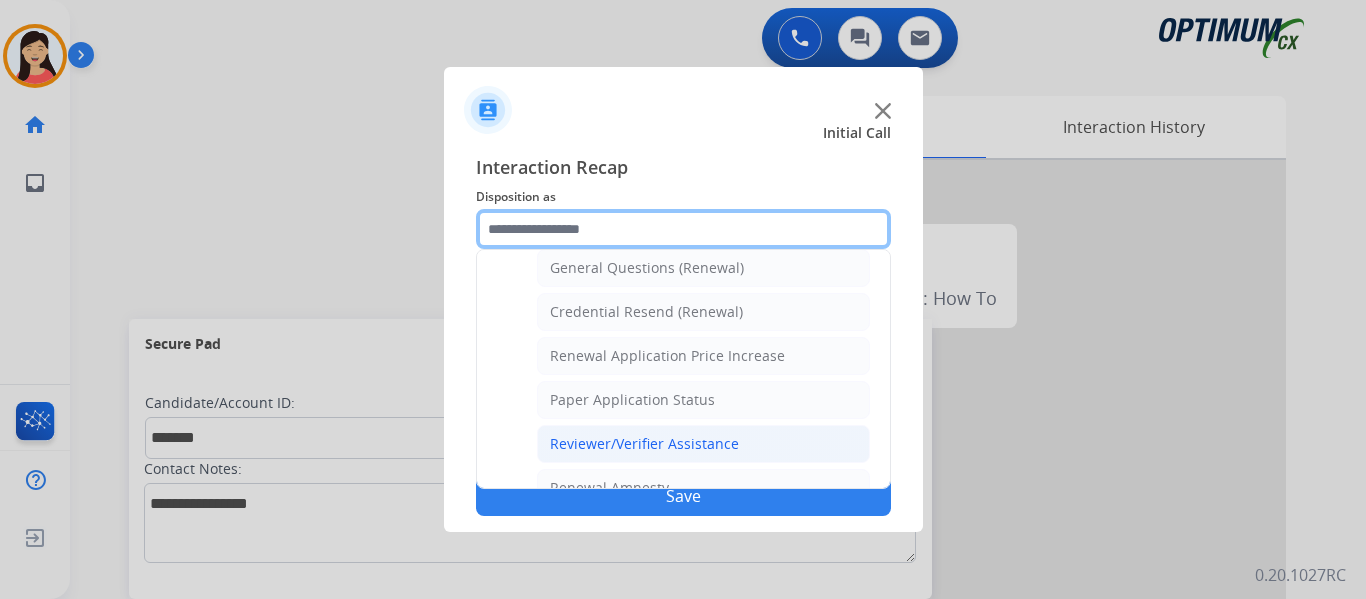 scroll, scrollTop: 536, scrollLeft: 0, axis: vertical 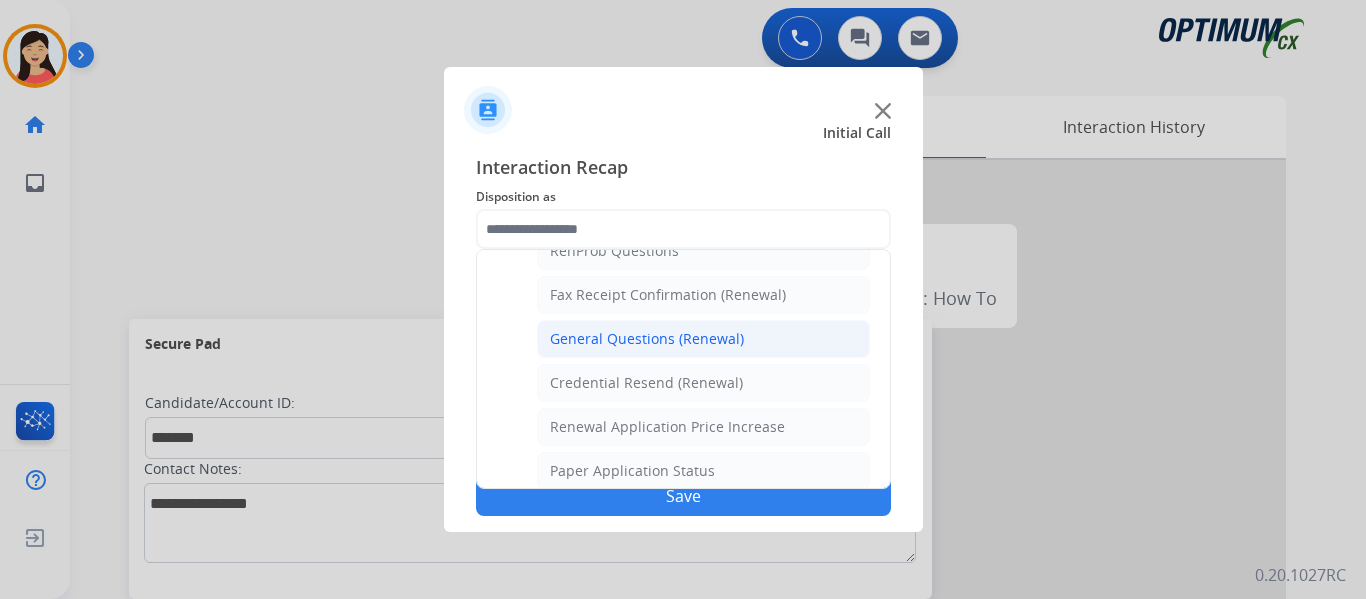 click on "General Questions (Renewal)" 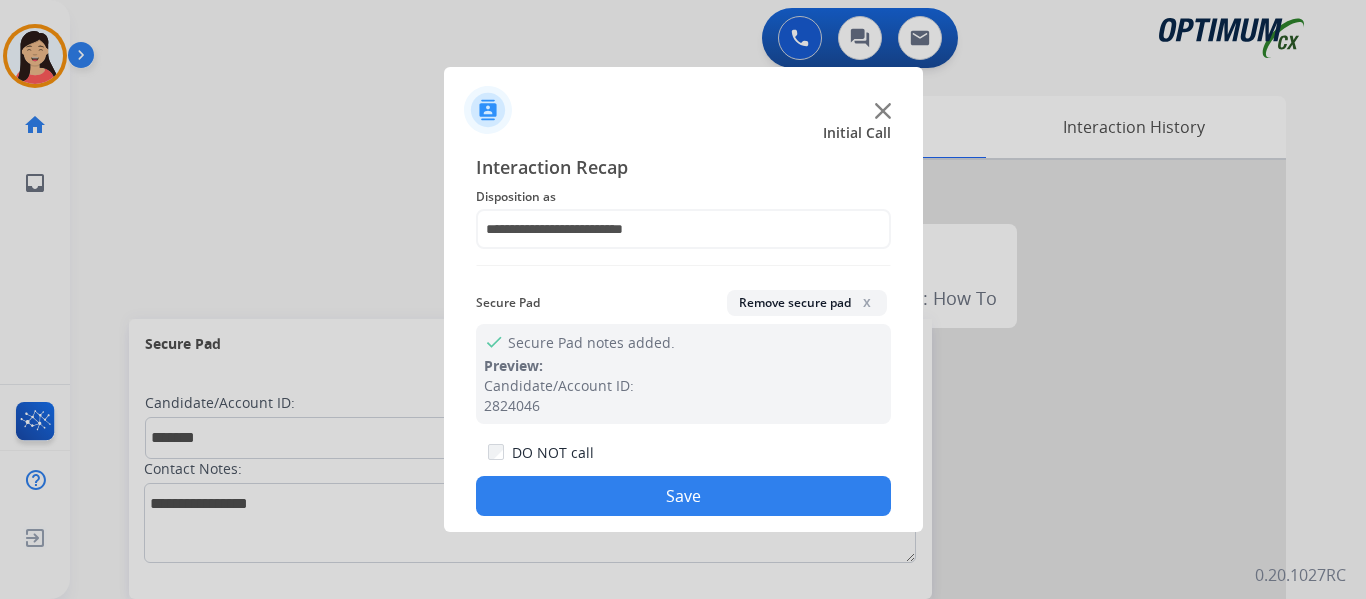 click on "Save" 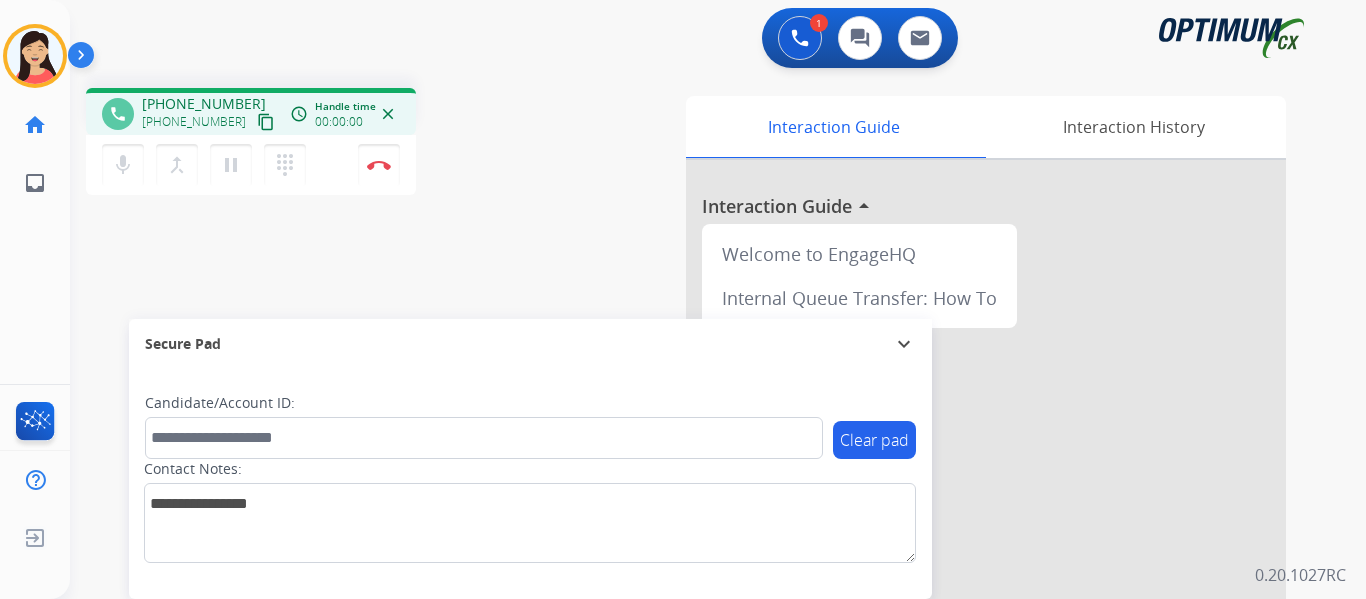 click on "content_copy" at bounding box center [266, 122] 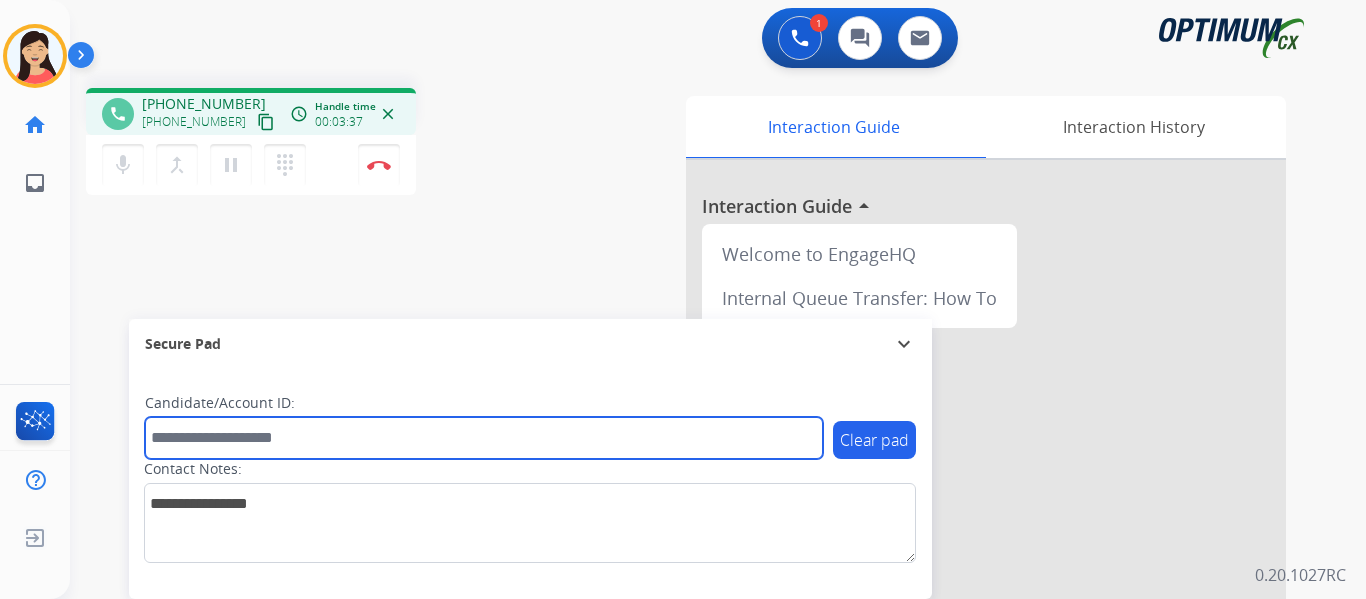 click at bounding box center [484, 438] 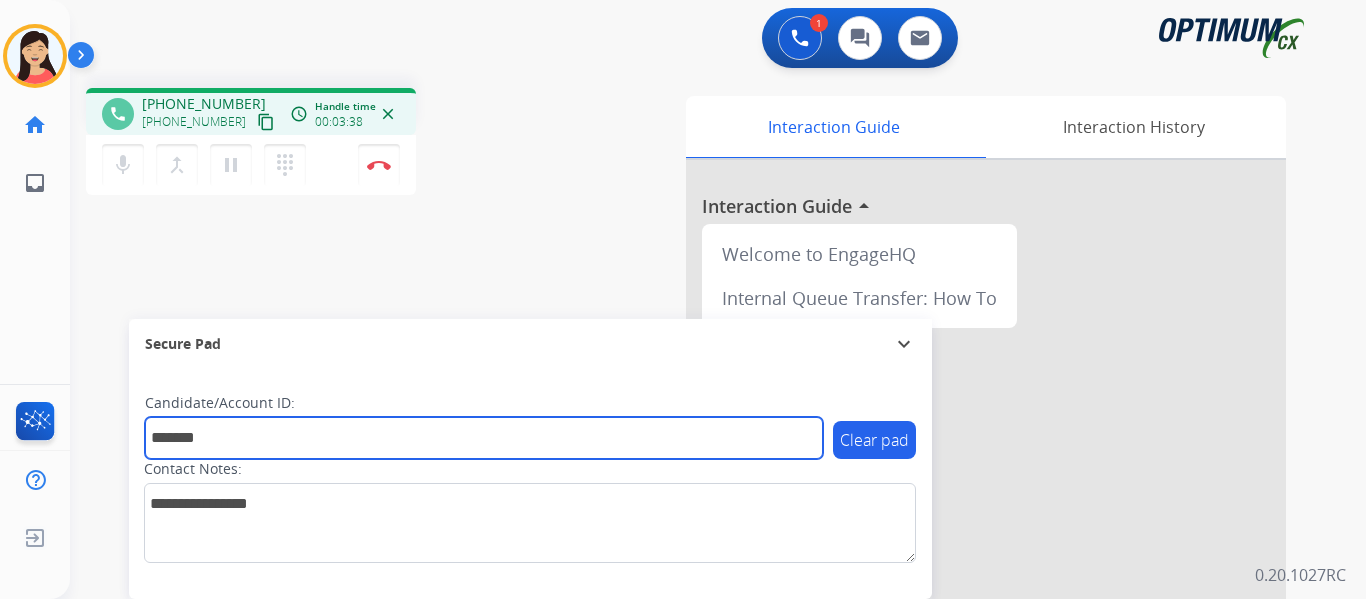 type on "*******" 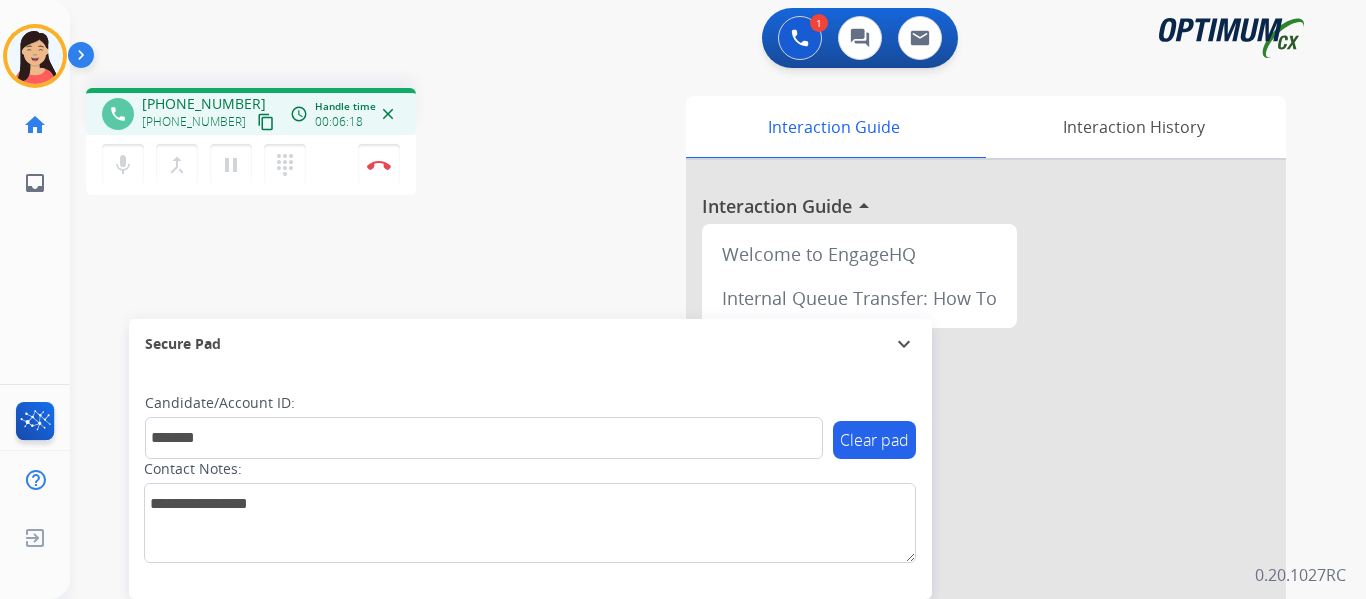 click on "content_copy" at bounding box center (266, 122) 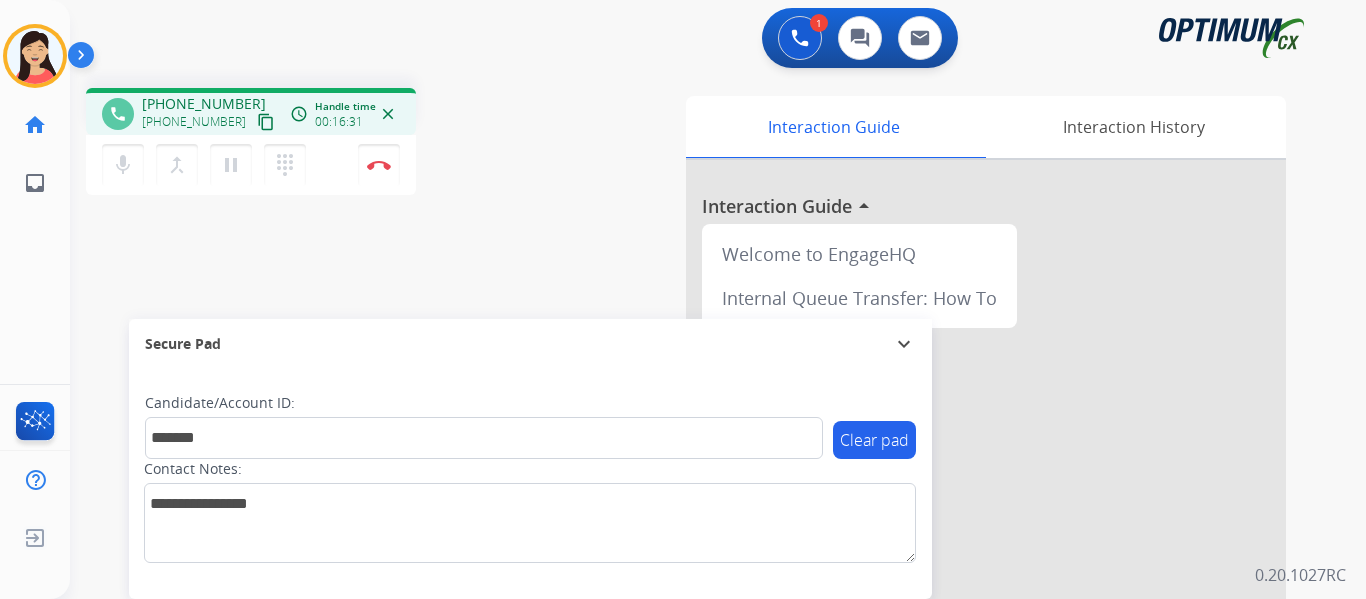 drag, startPoint x: 378, startPoint y: 168, endPoint x: 439, endPoint y: 208, distance: 72.94518 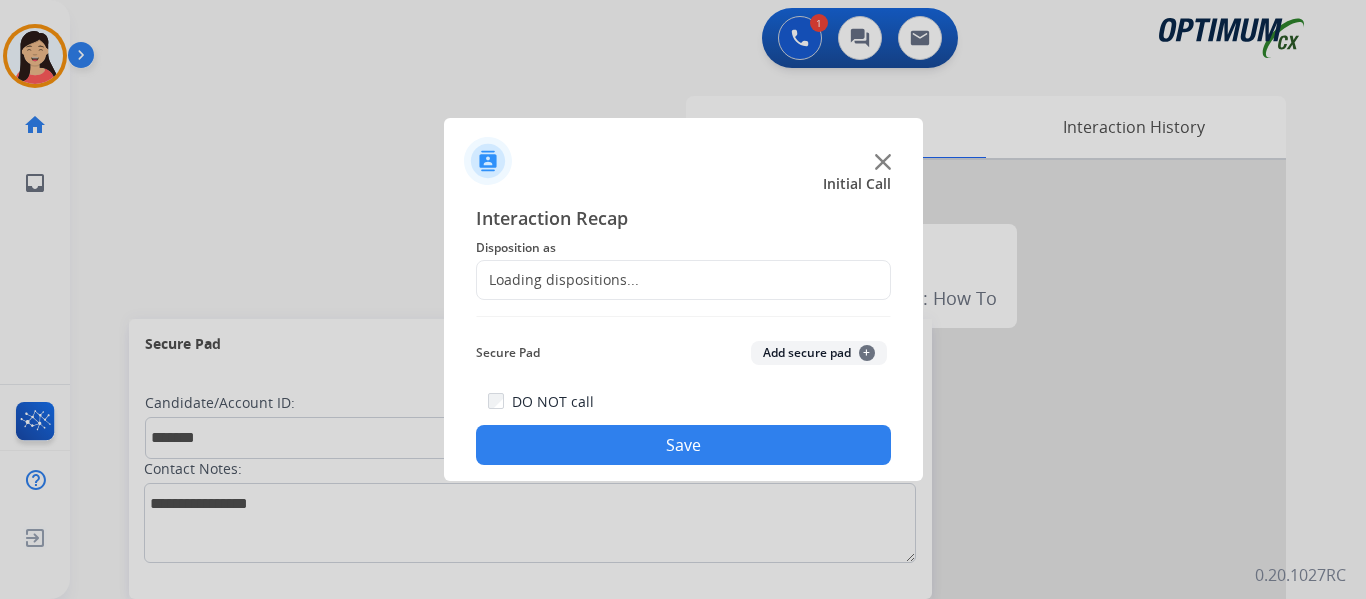 click on "Add secure pad  +" 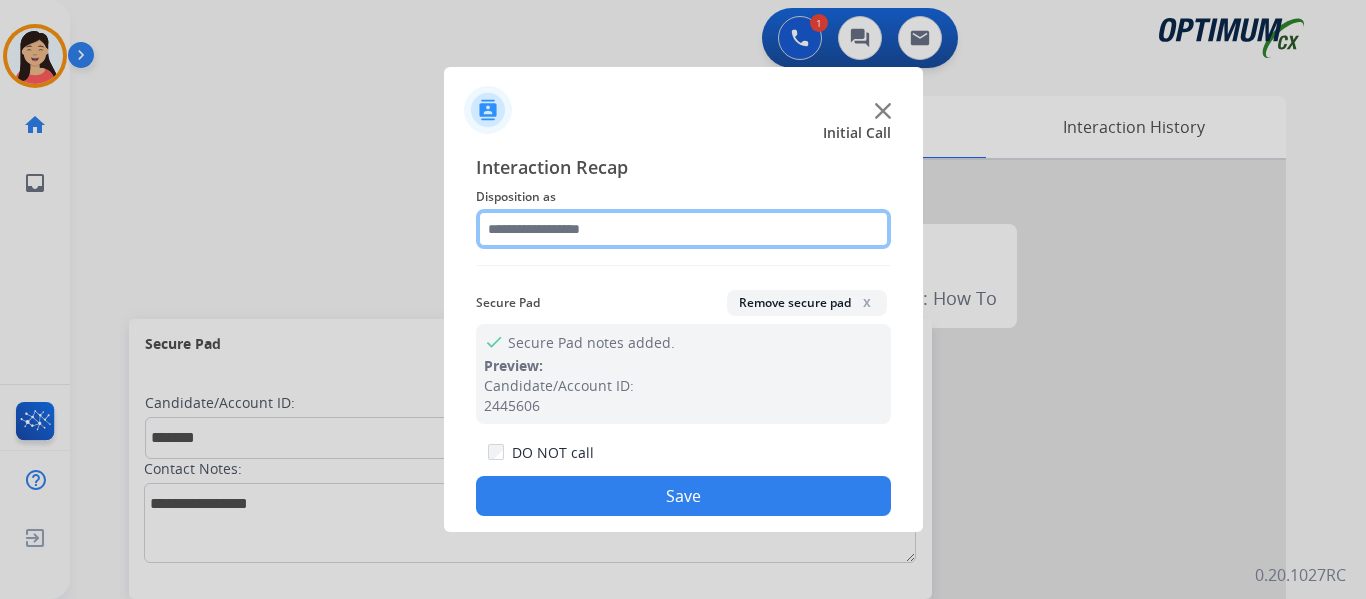 click 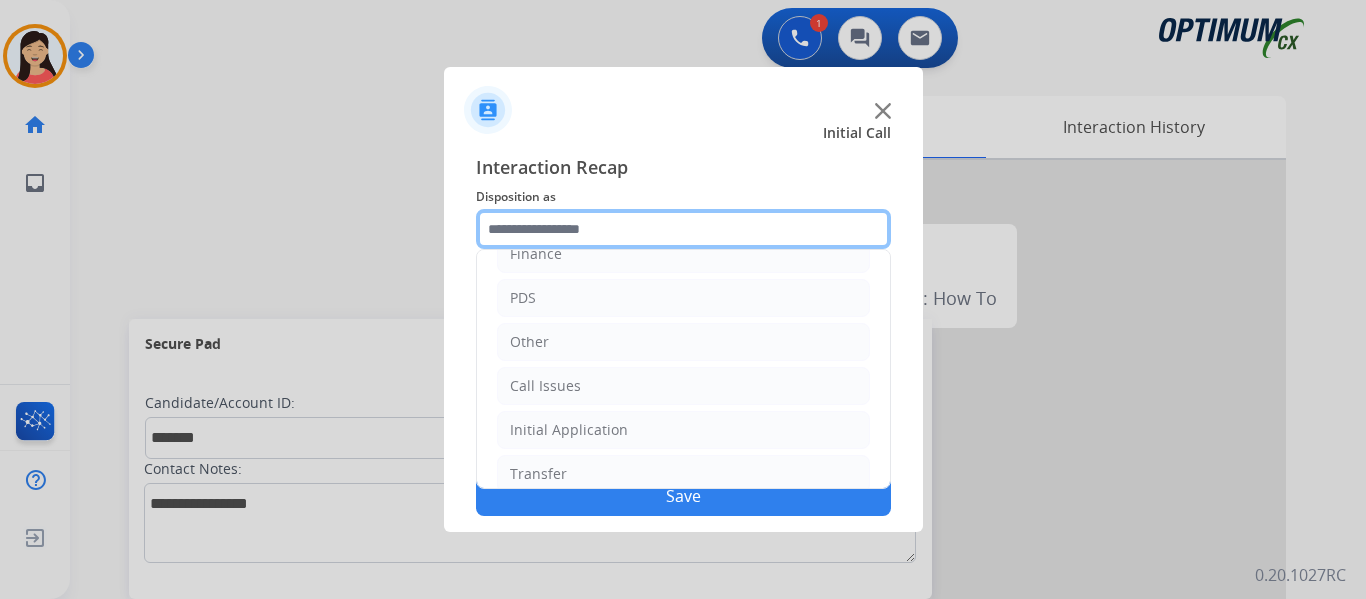 scroll, scrollTop: 136, scrollLeft: 0, axis: vertical 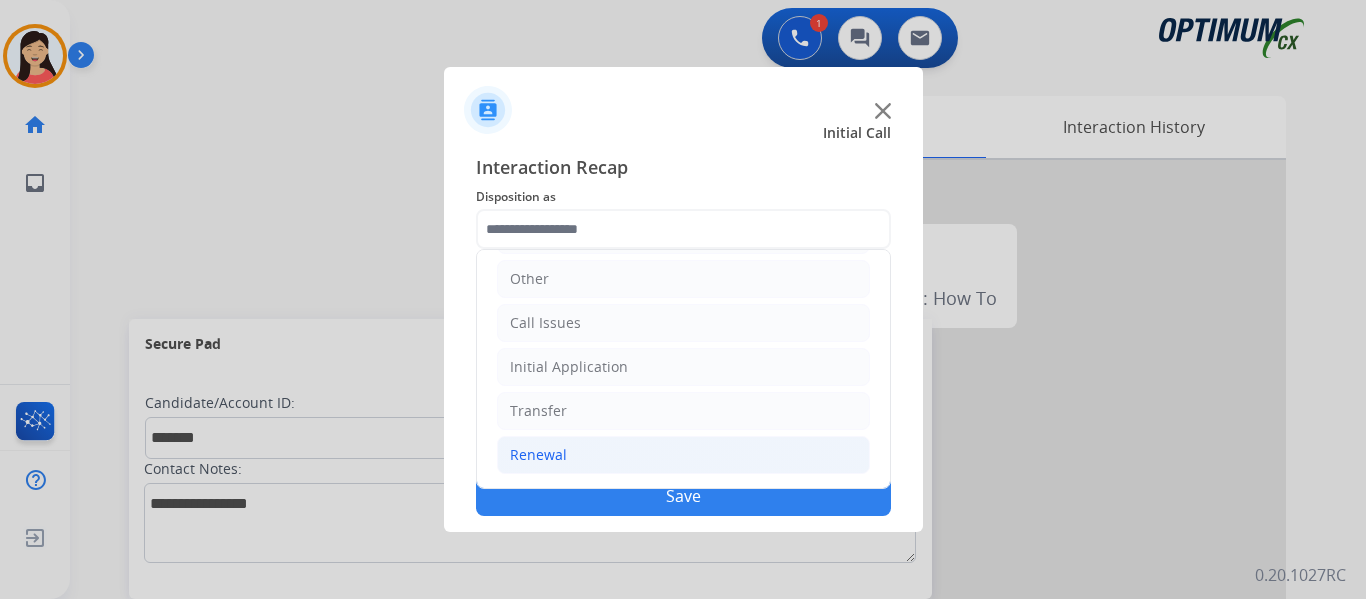 drag, startPoint x: 572, startPoint y: 452, endPoint x: 583, endPoint y: 448, distance: 11.7046995 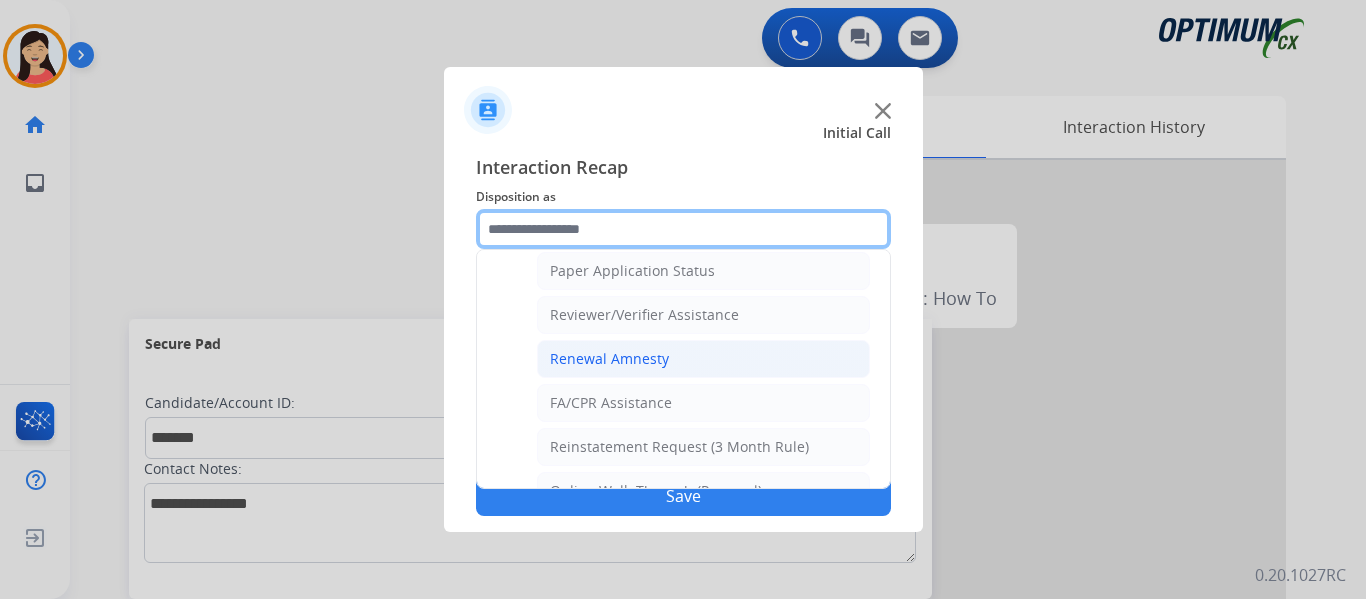scroll, scrollTop: 772, scrollLeft: 0, axis: vertical 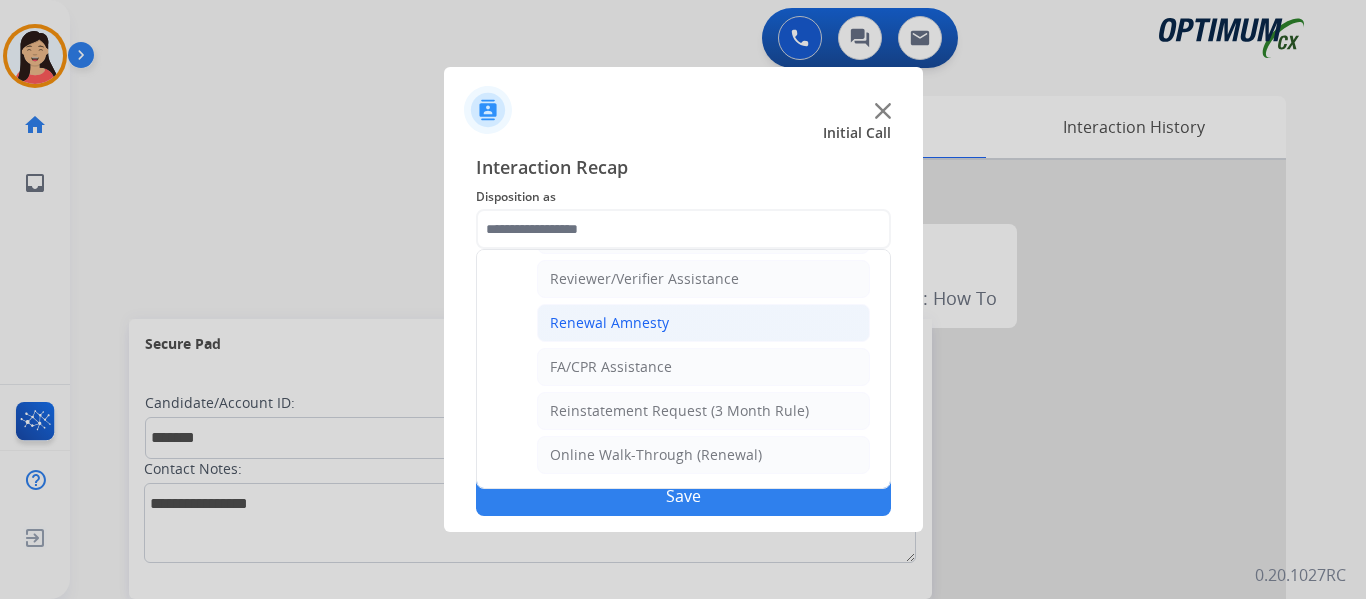 click on "Renewal Amnesty" 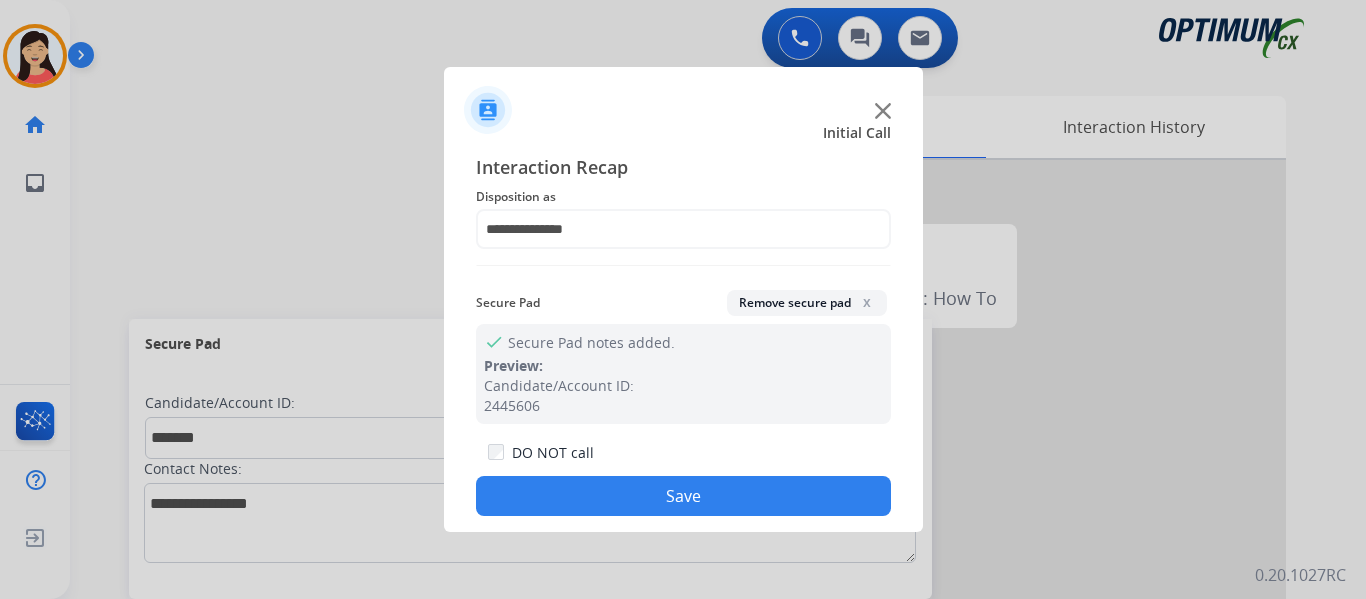 click on "Save" 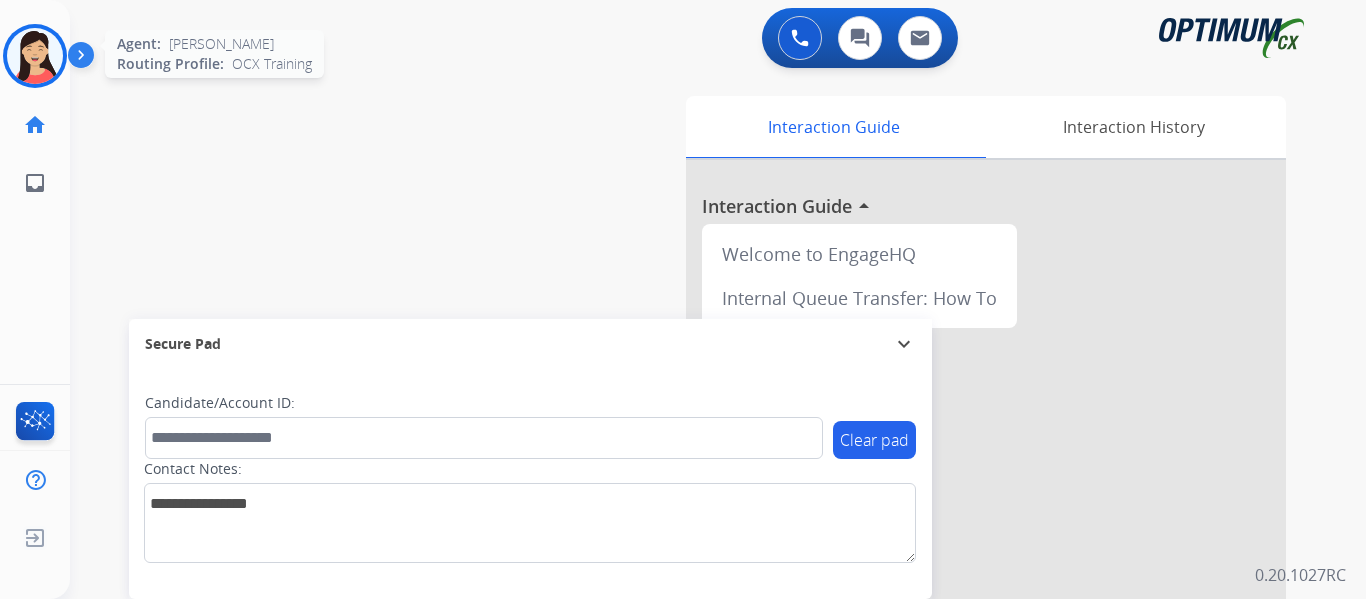 click at bounding box center [35, 56] 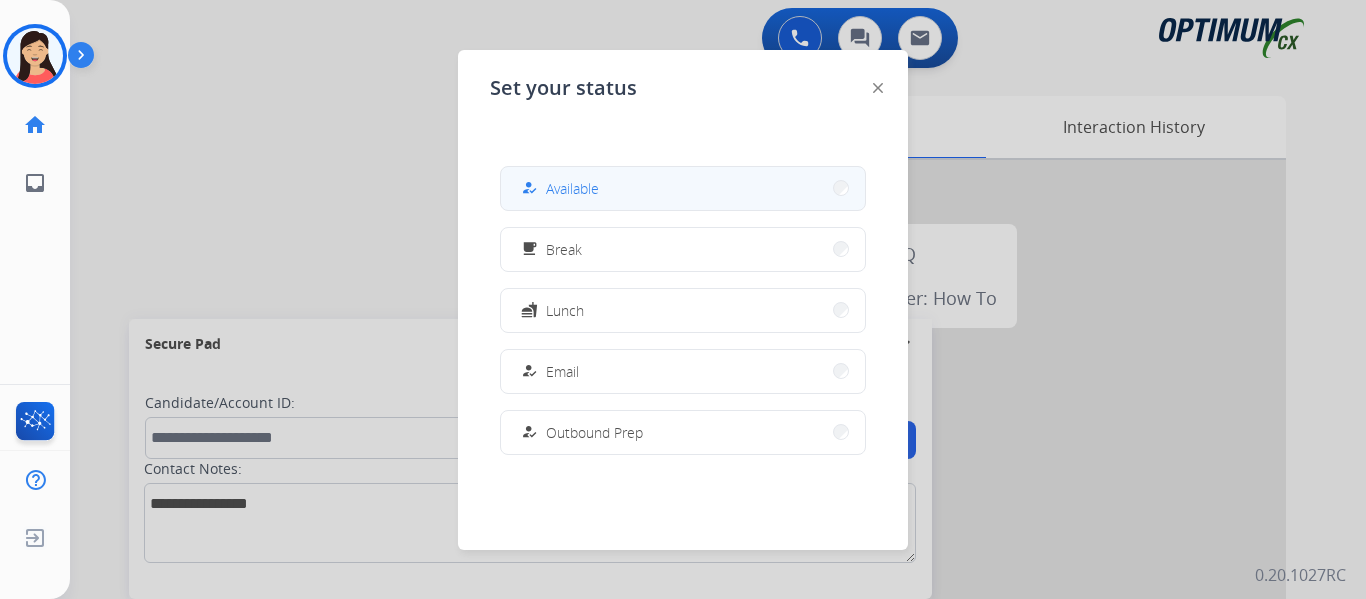 click on "Available" at bounding box center [572, 188] 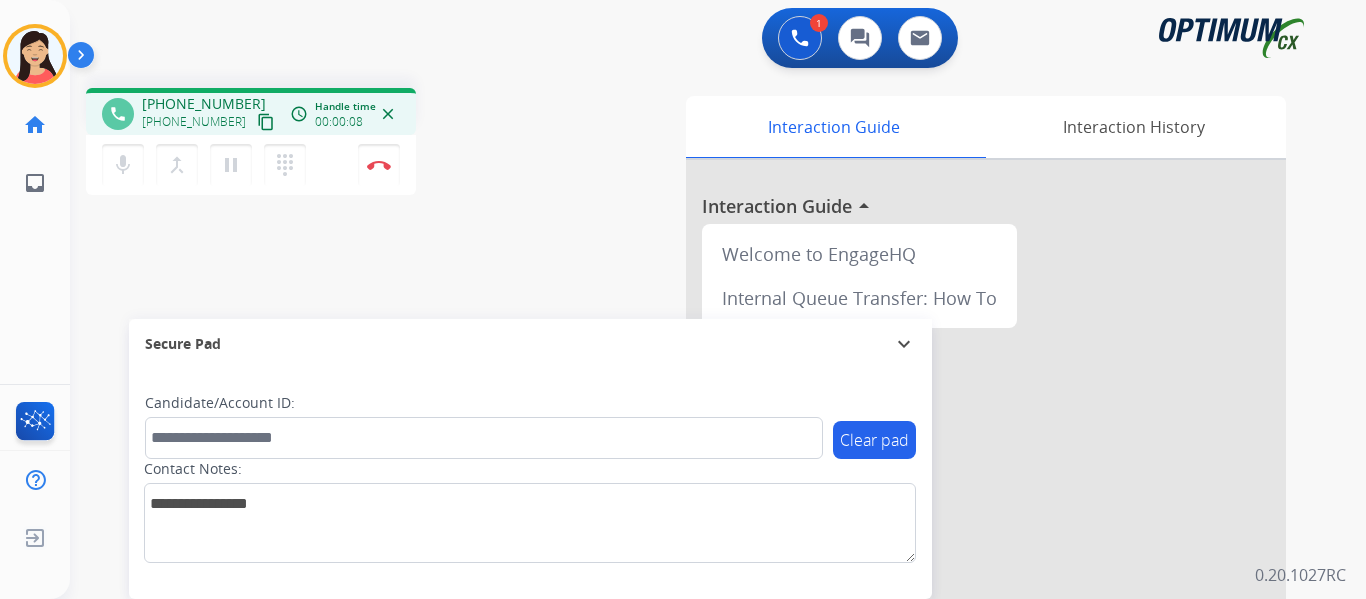 click on "content_copy" at bounding box center (266, 122) 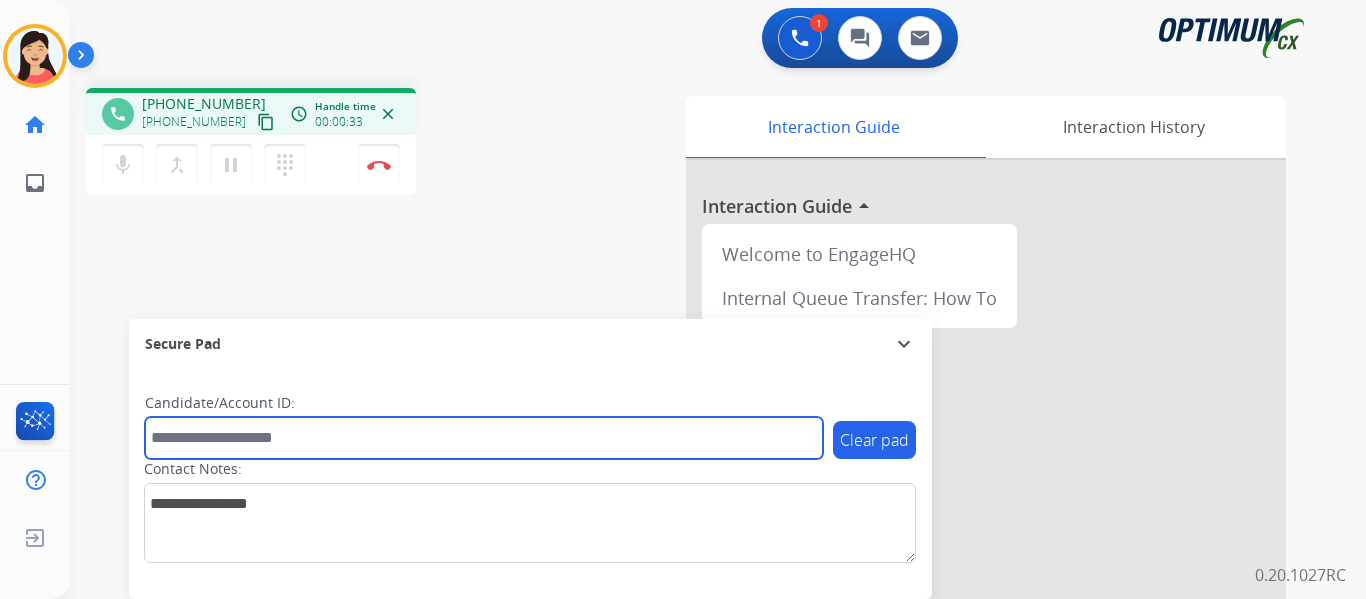click at bounding box center (484, 438) 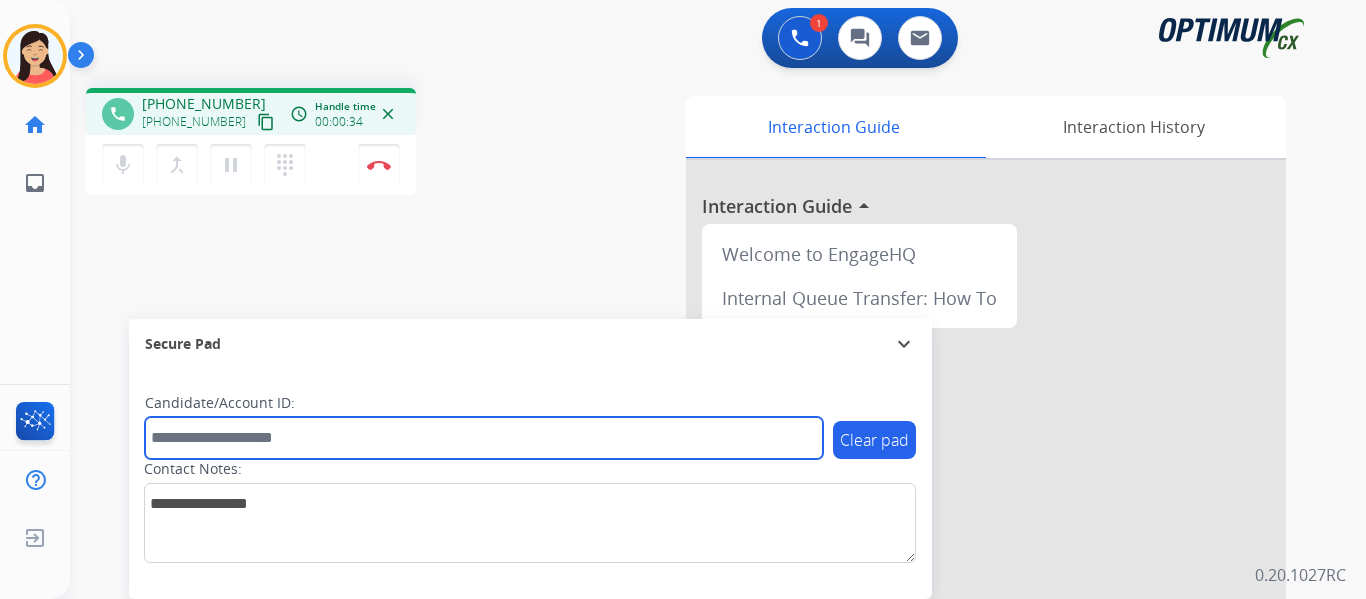 paste on "*******" 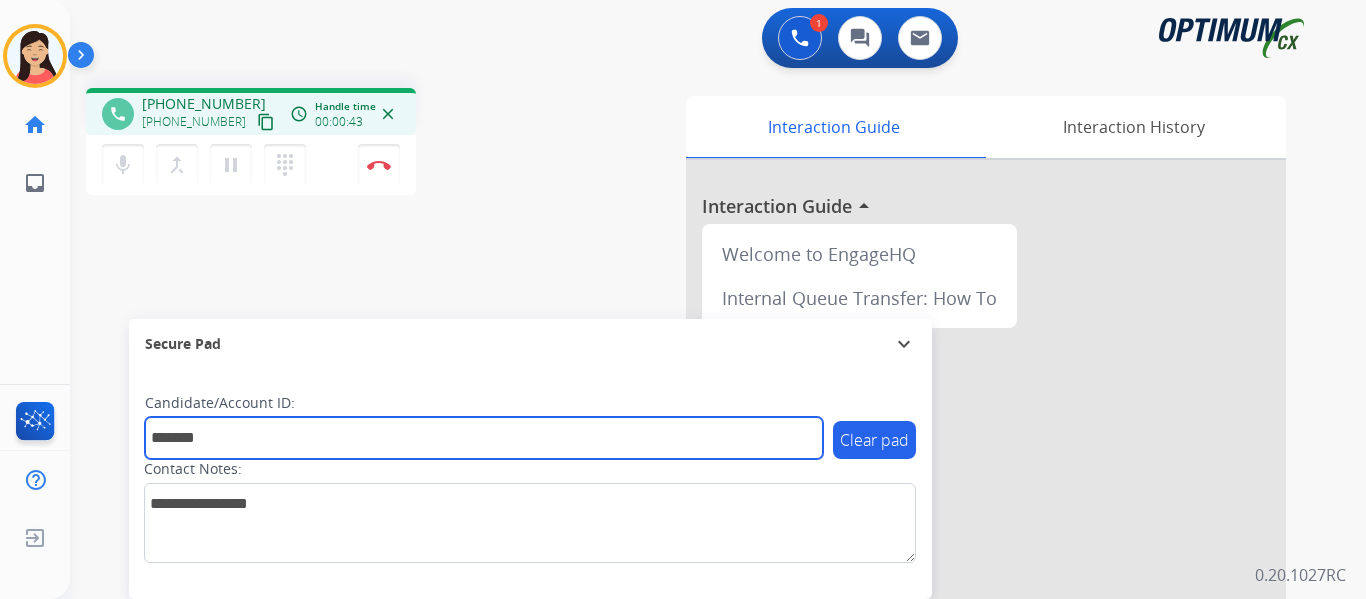 type on "*******" 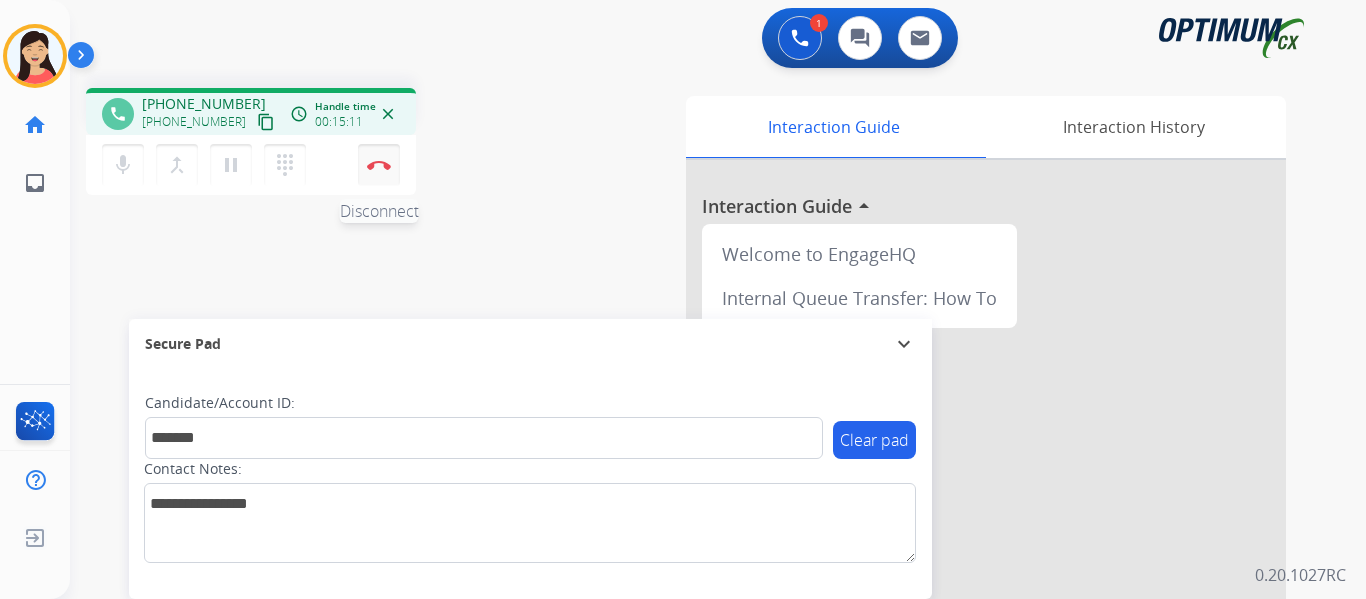 click on "Disconnect" at bounding box center [379, 165] 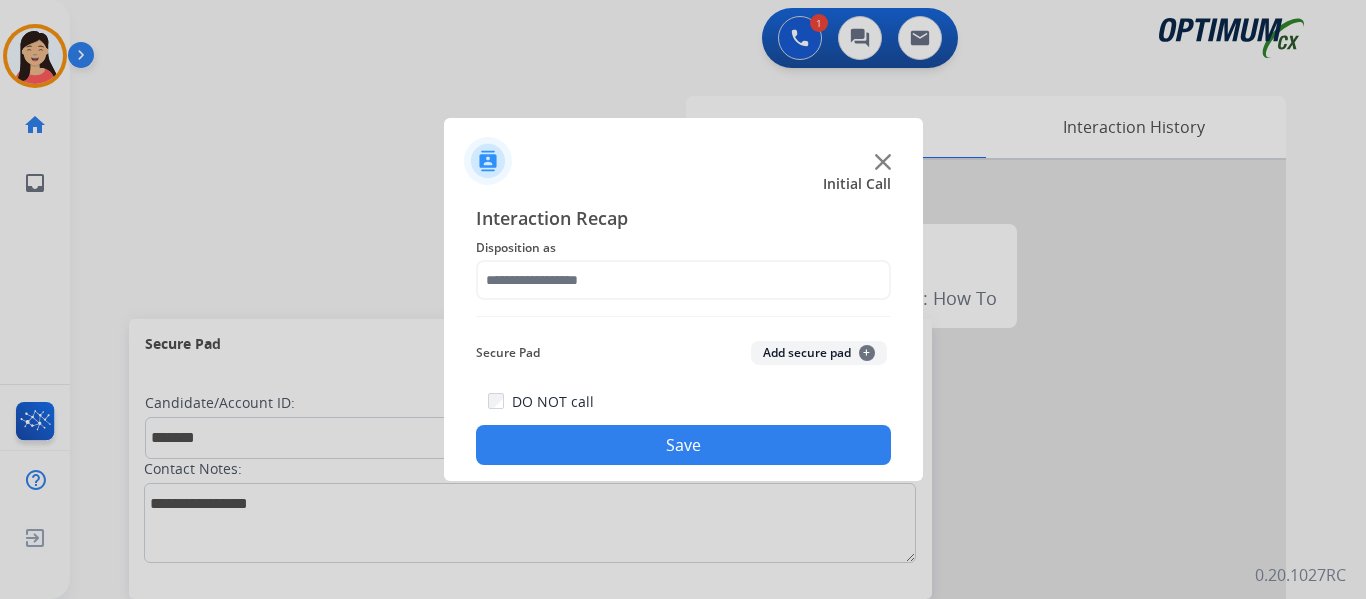 click on "Add secure pad  +" 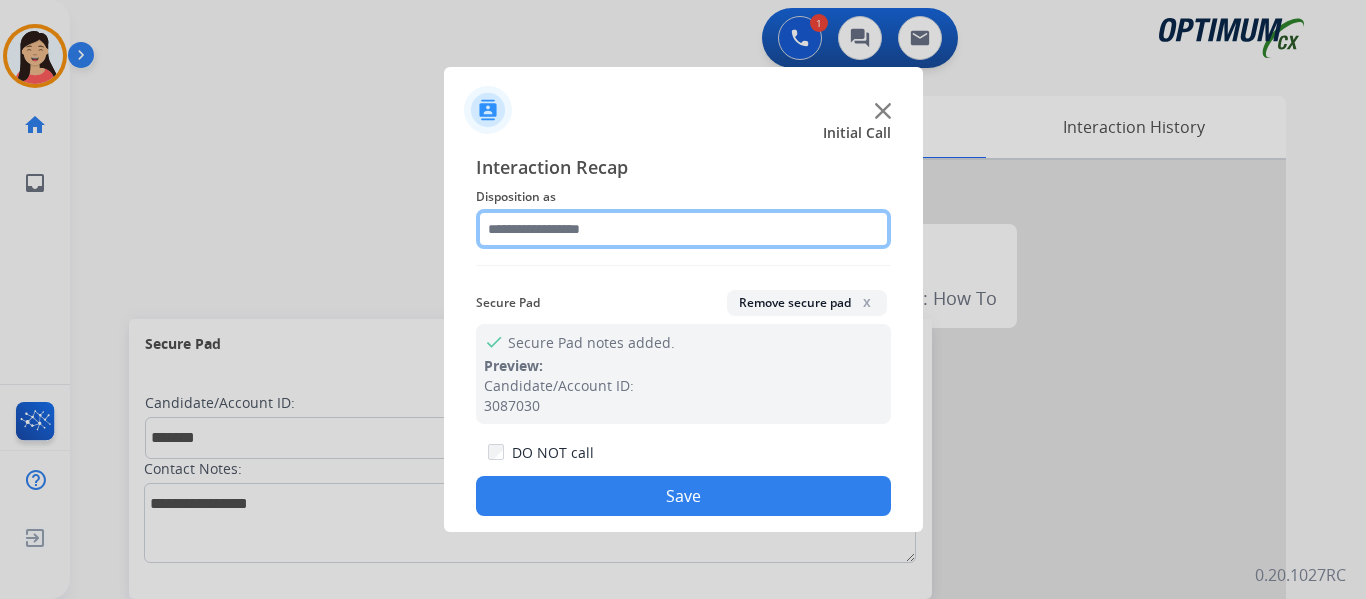 click 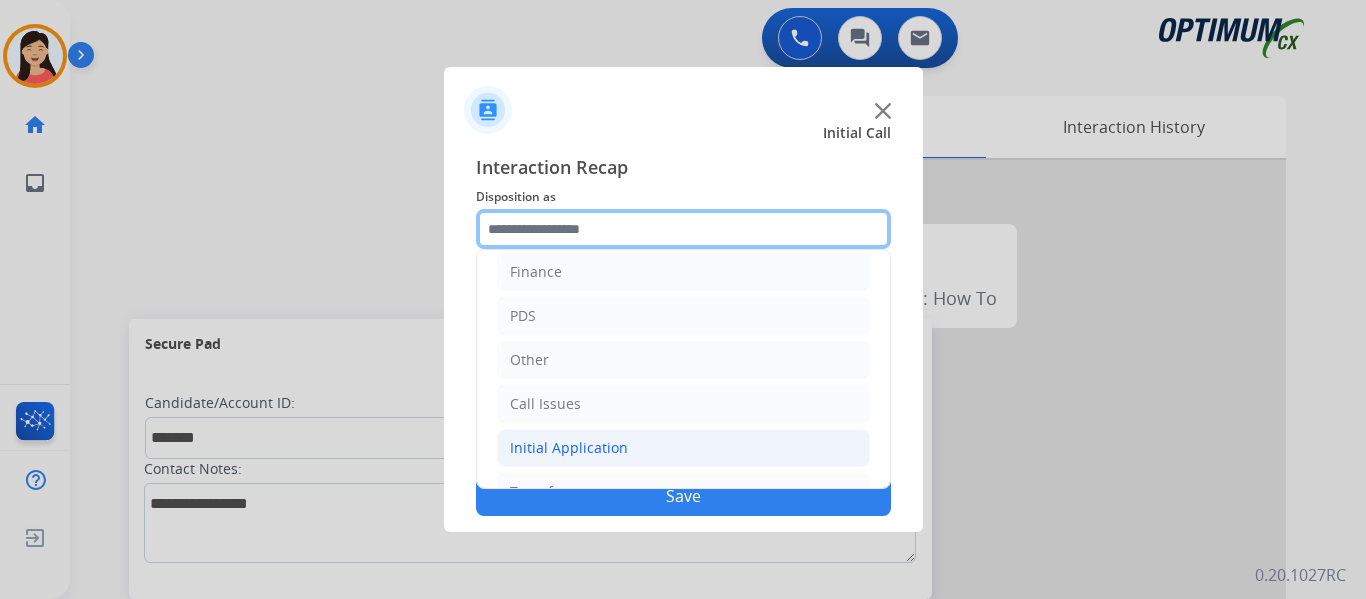 scroll, scrollTop: 136, scrollLeft: 0, axis: vertical 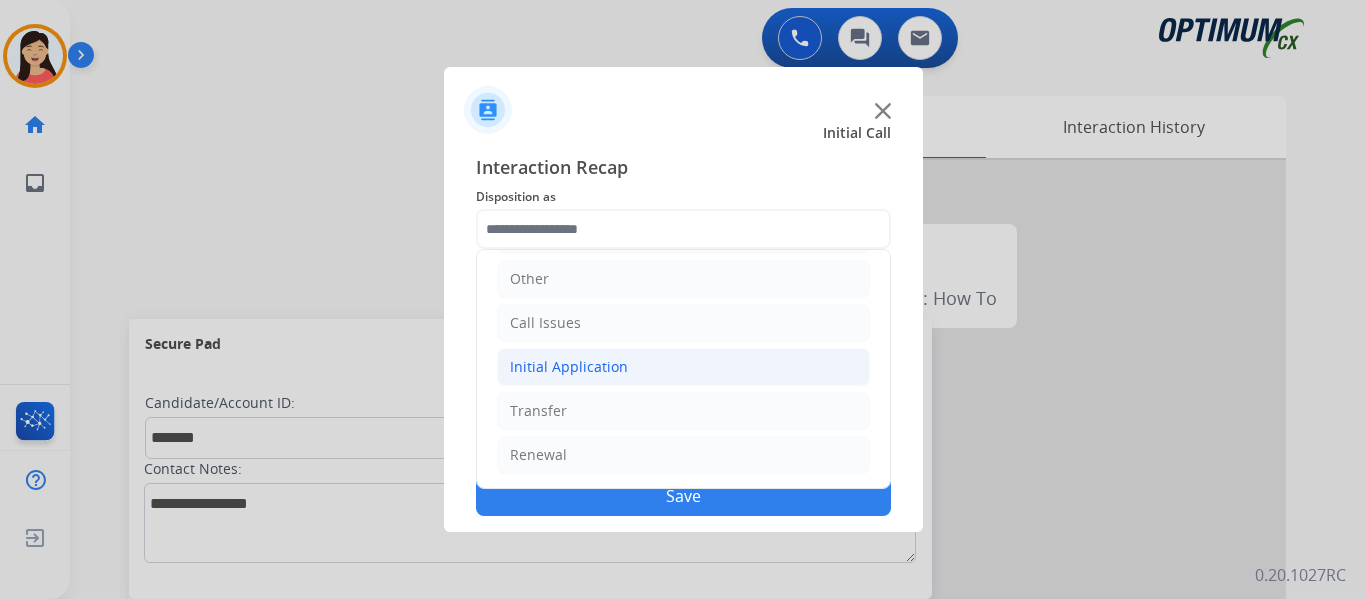click on "Initial Application" 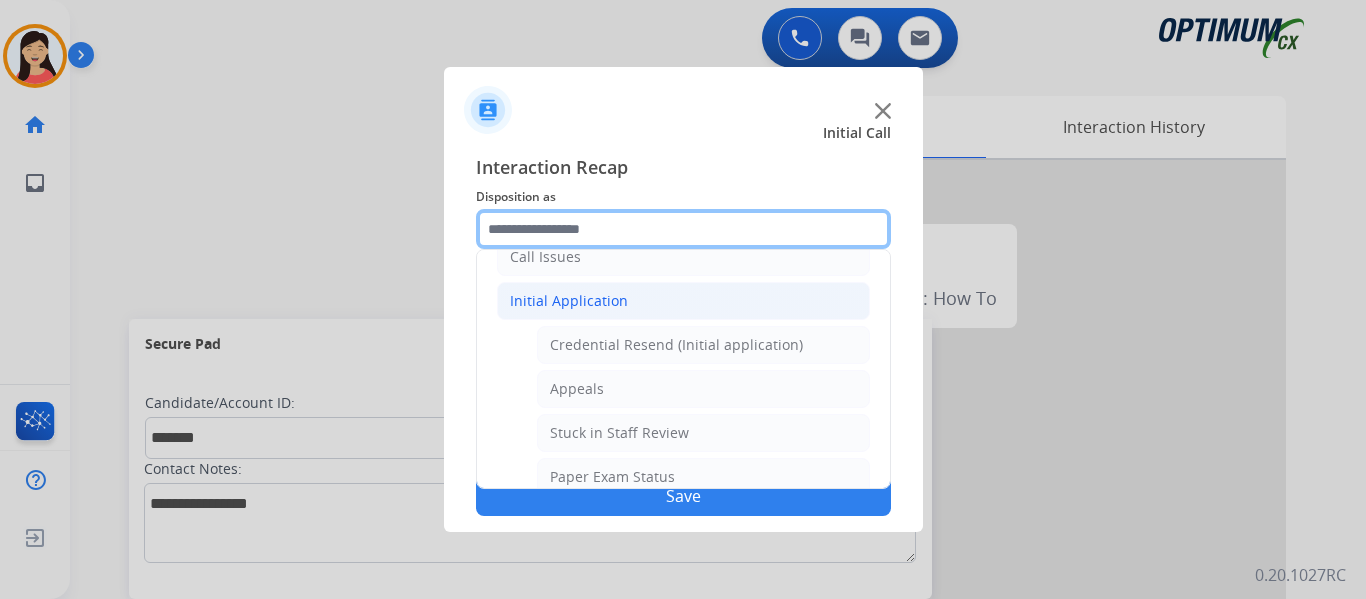 scroll, scrollTop: 236, scrollLeft: 0, axis: vertical 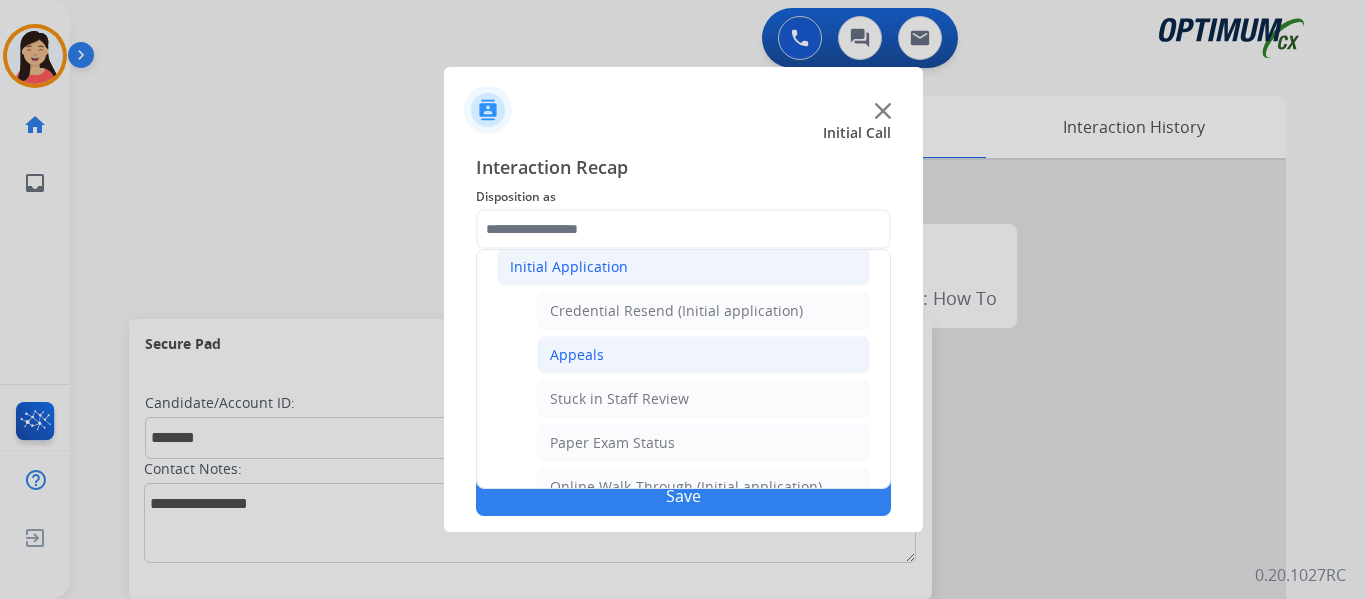 click on "Appeals" 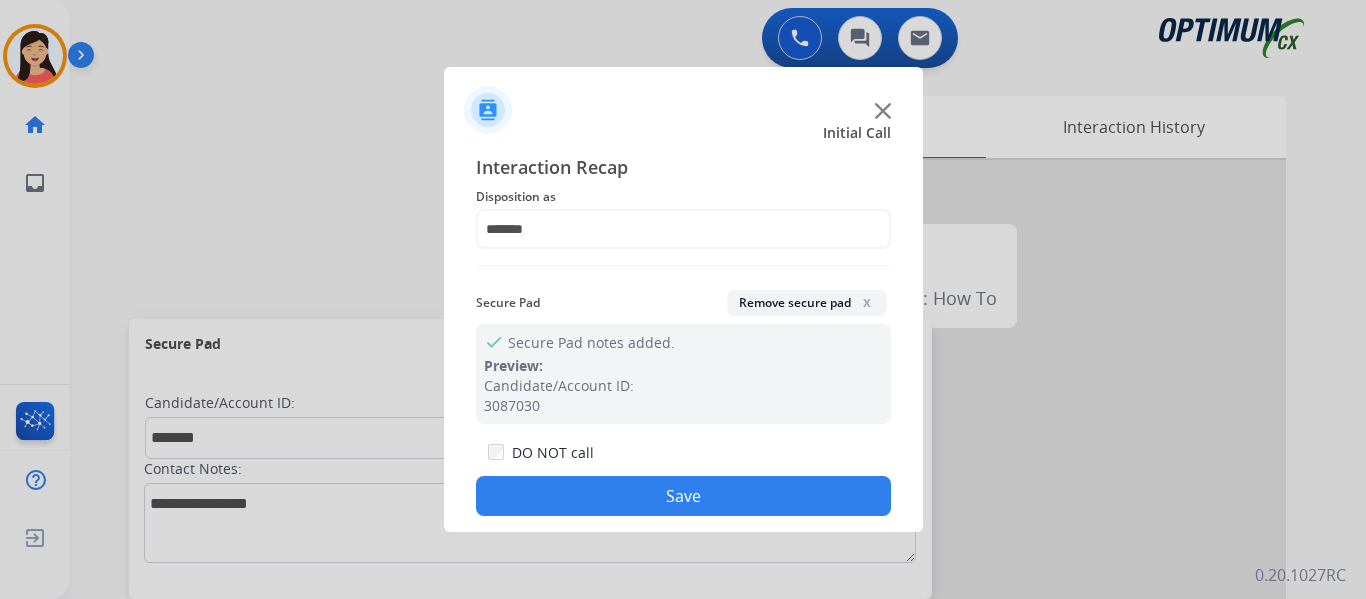click on "Save" 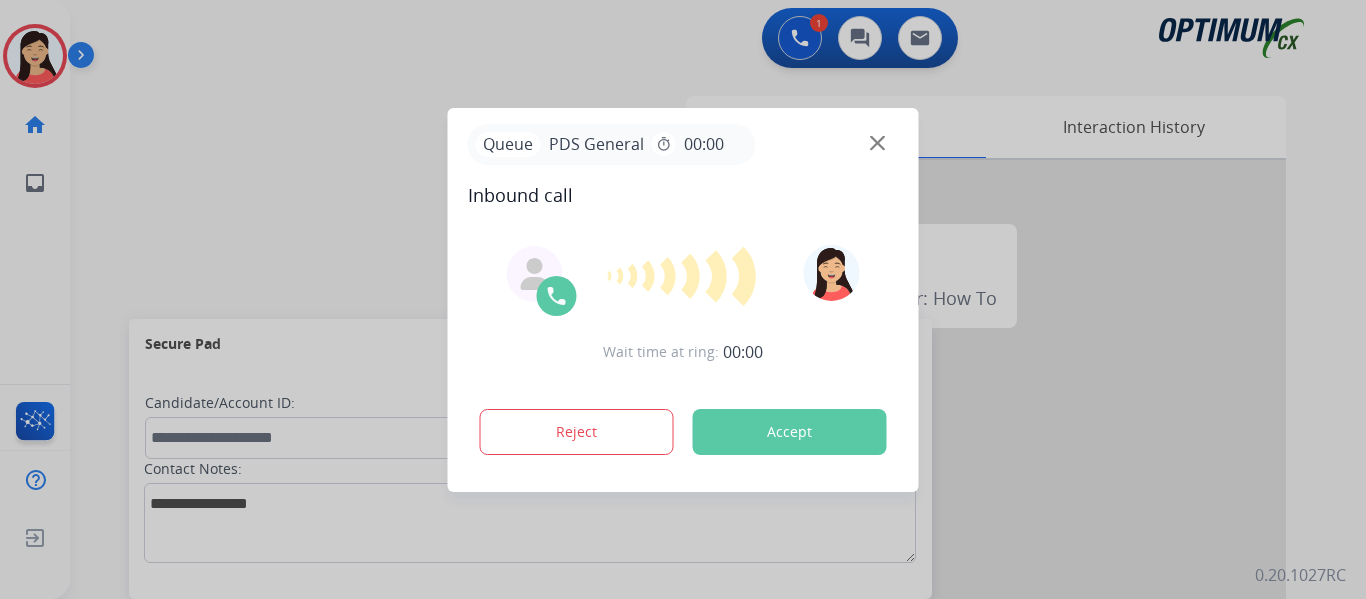 click on "Accept" at bounding box center (790, 432) 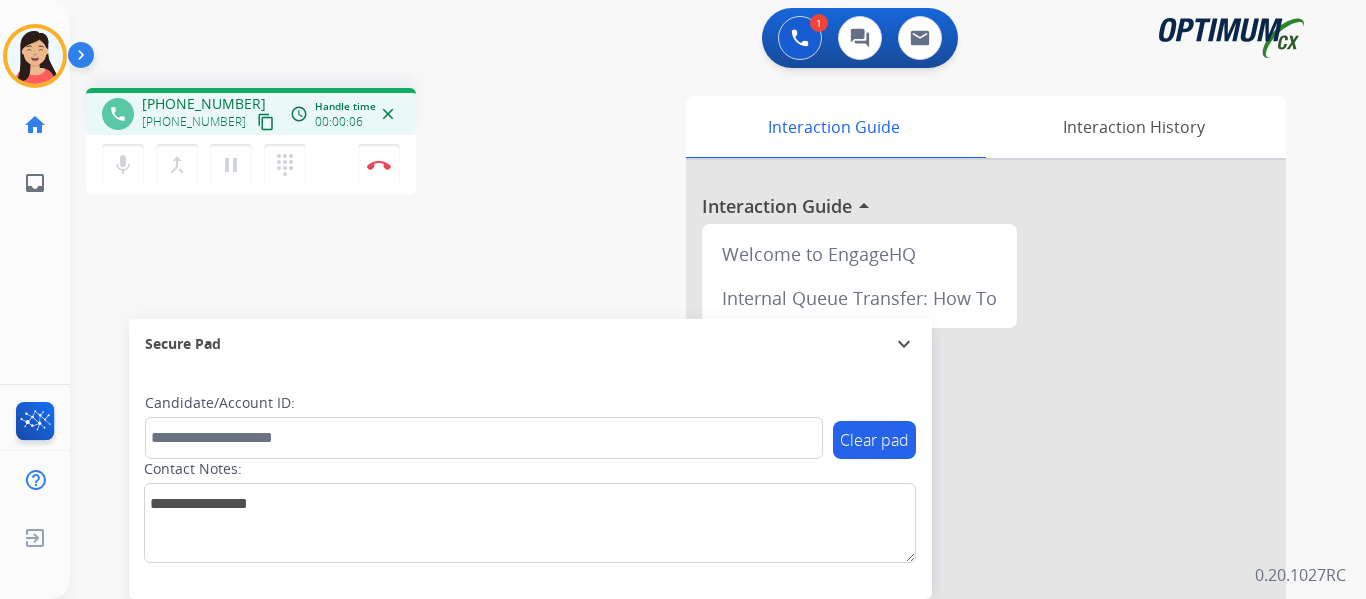 drag, startPoint x: 242, startPoint y: 119, endPoint x: 368, endPoint y: 123, distance: 126.06348 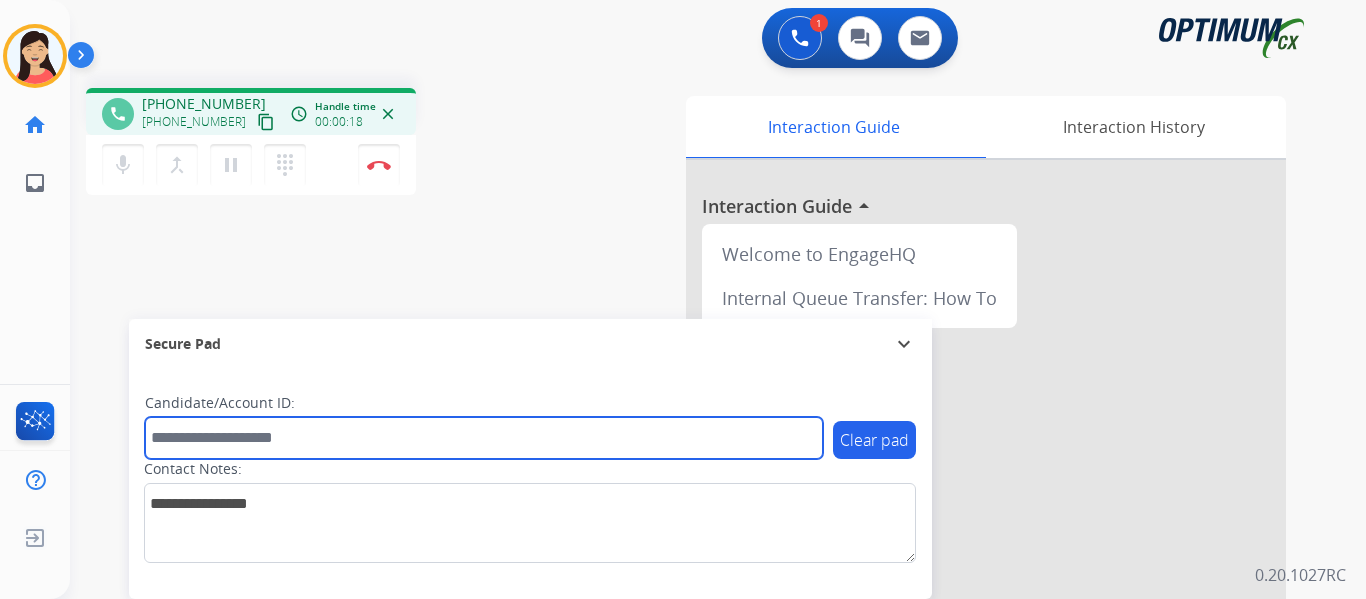 click at bounding box center [484, 438] 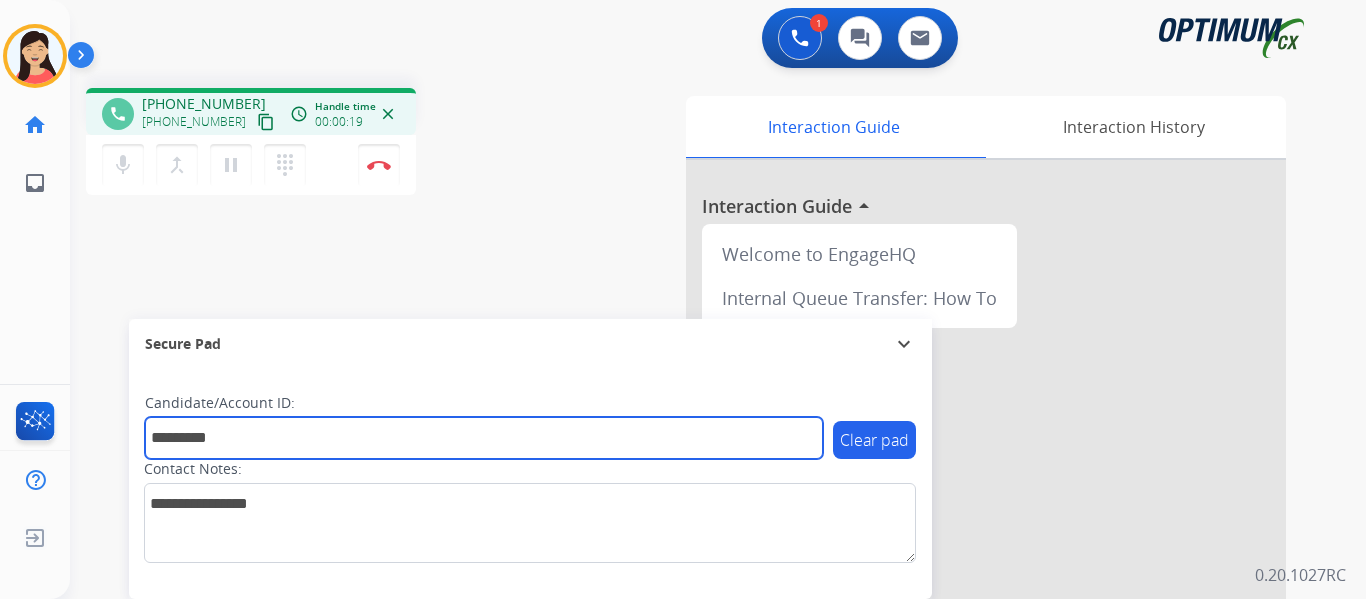 type on "*********" 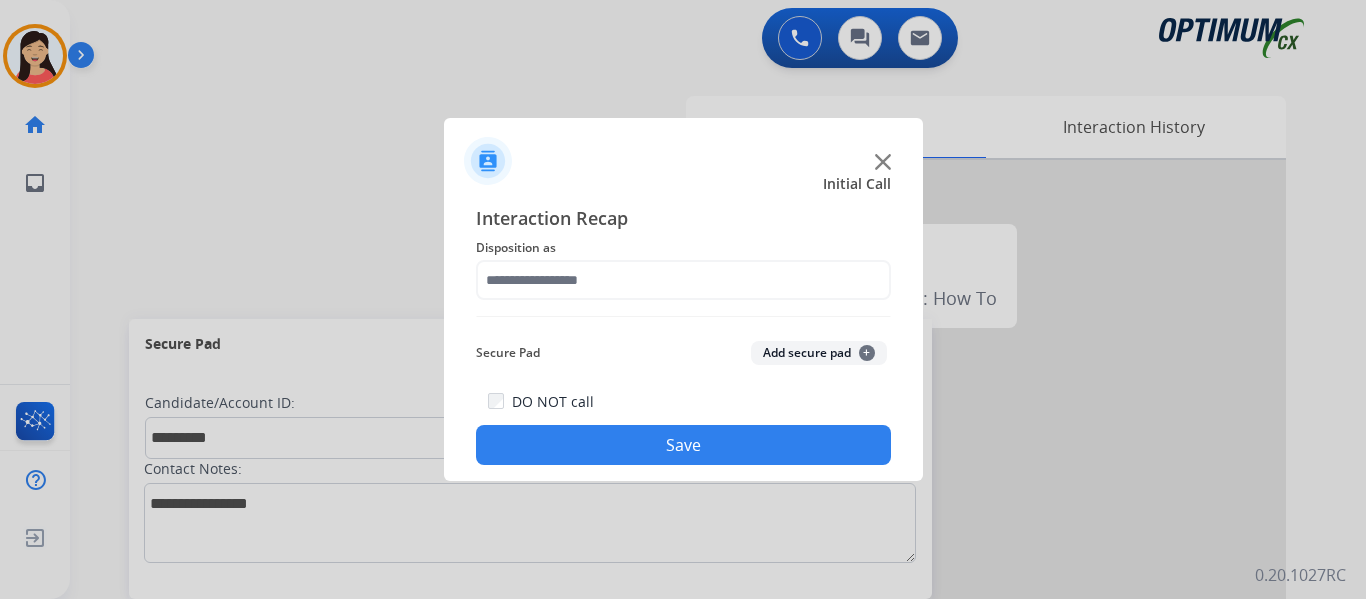 click on "Secure Pad  Add secure pad  +" 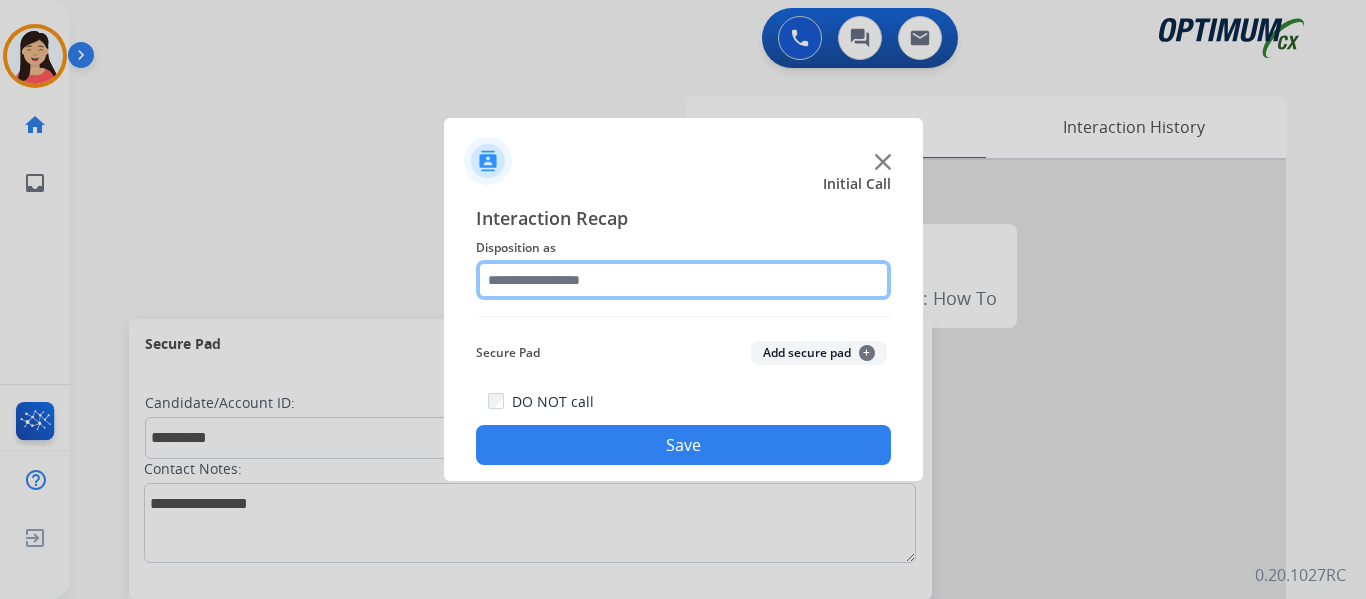 click 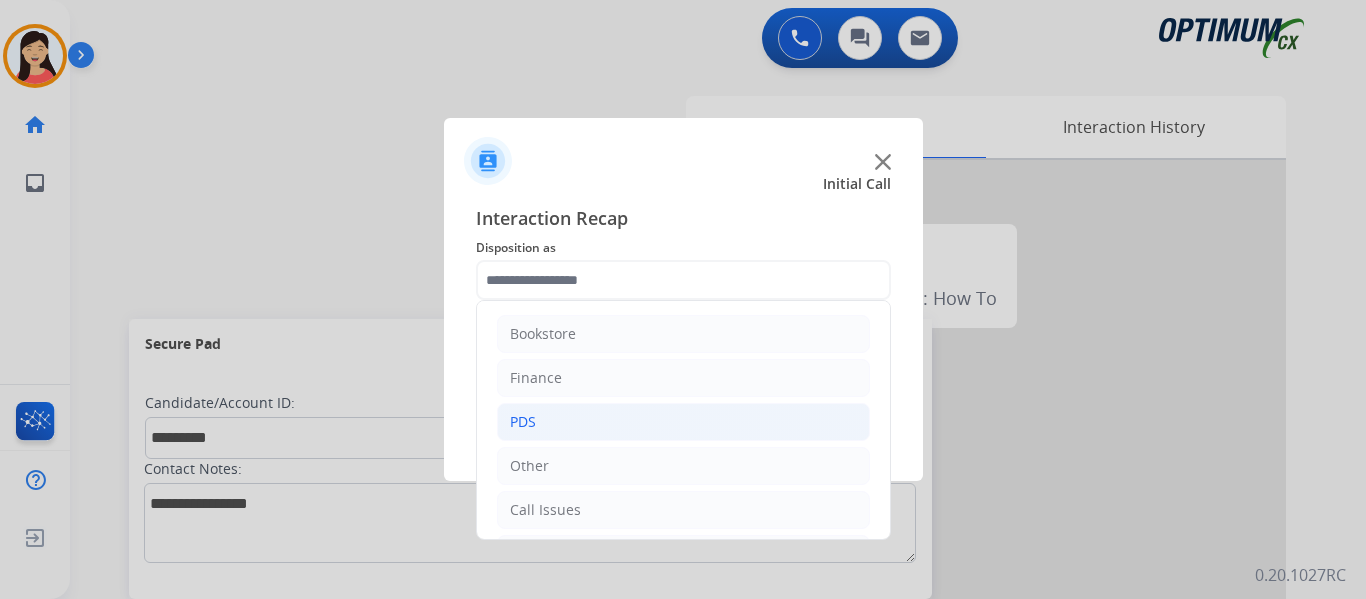click on "PDS" 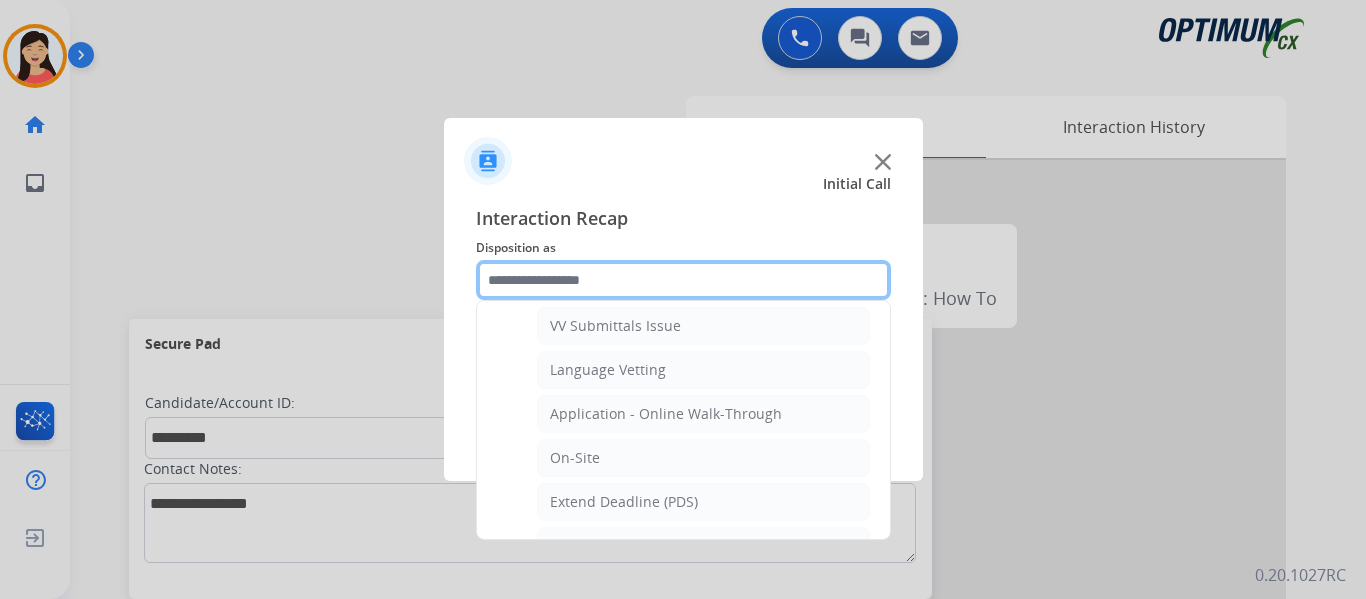 scroll, scrollTop: 600, scrollLeft: 0, axis: vertical 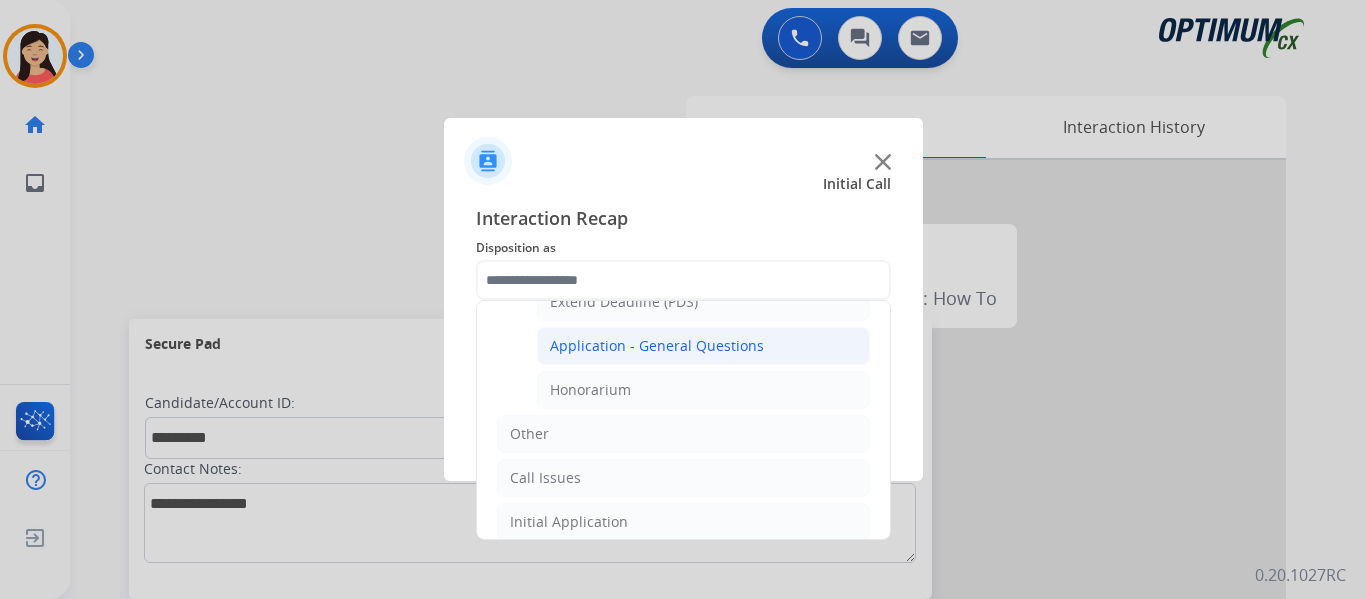 click on "Application - General Questions" 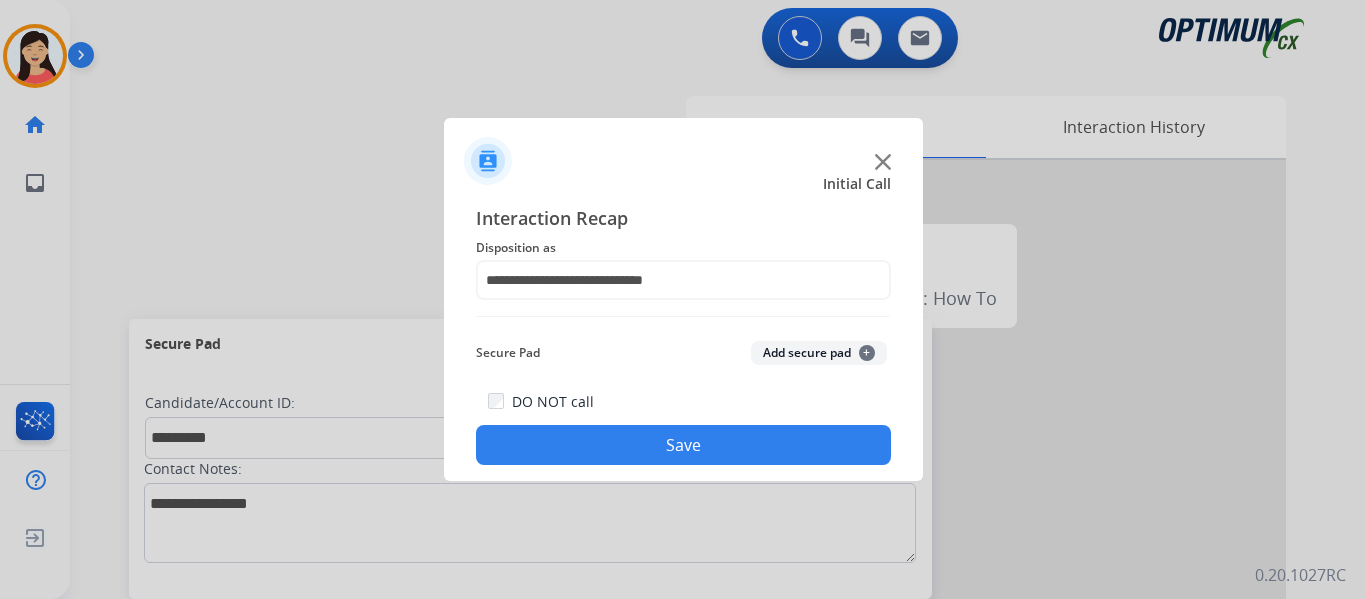 click on "Add secure pad  +" 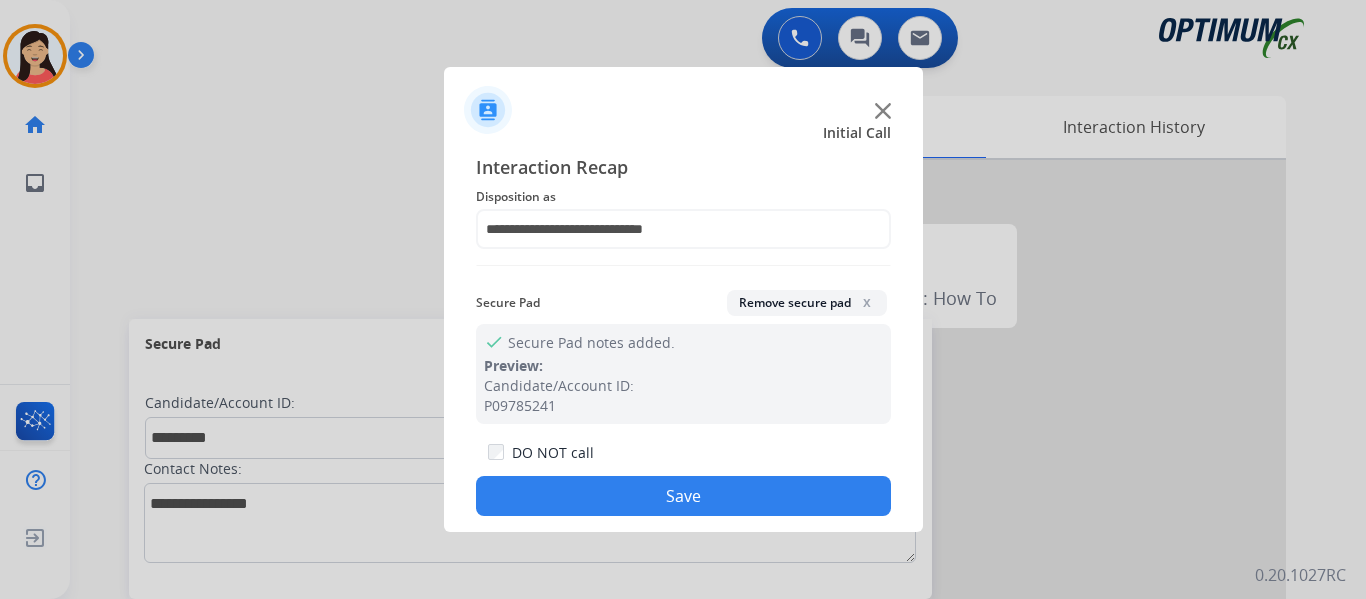 click on "Save" 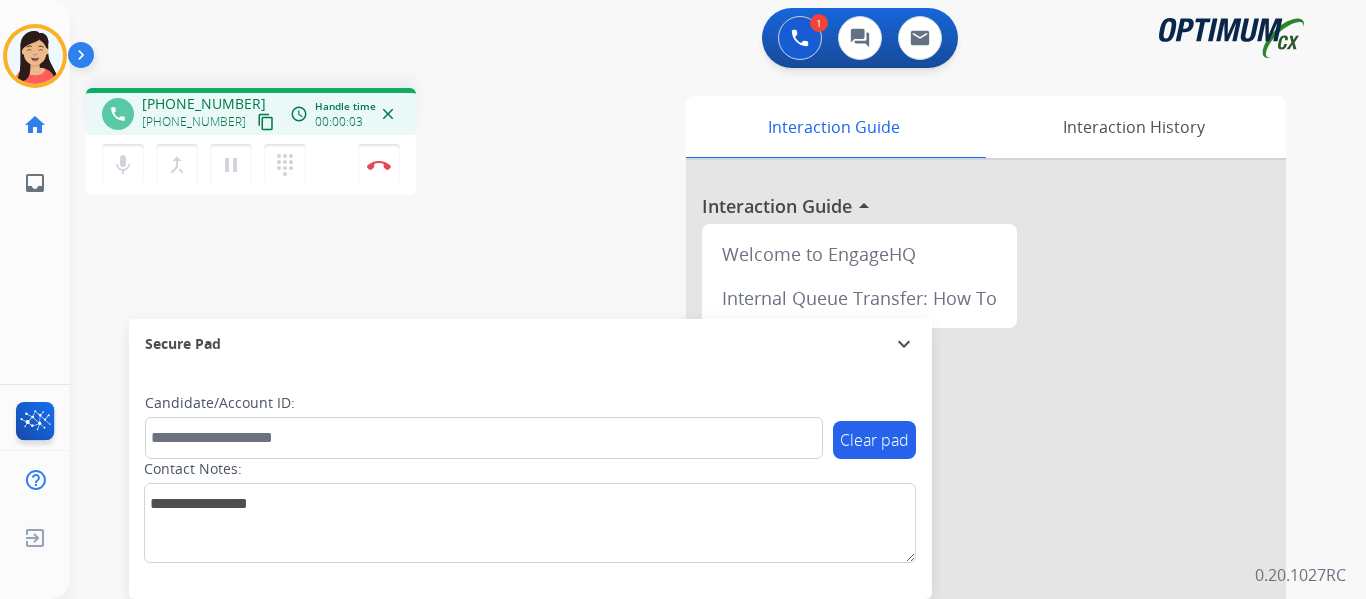 click on "content_copy" at bounding box center [266, 122] 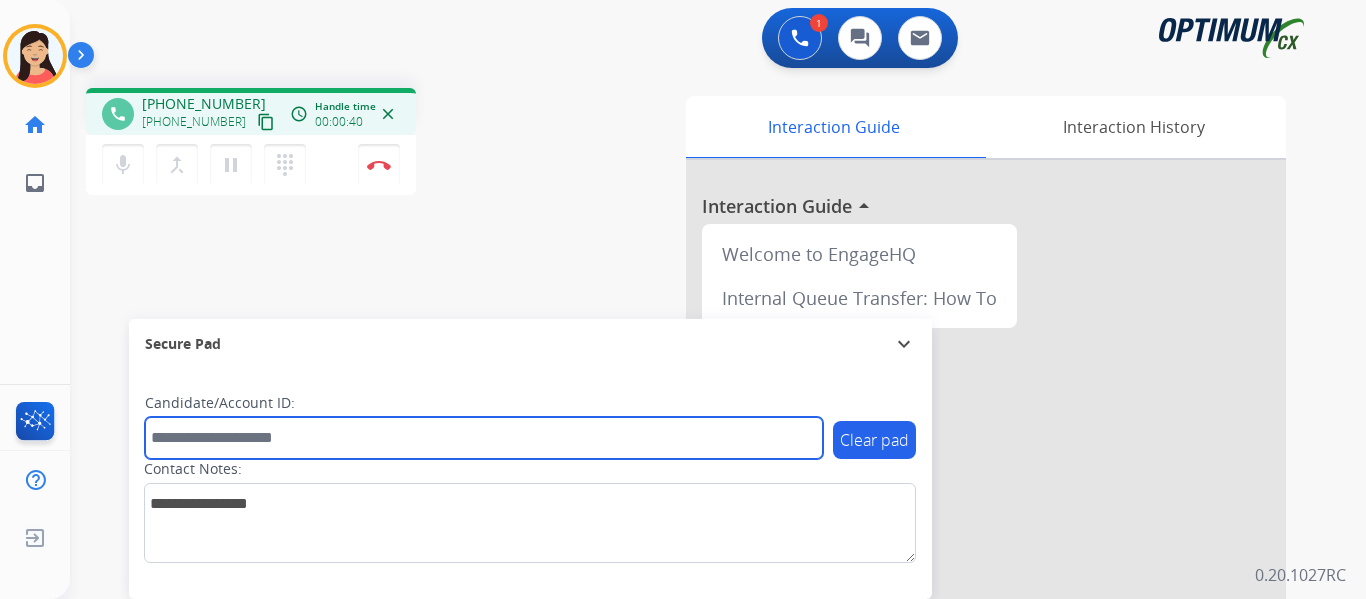 click at bounding box center [484, 438] 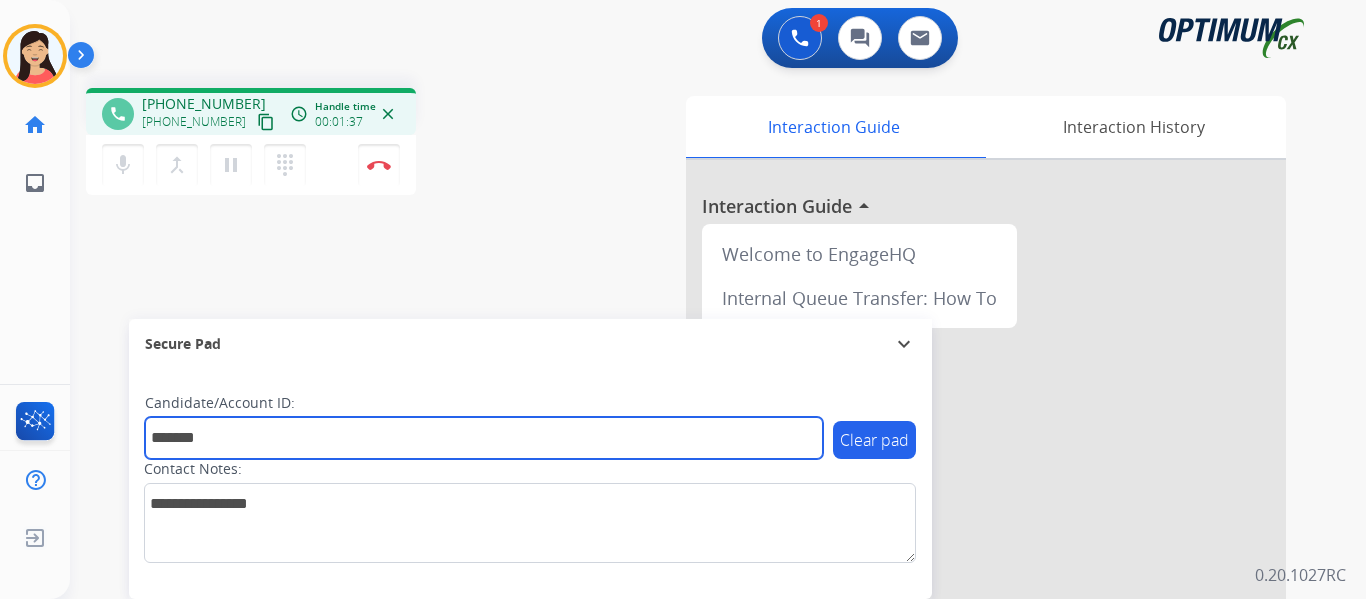 type on "*******" 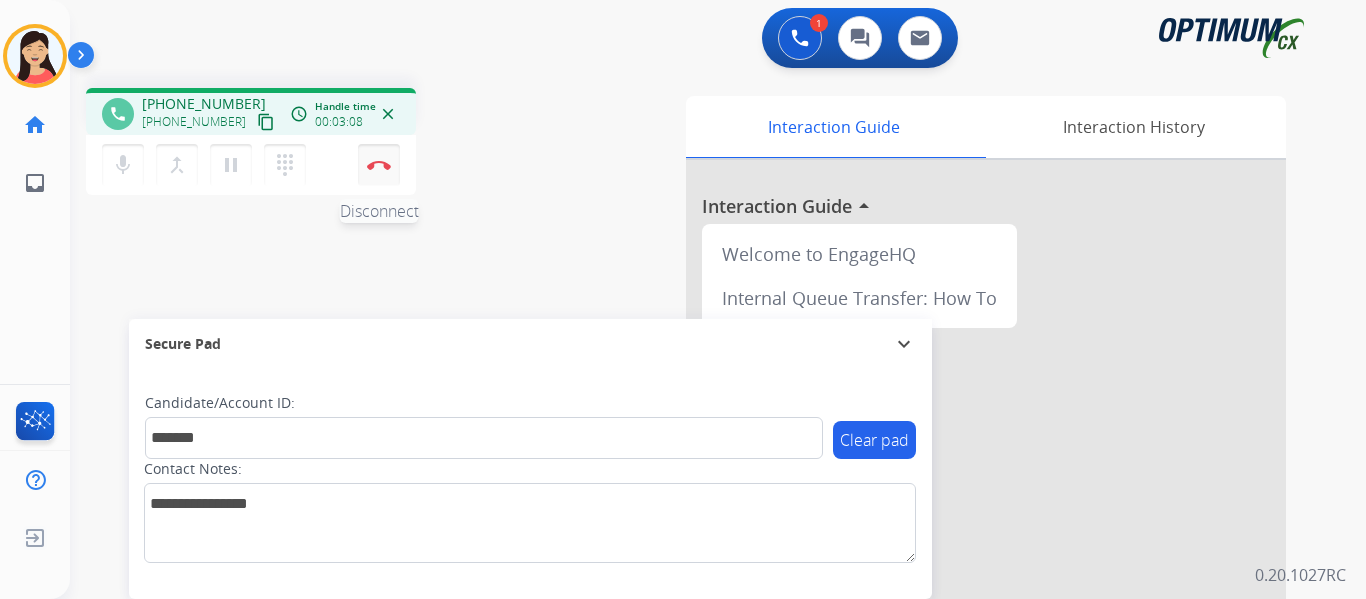 click at bounding box center [379, 165] 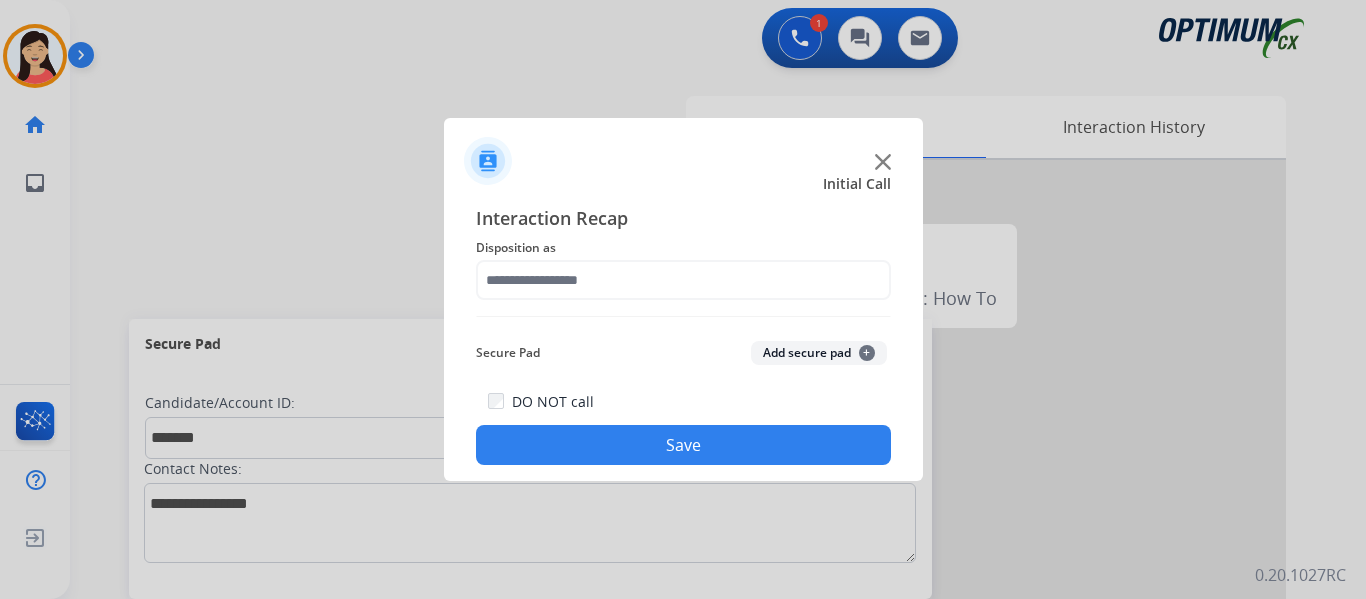 click on "Add secure pad  +" 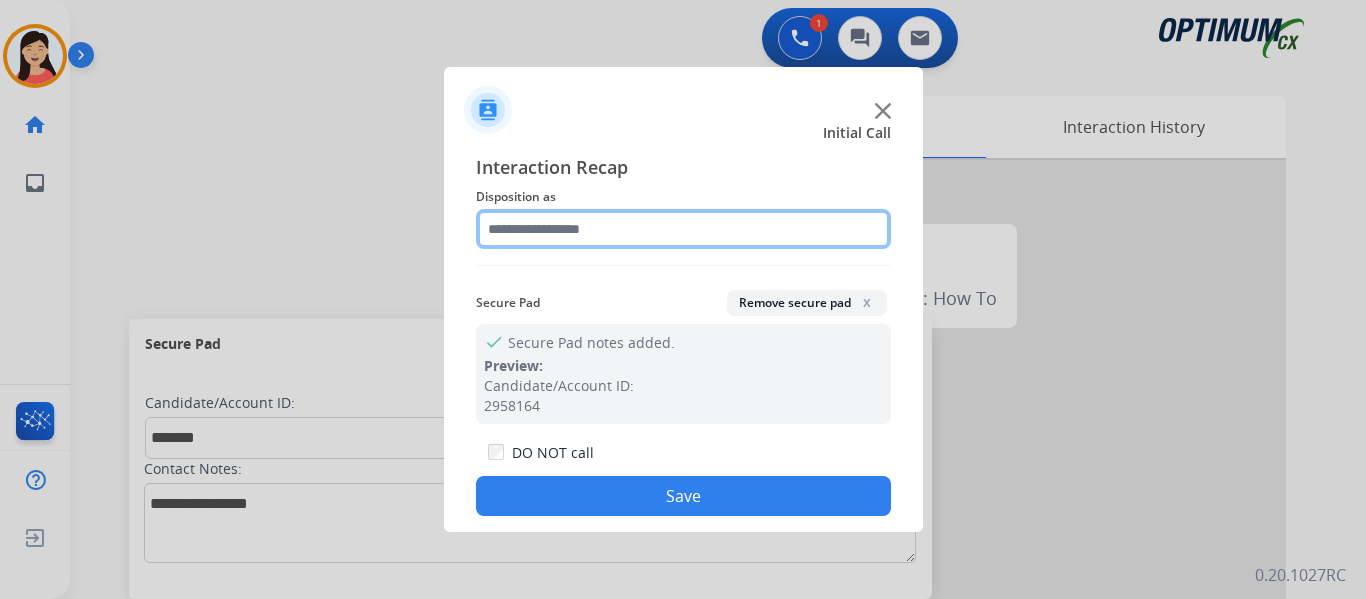 click 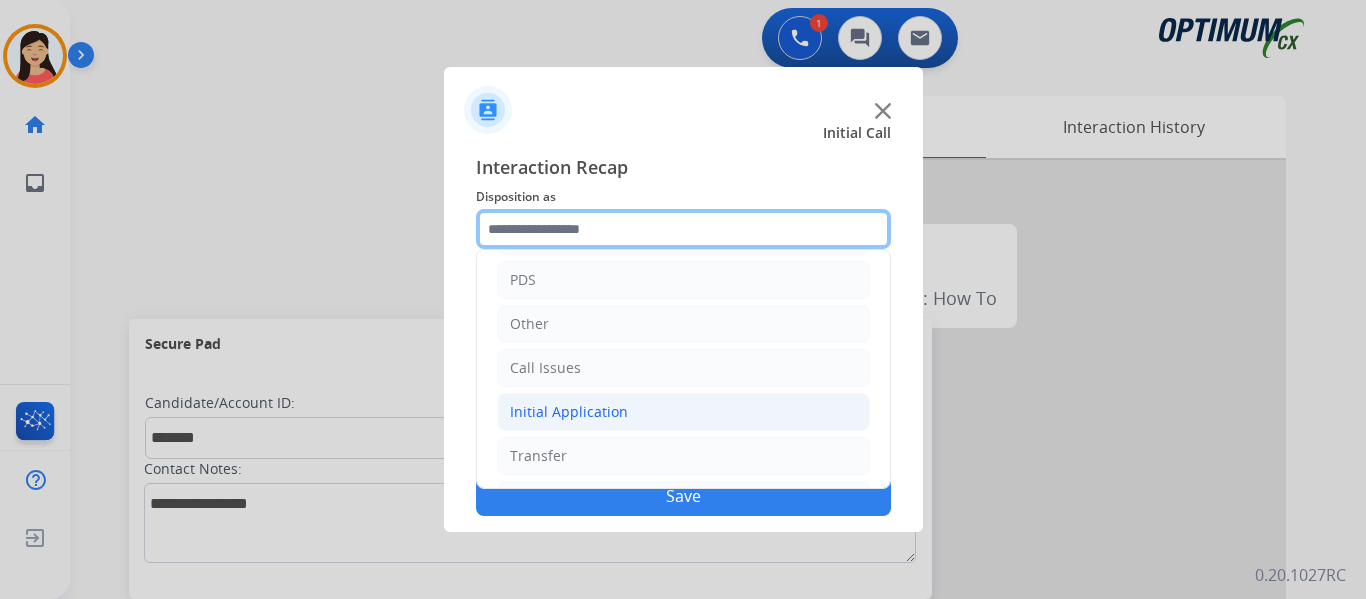 scroll, scrollTop: 136, scrollLeft: 0, axis: vertical 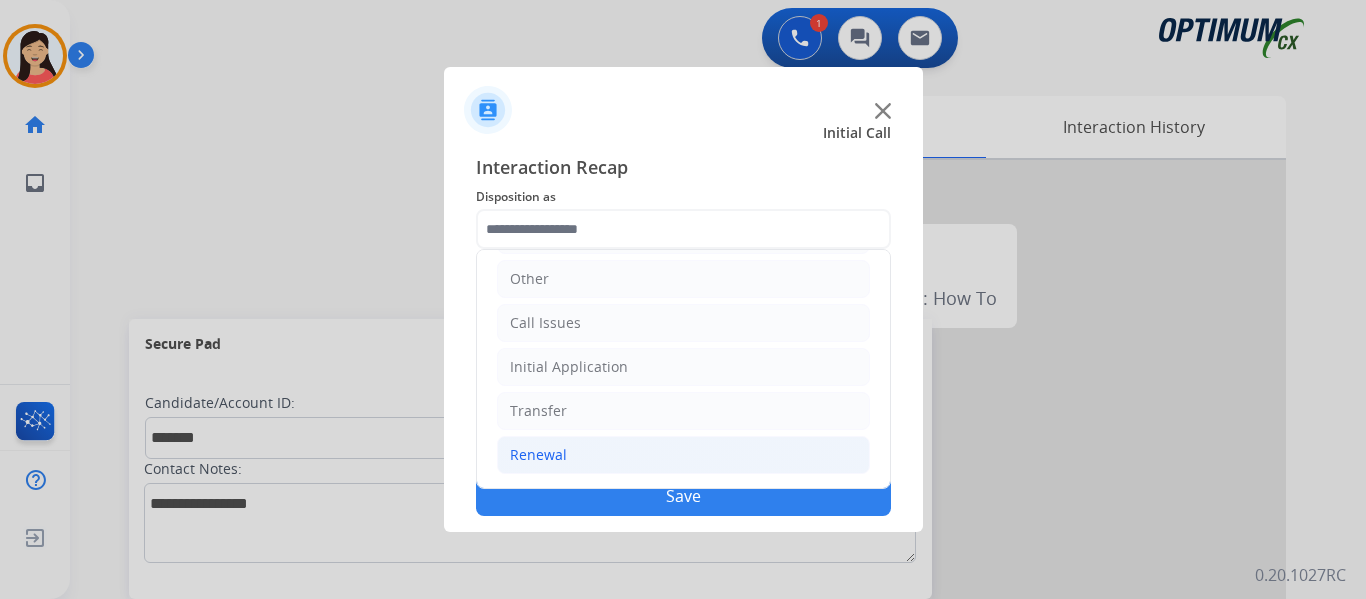 click on "Renewal" 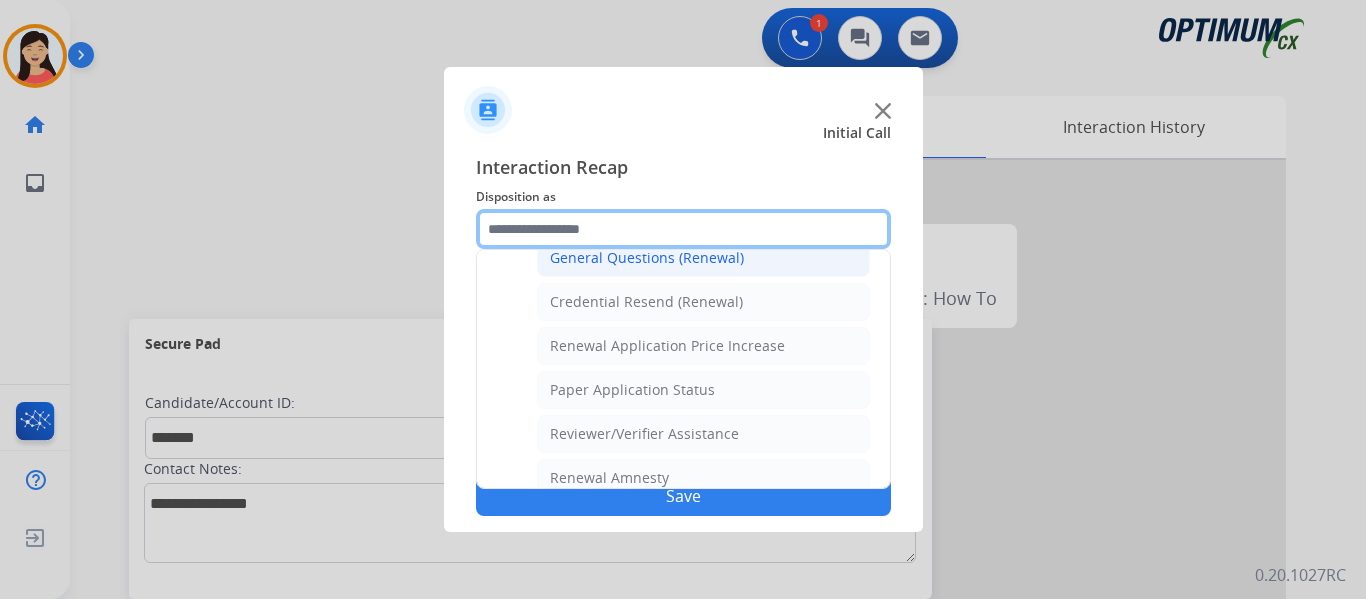 scroll, scrollTop: 572, scrollLeft: 0, axis: vertical 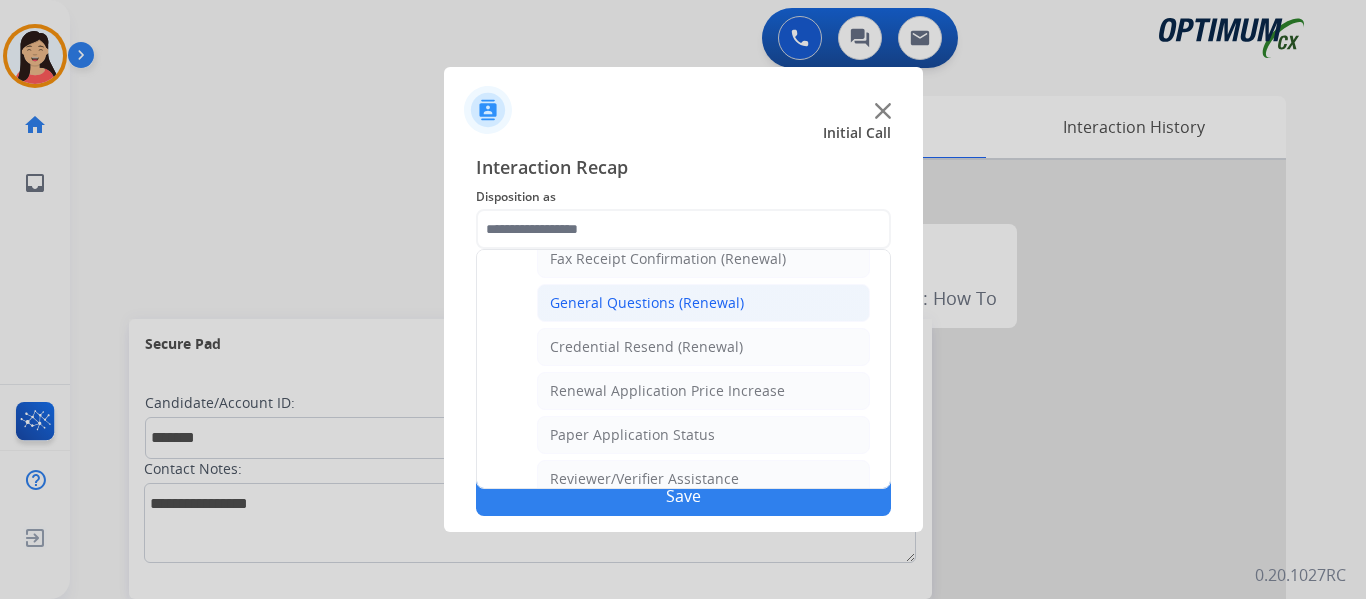 click on "General Questions (Renewal)" 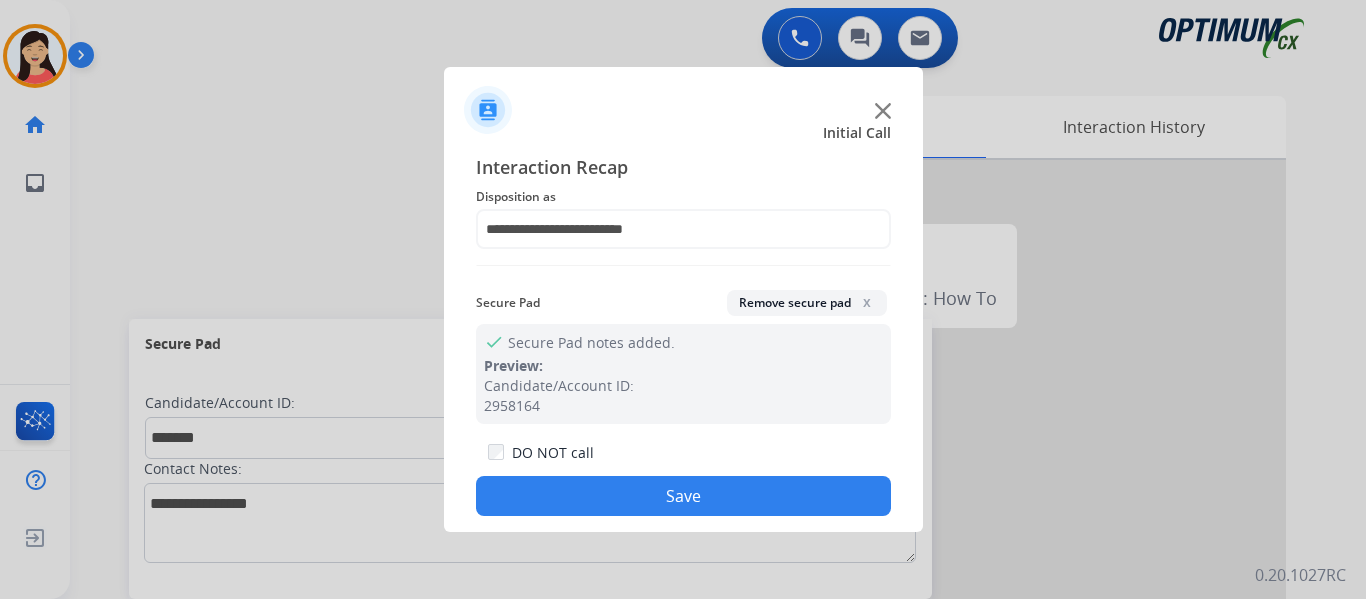 click on "Save" 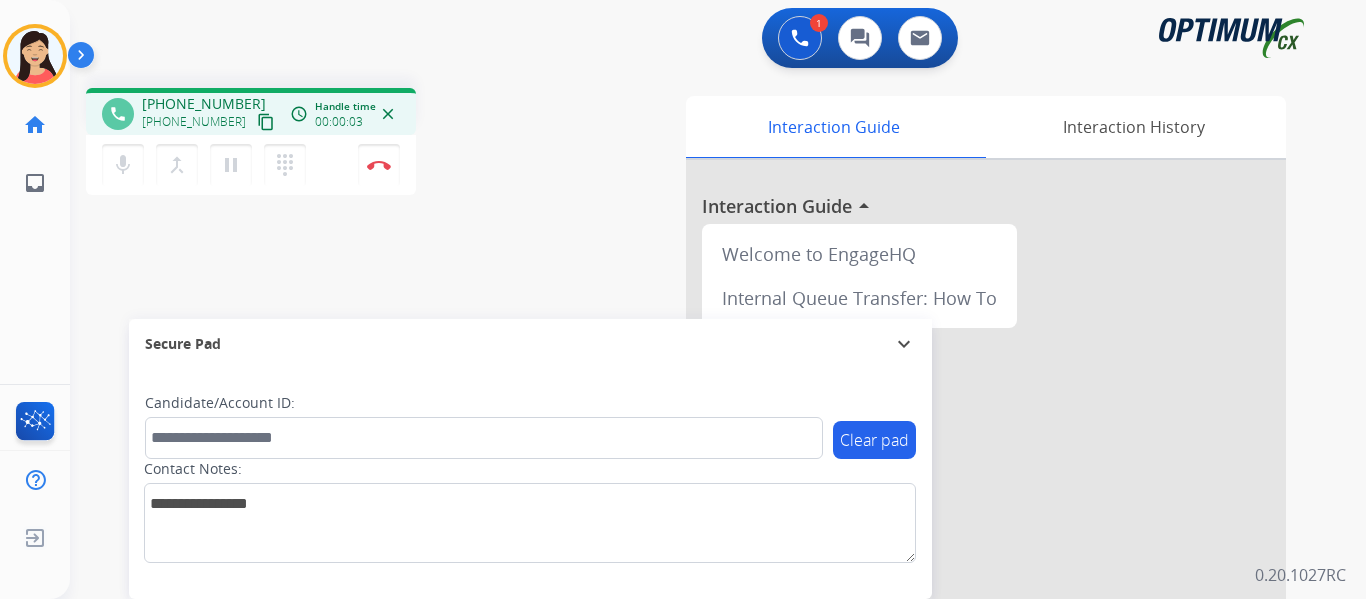 click on "content_copy" at bounding box center (266, 122) 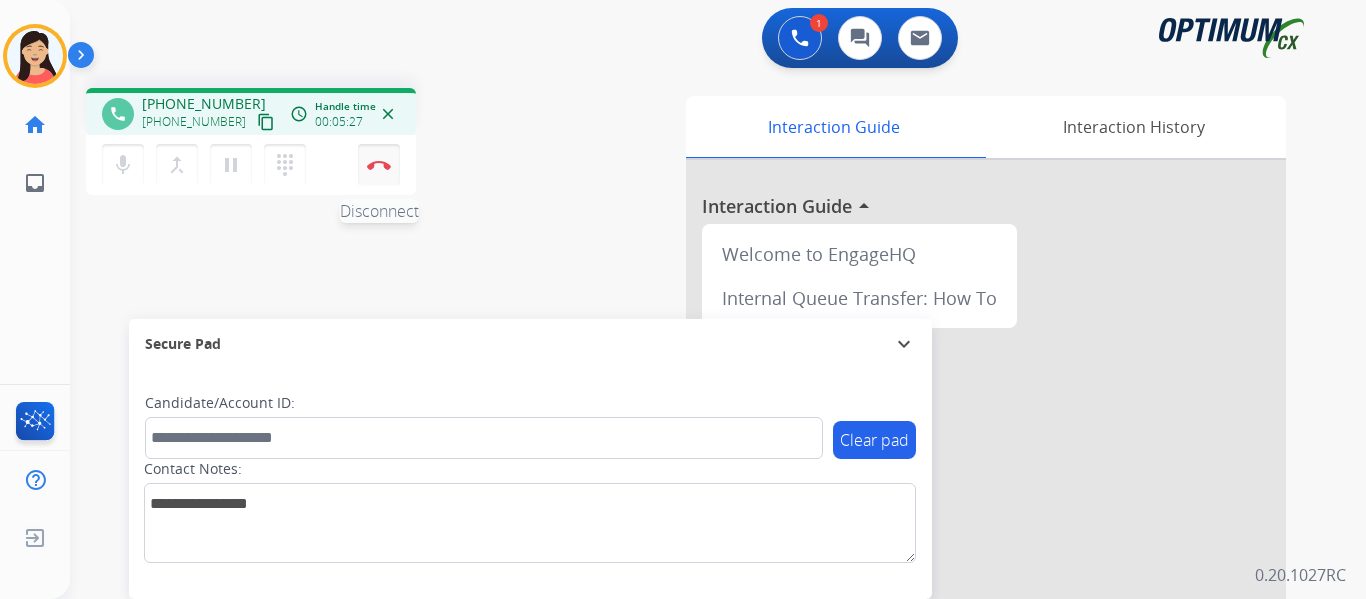 click on "Disconnect" at bounding box center [379, 165] 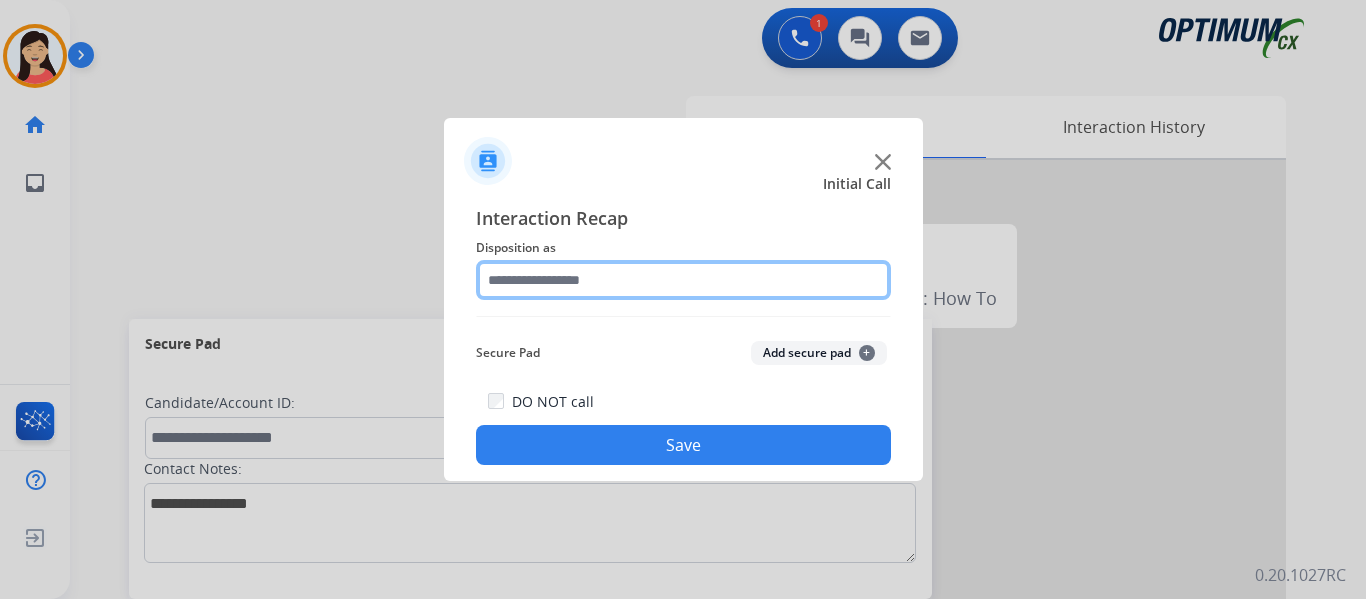 click 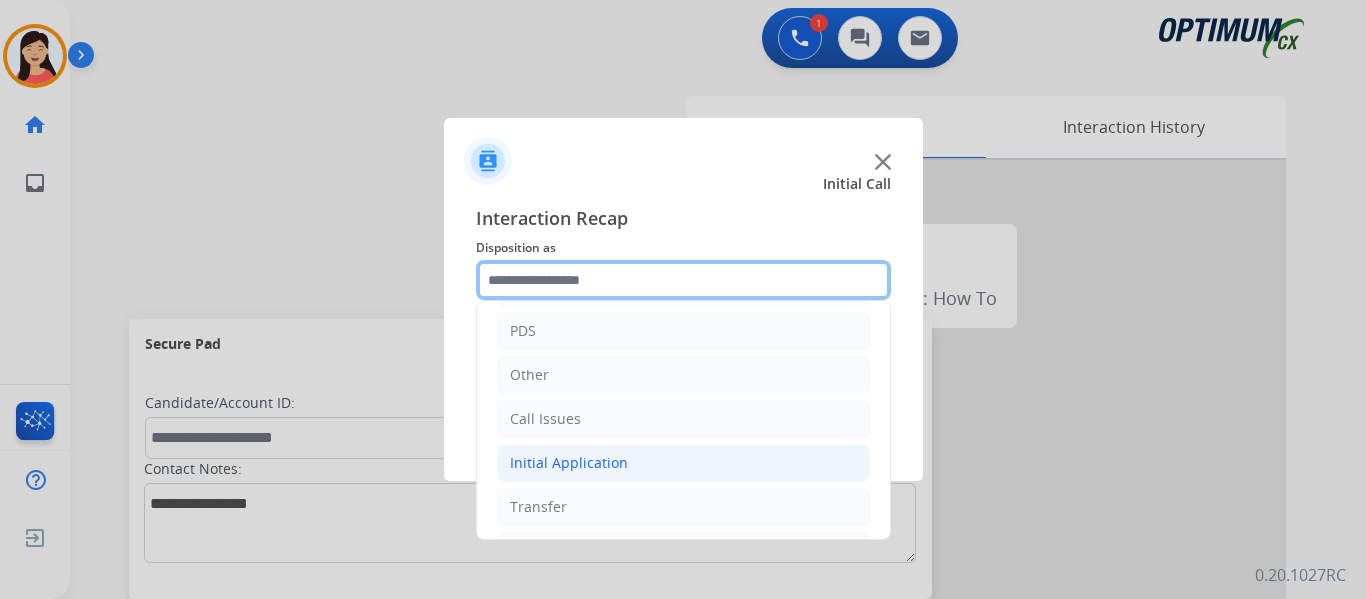 scroll, scrollTop: 136, scrollLeft: 0, axis: vertical 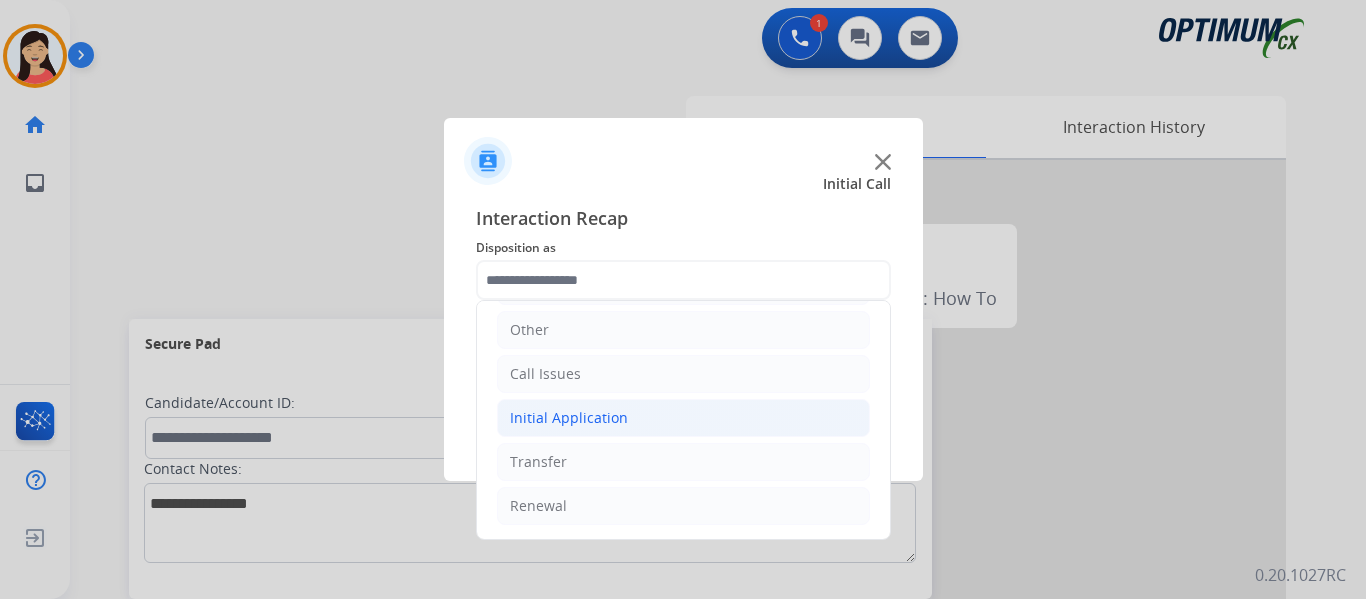 click on "Initial Application" 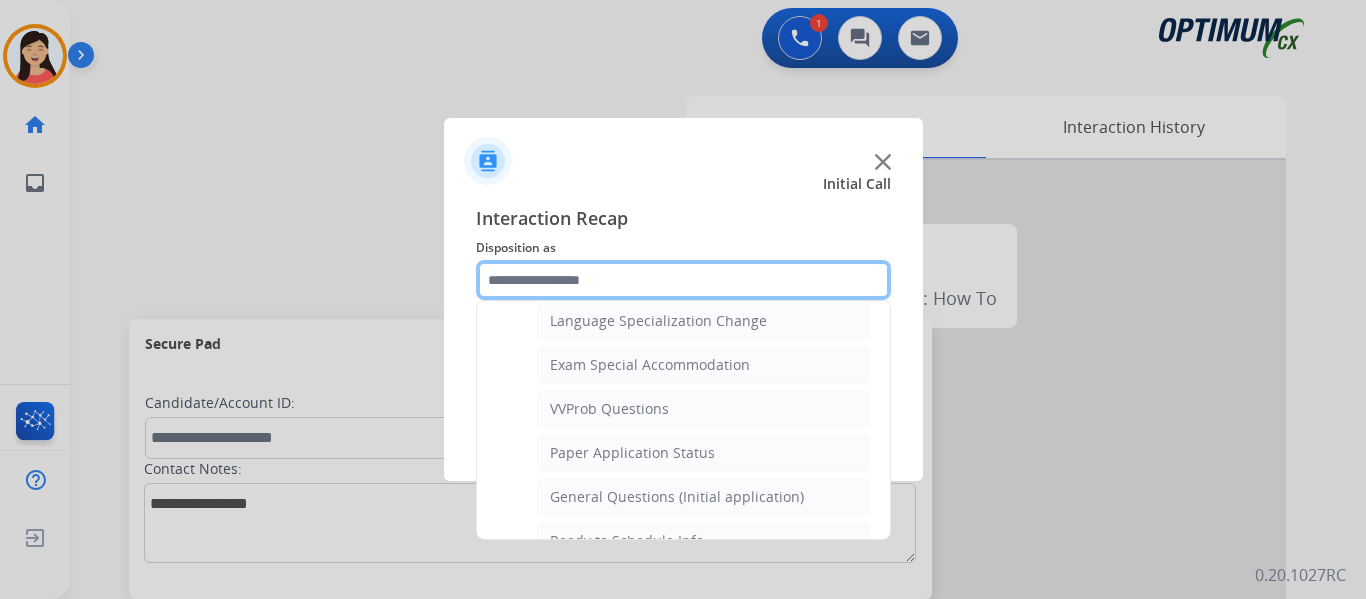 scroll, scrollTop: 1036, scrollLeft: 0, axis: vertical 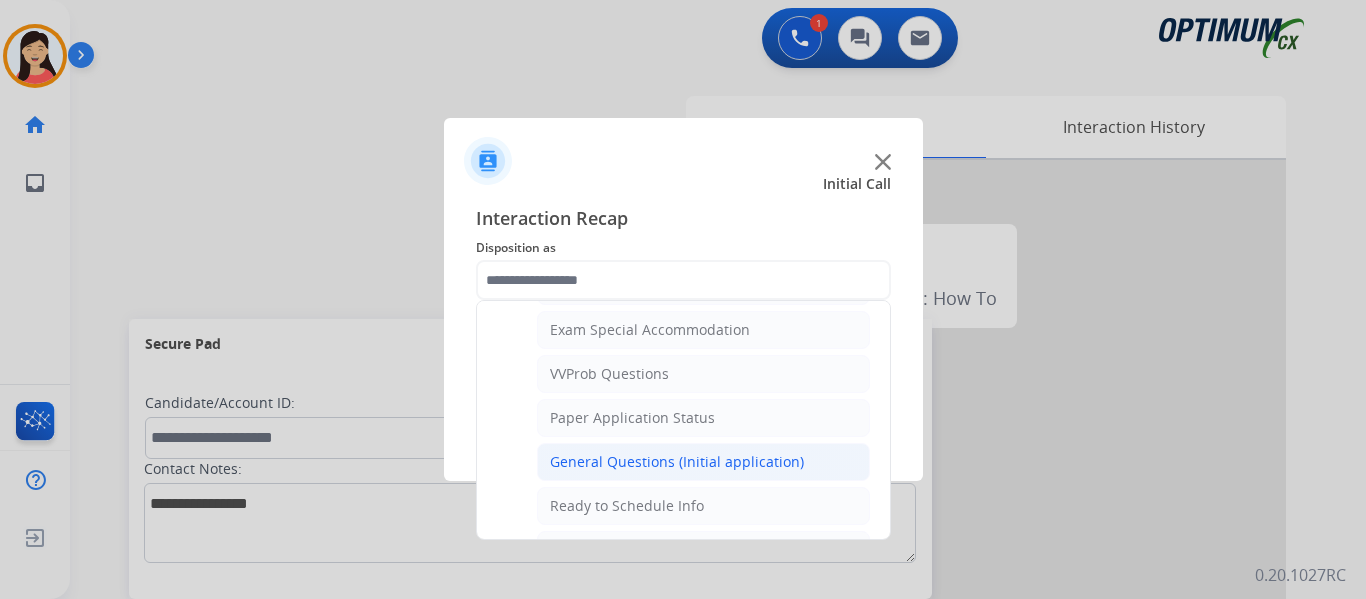 click on "General Questions (Initial application)" 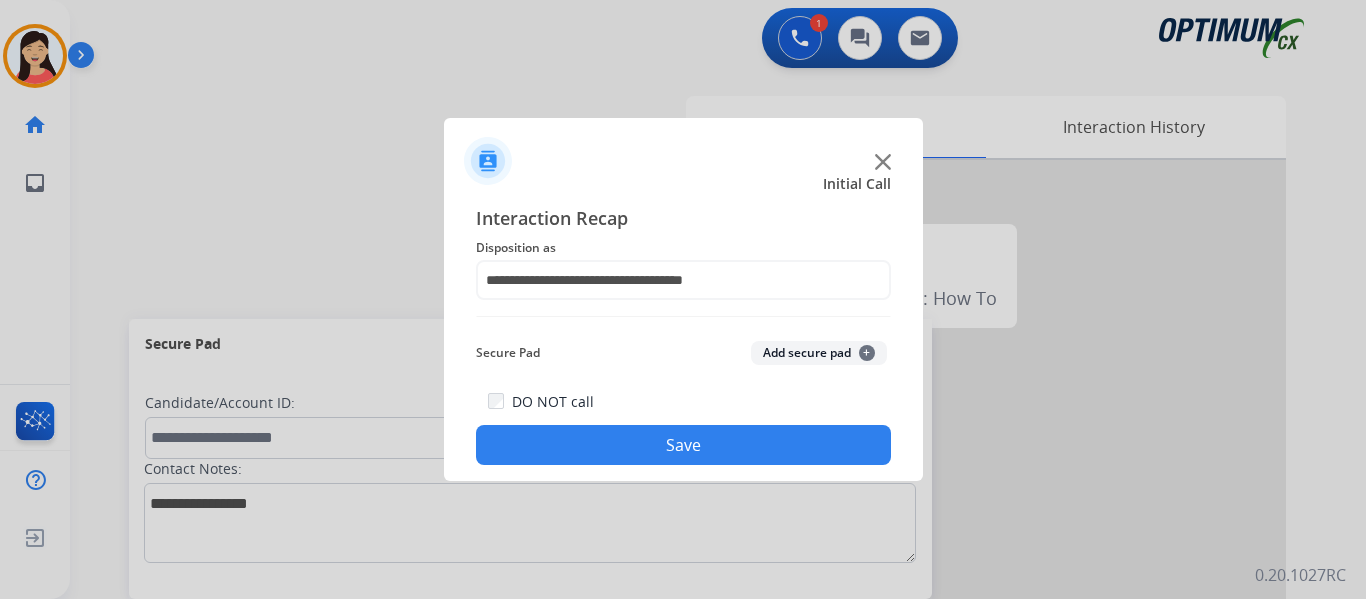 click on "Save" 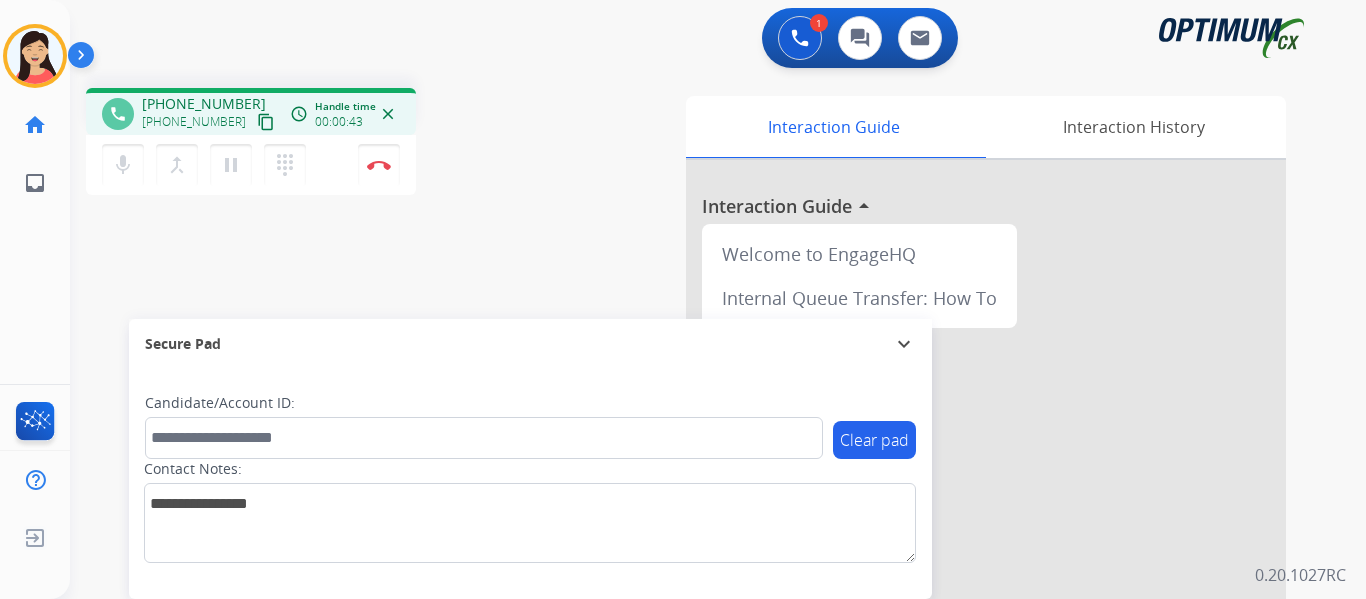 click on "content_copy" at bounding box center [266, 122] 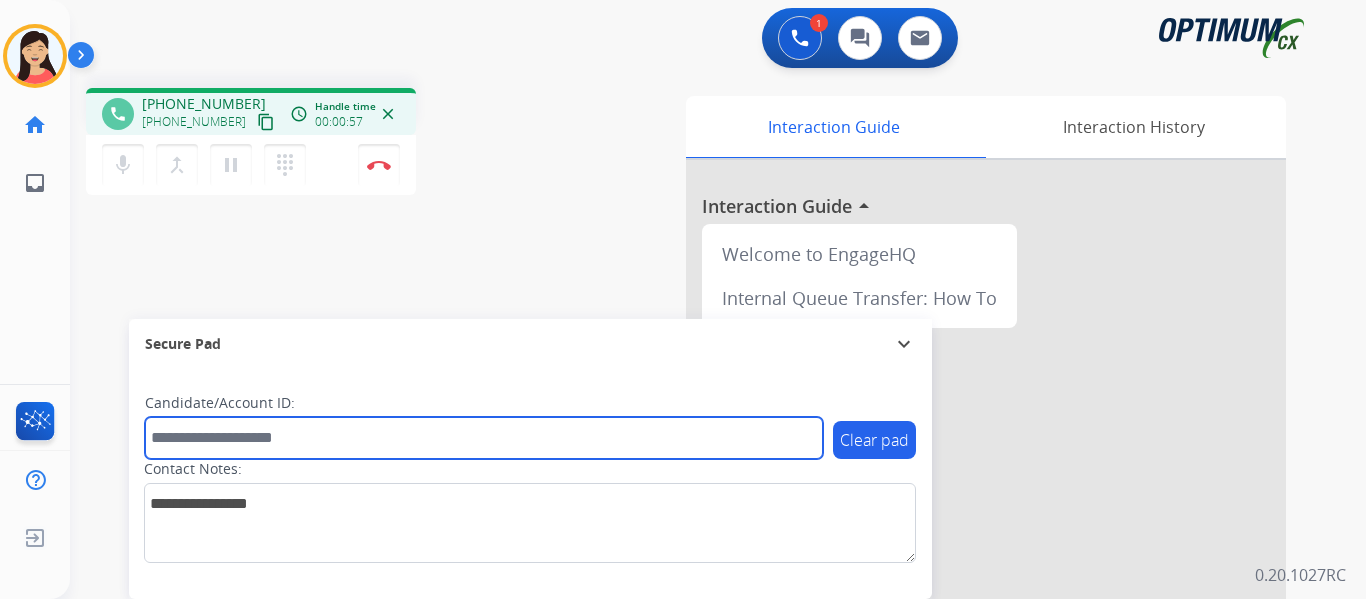 click at bounding box center [484, 438] 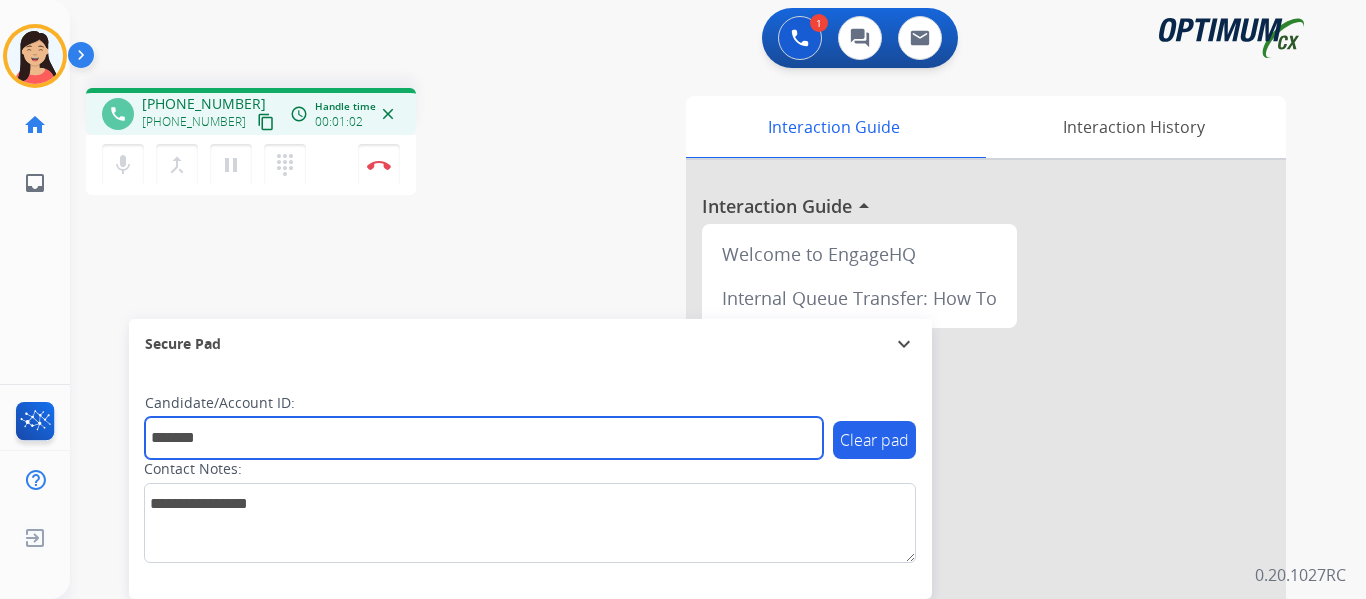 type on "*******" 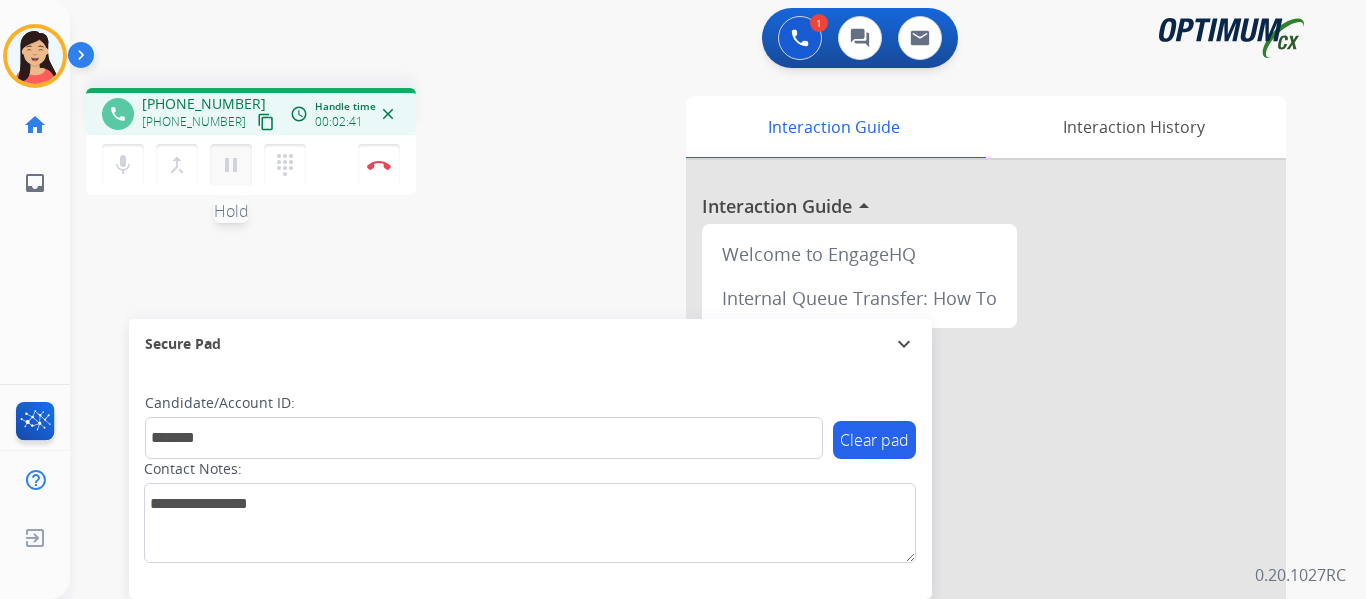 click on "pause" at bounding box center [231, 165] 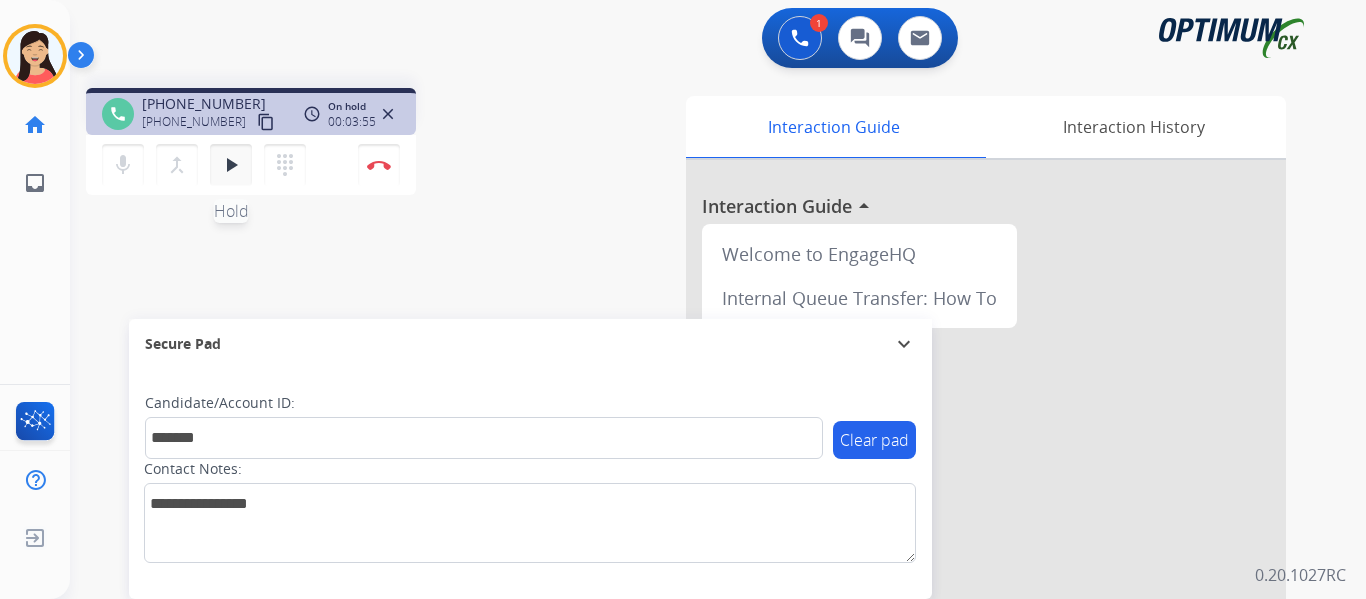 click on "play_arrow" at bounding box center (231, 165) 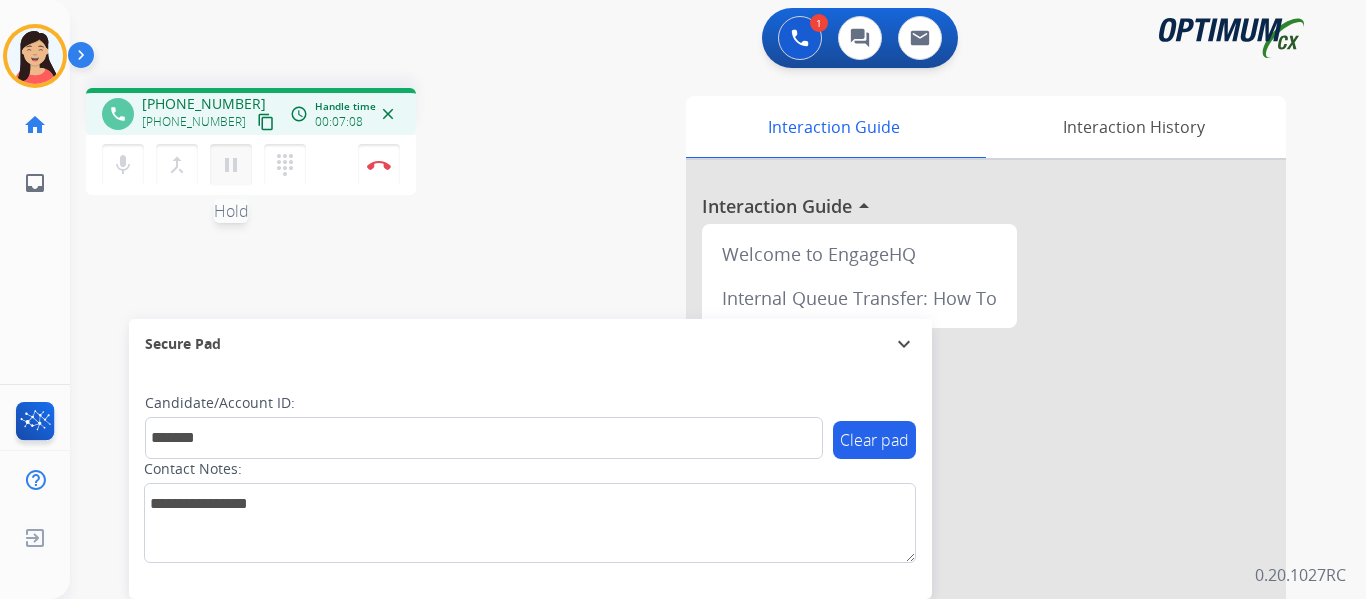 click on "pause" at bounding box center (231, 165) 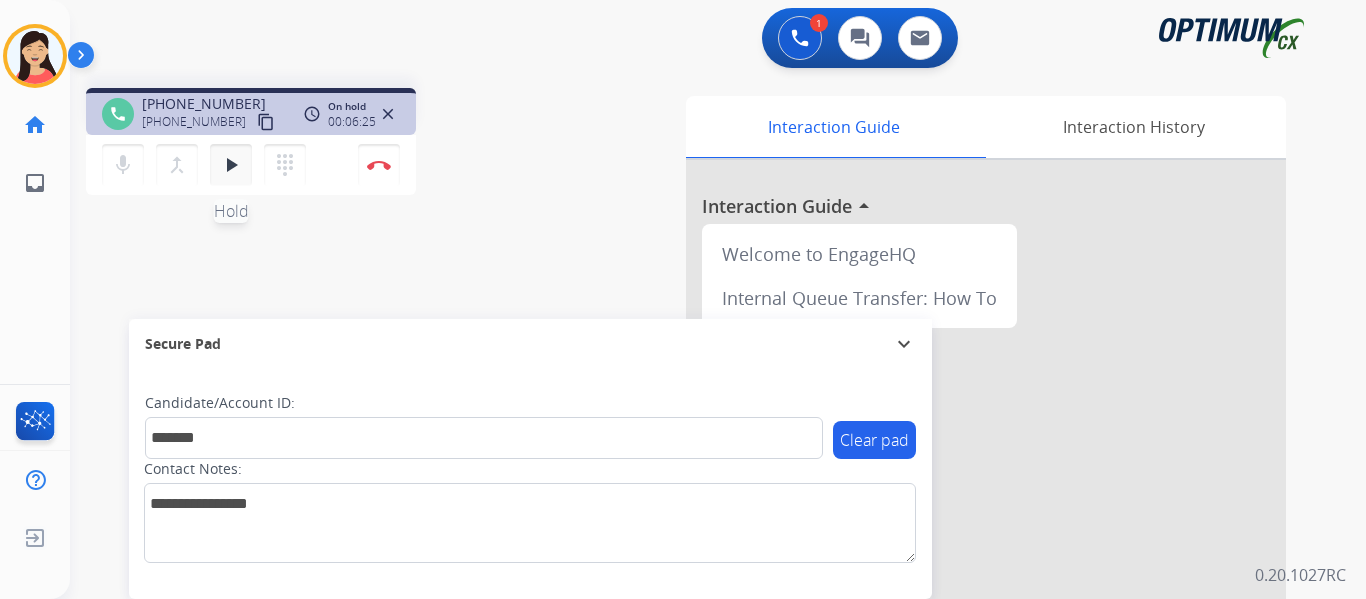 click on "play_arrow Hold" at bounding box center (231, 165) 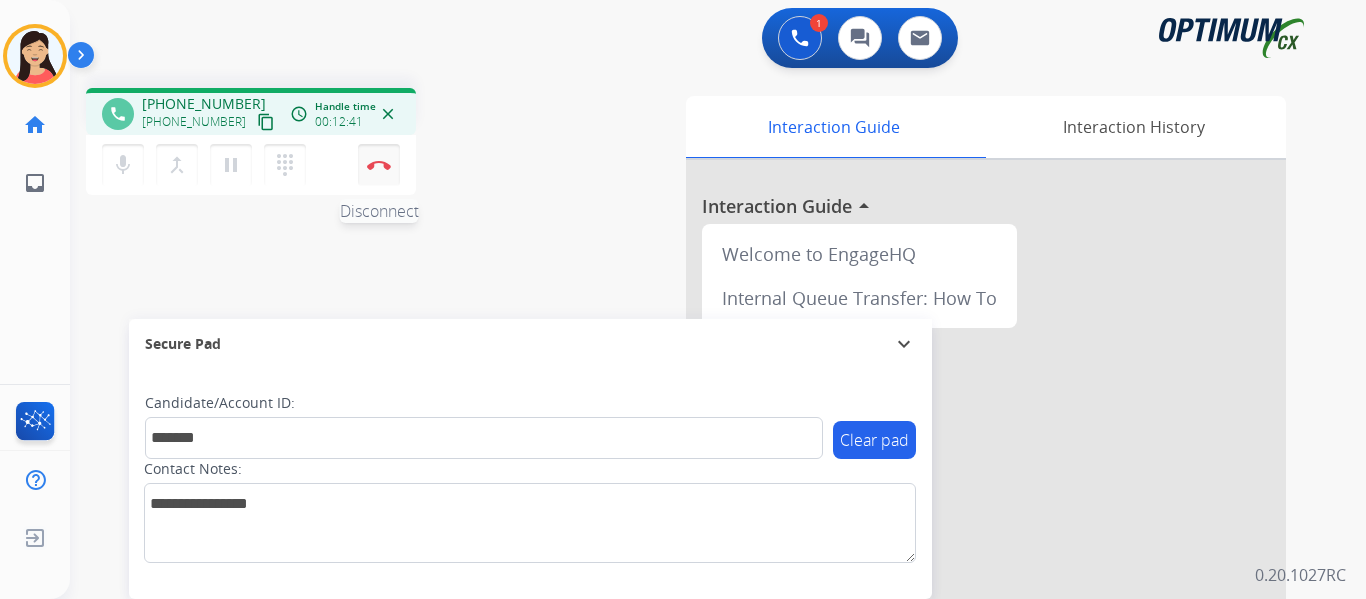 click on "Disconnect" at bounding box center (379, 165) 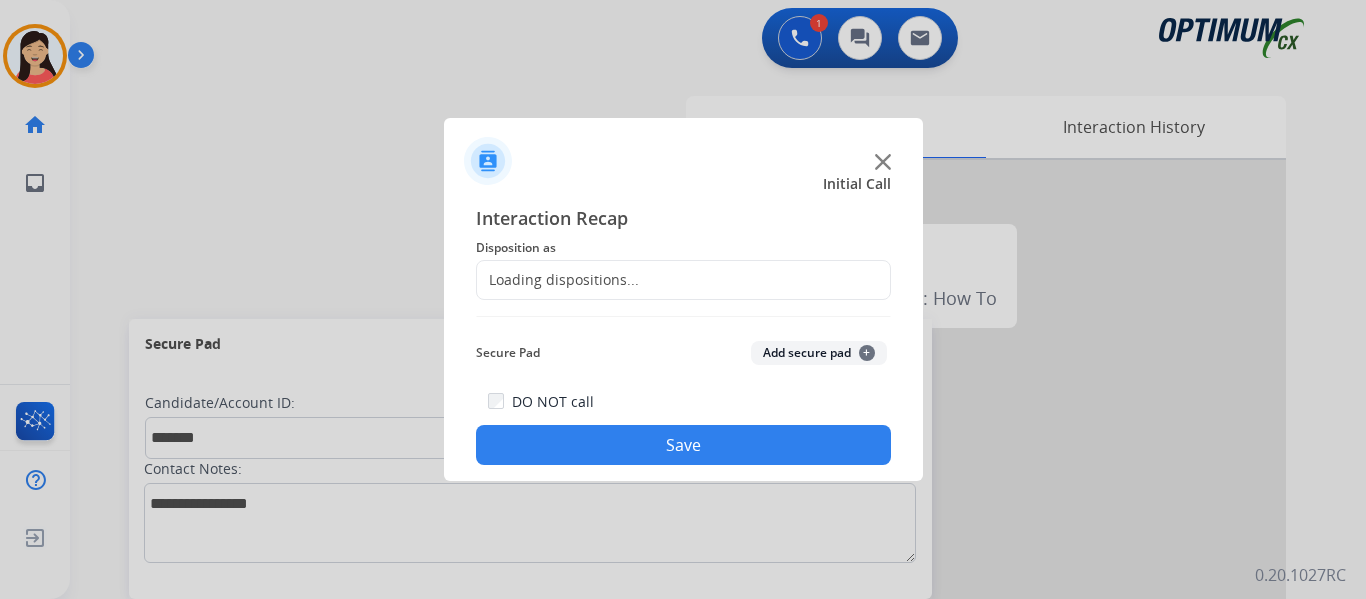 click on "Loading dispositions..." 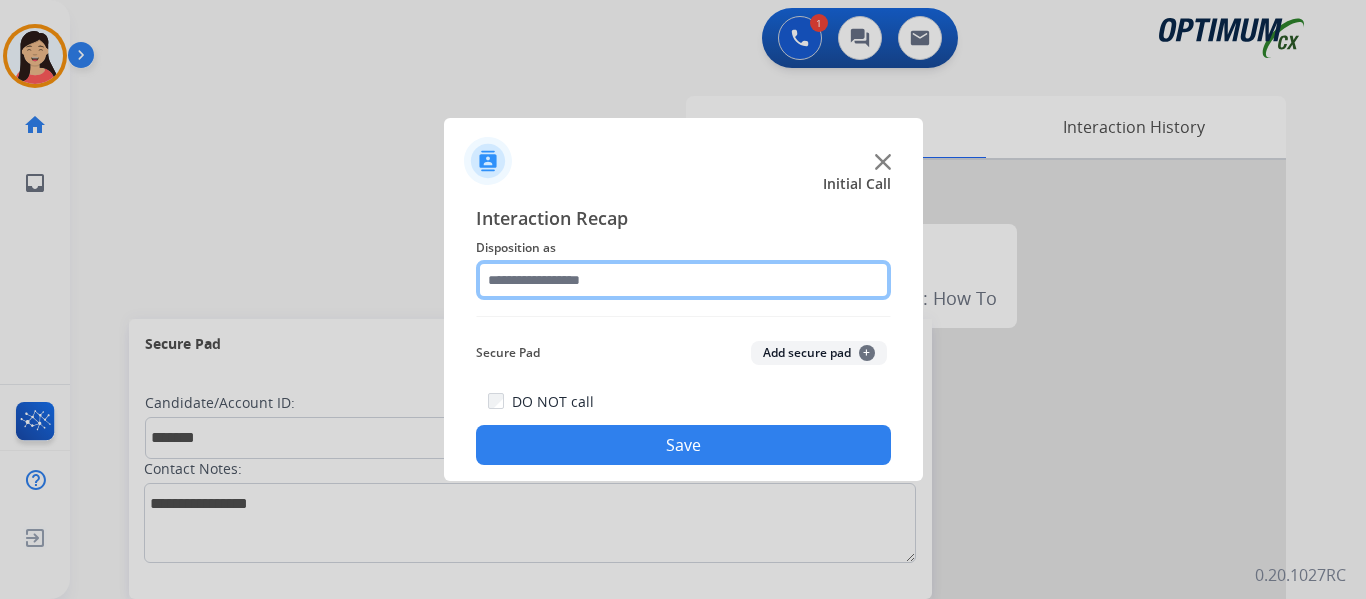 click 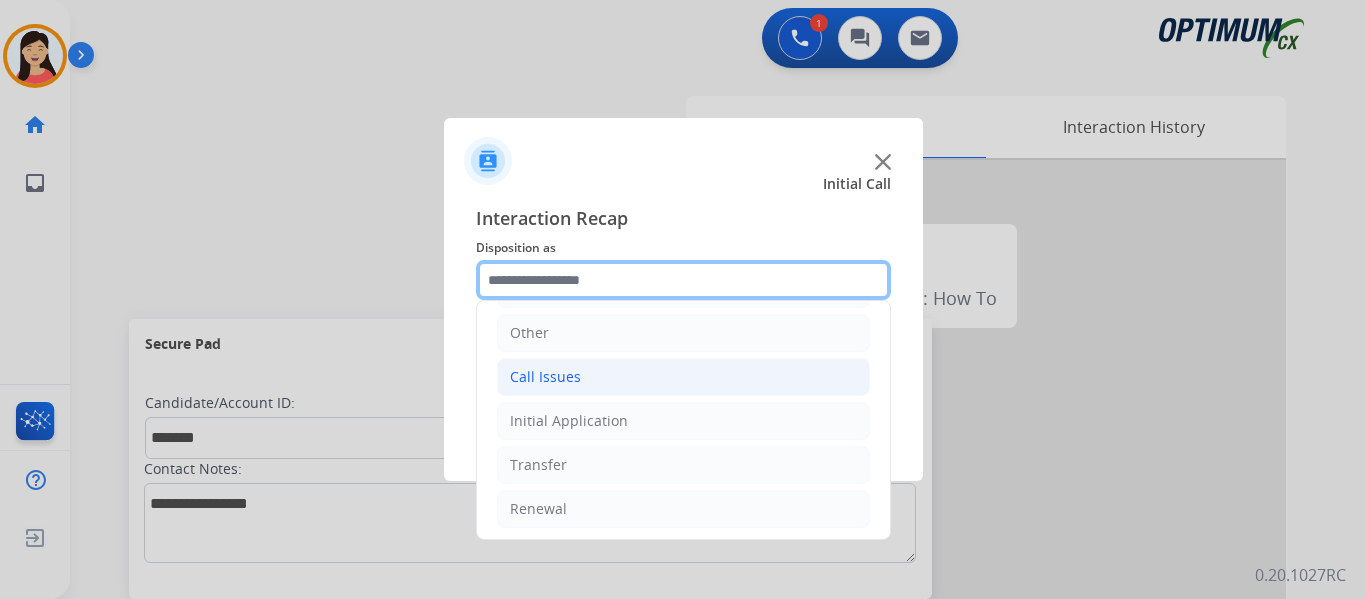scroll, scrollTop: 136, scrollLeft: 0, axis: vertical 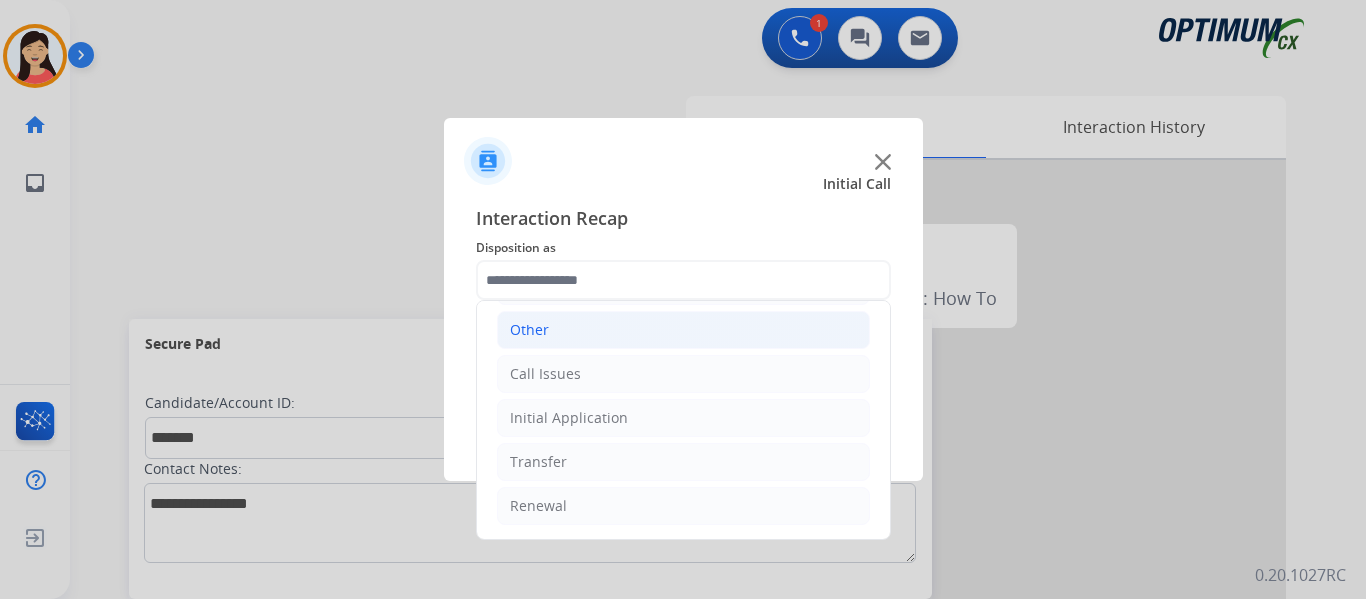 click on "Other" 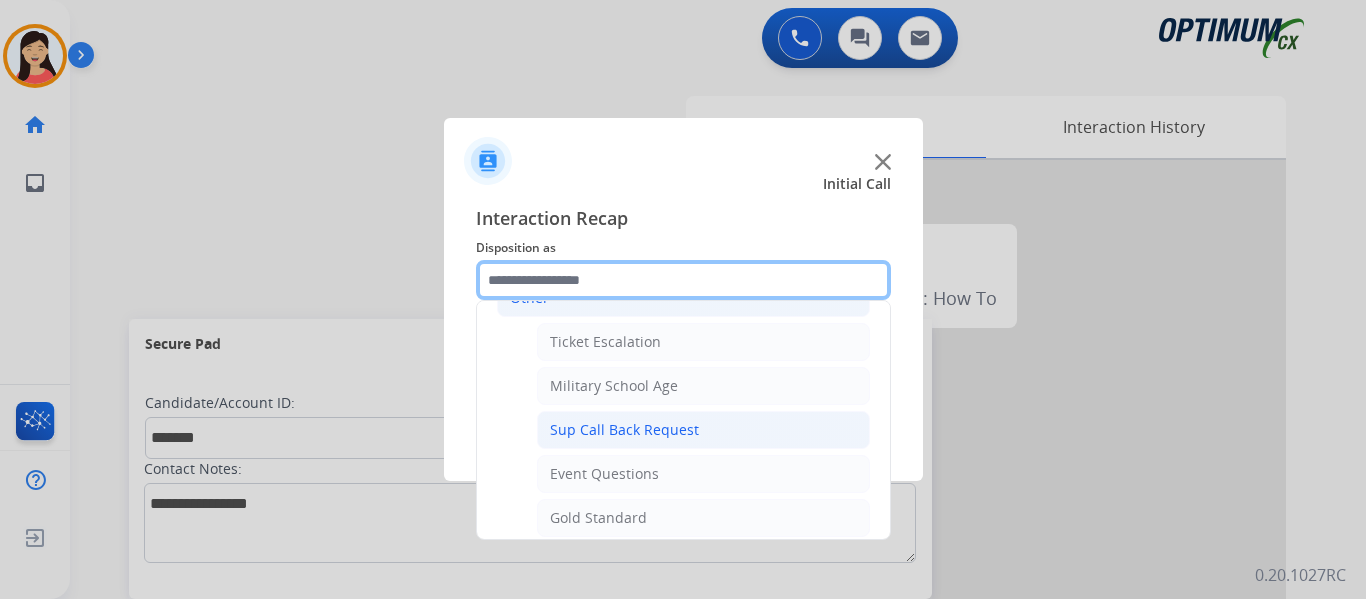 scroll, scrollTop: 136, scrollLeft: 0, axis: vertical 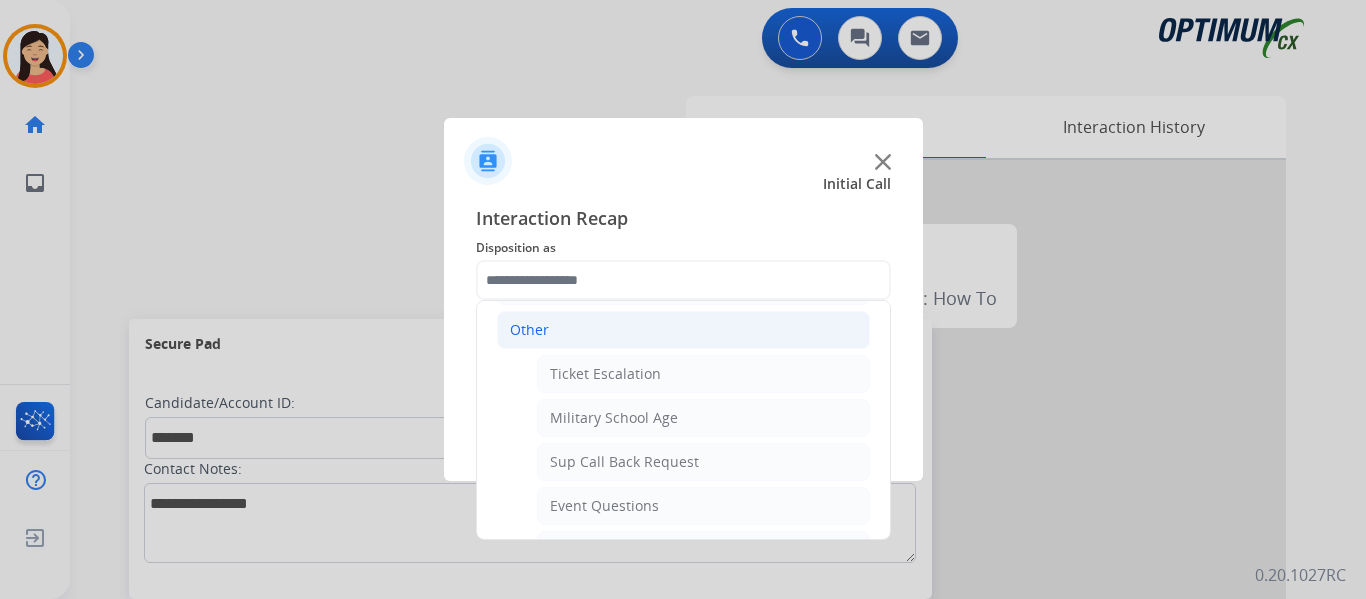 click on "Other" 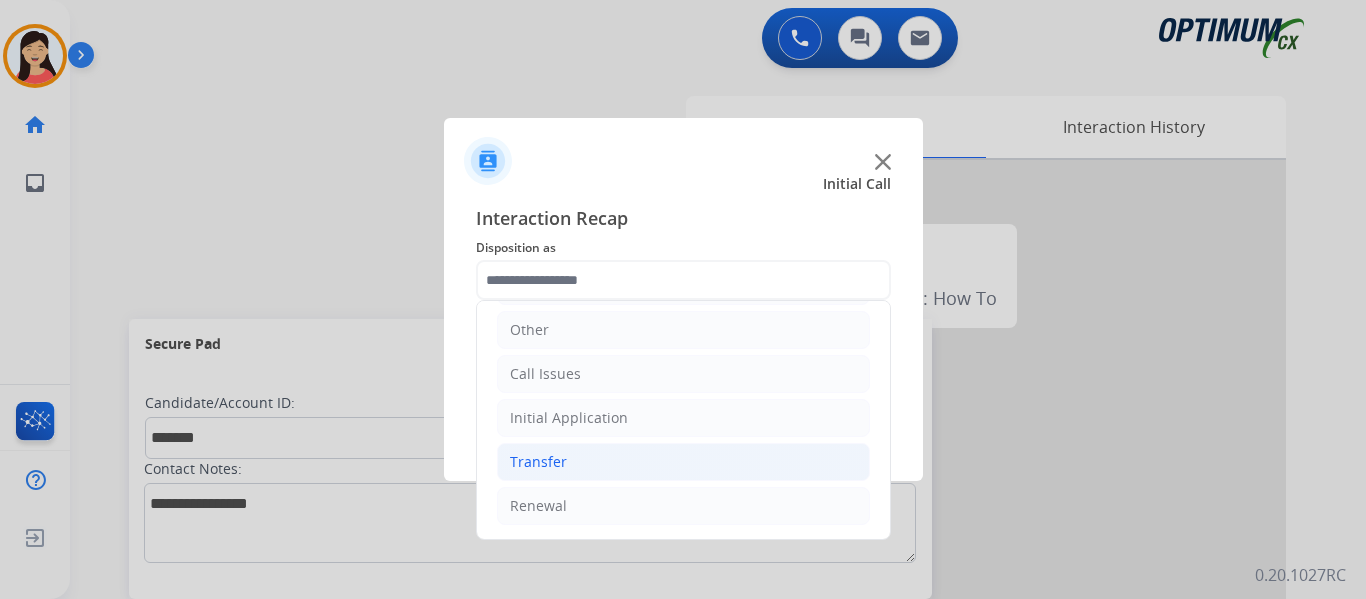 click on "Transfer" 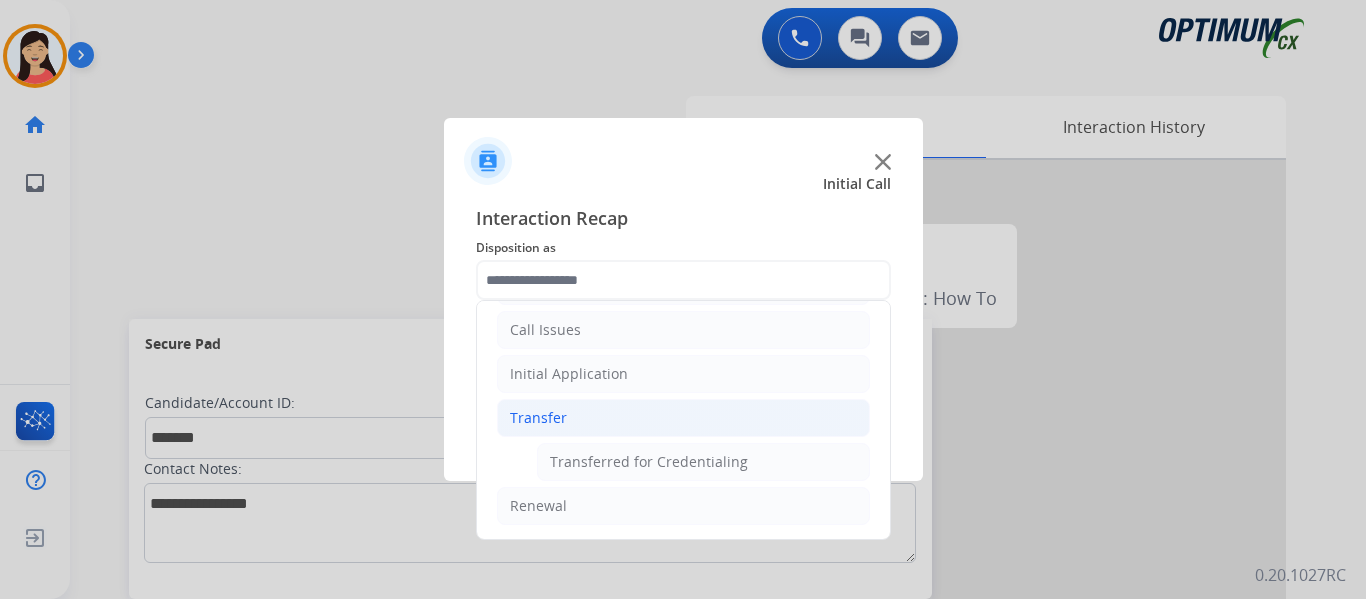 click on "Transfer" 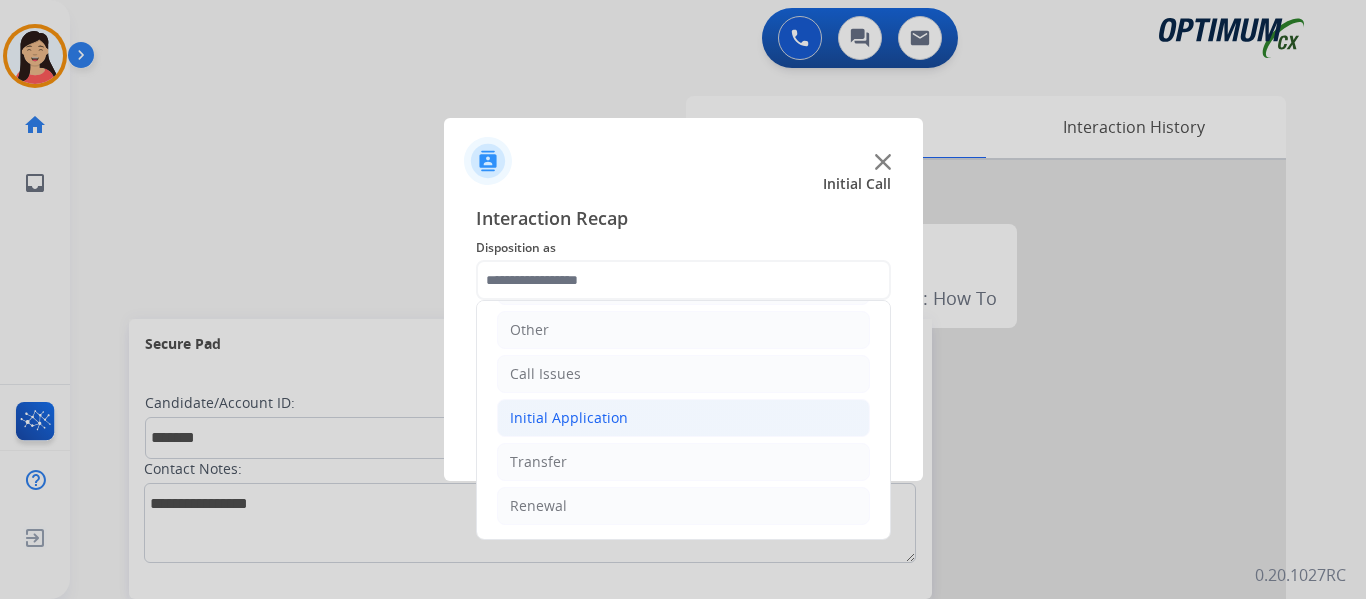 click on "Initial Application" 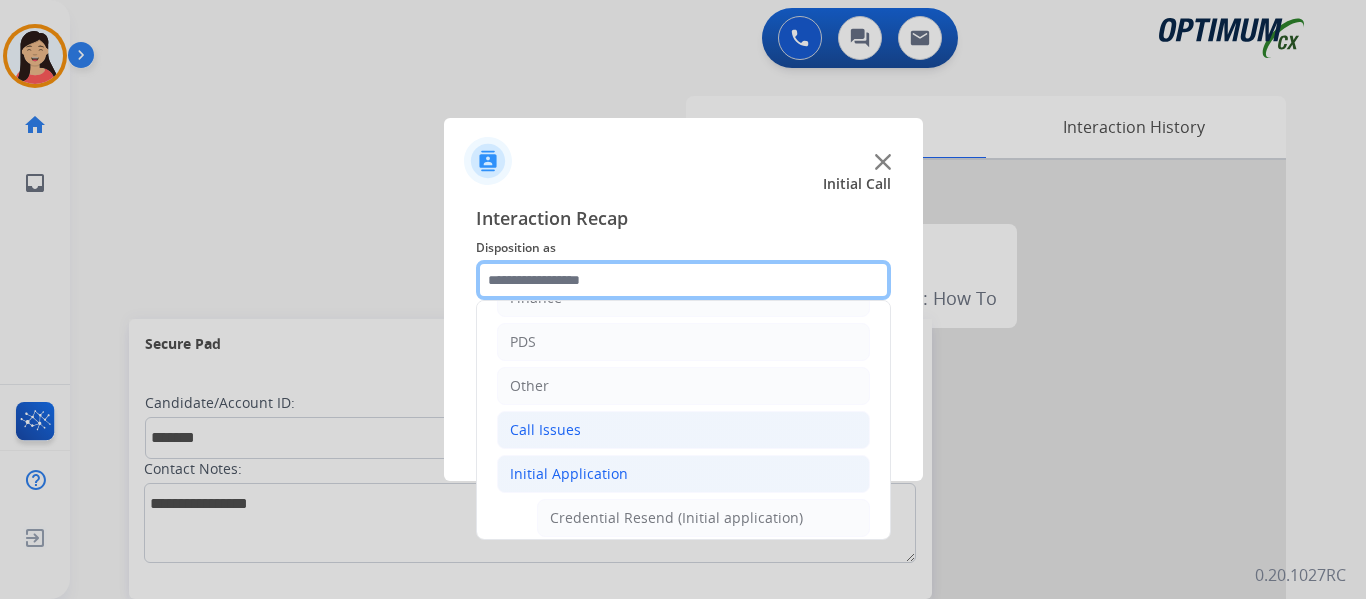 scroll, scrollTop: 0, scrollLeft: 0, axis: both 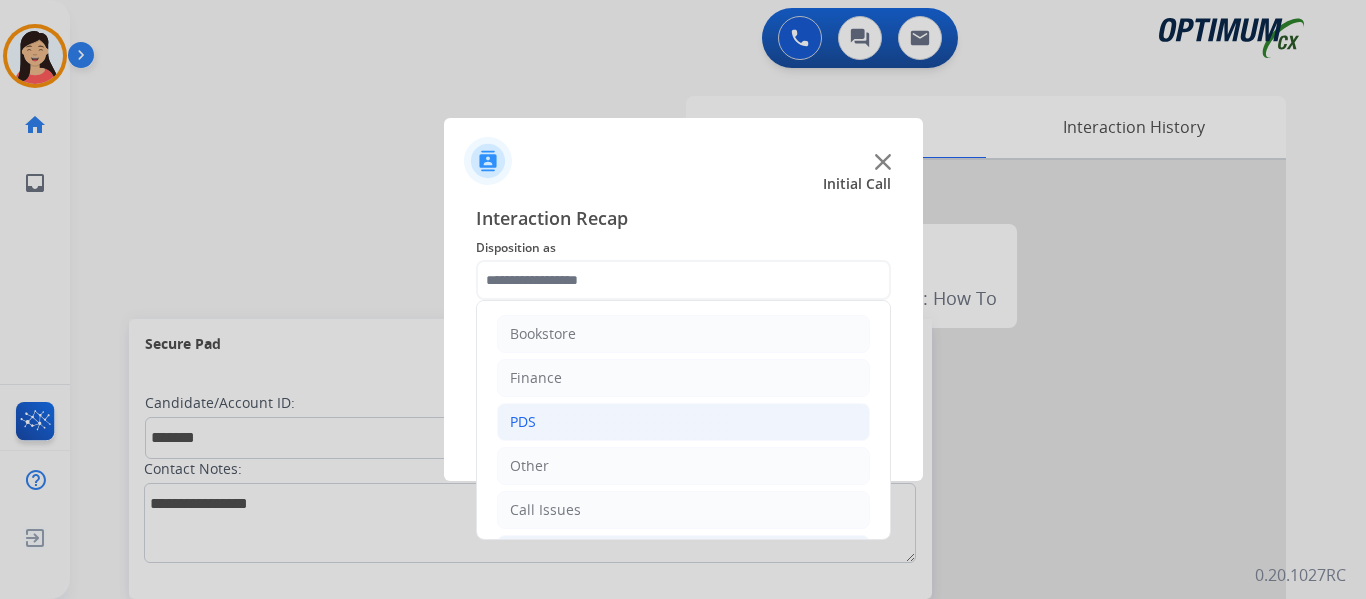 click on "PDS" 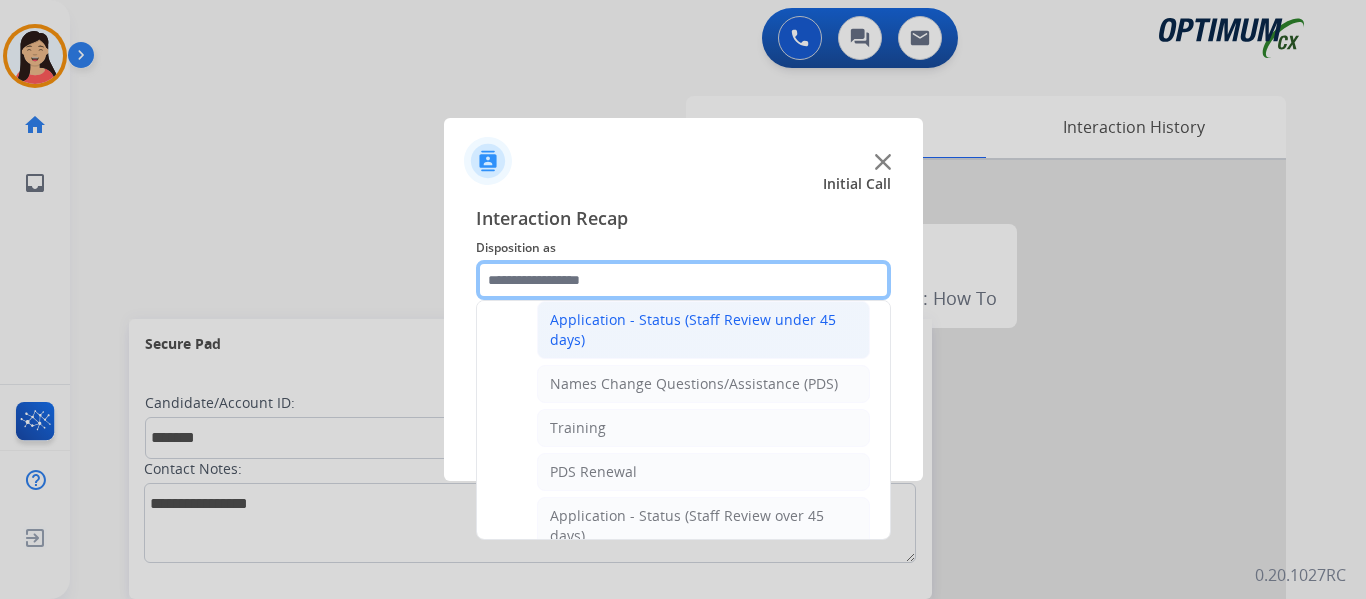 scroll, scrollTop: 100, scrollLeft: 0, axis: vertical 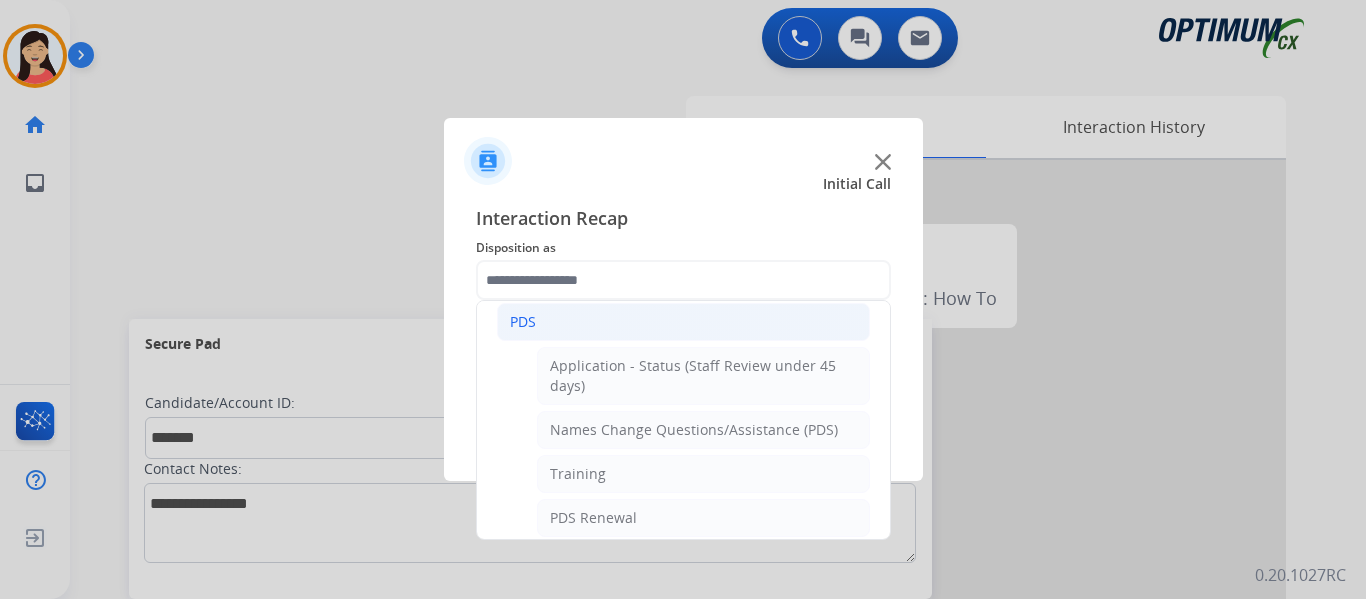 click on "PDS" 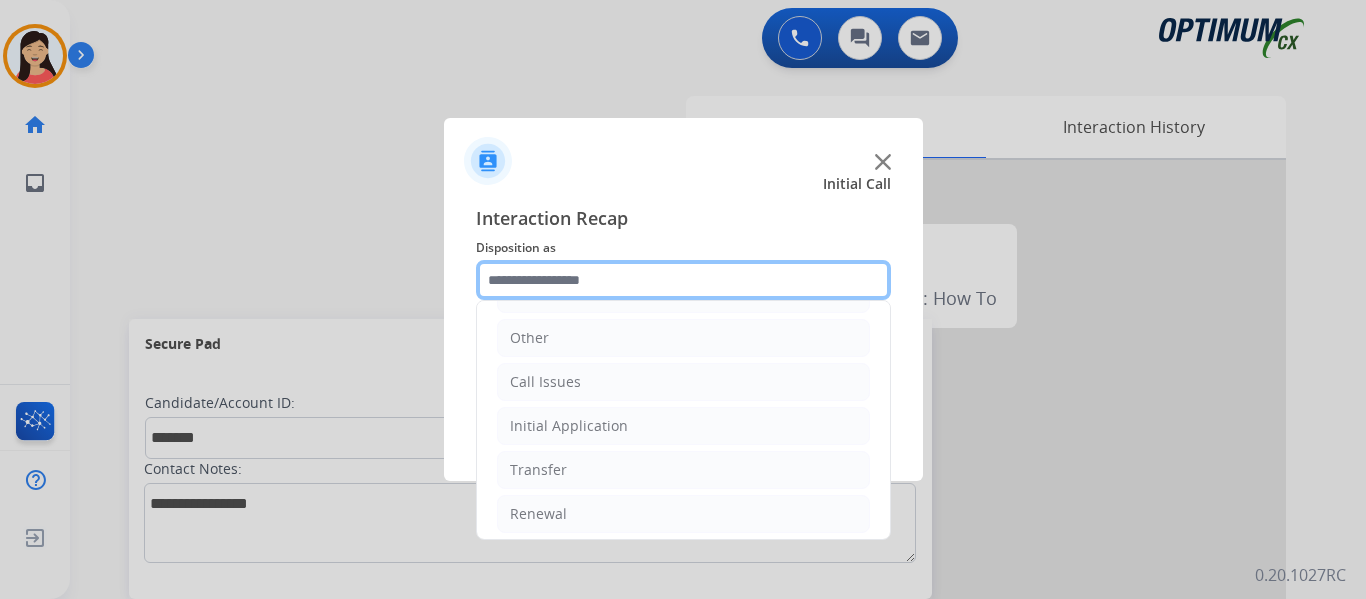 scroll, scrollTop: 136, scrollLeft: 0, axis: vertical 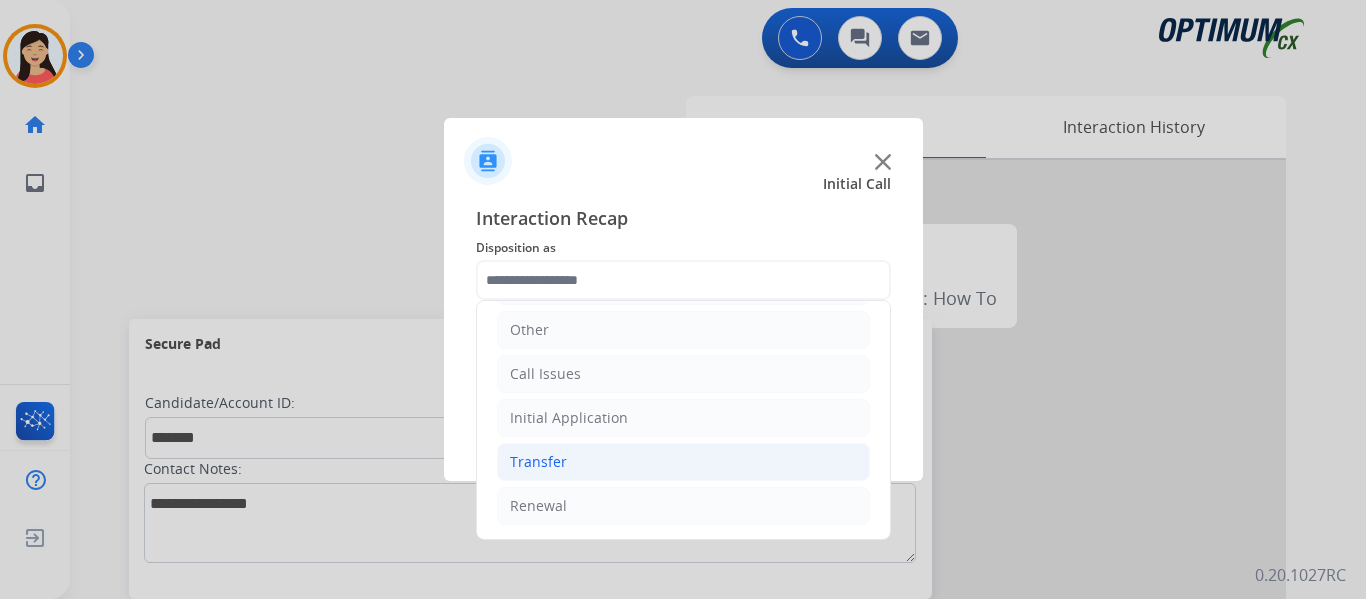 click on "Transfer" 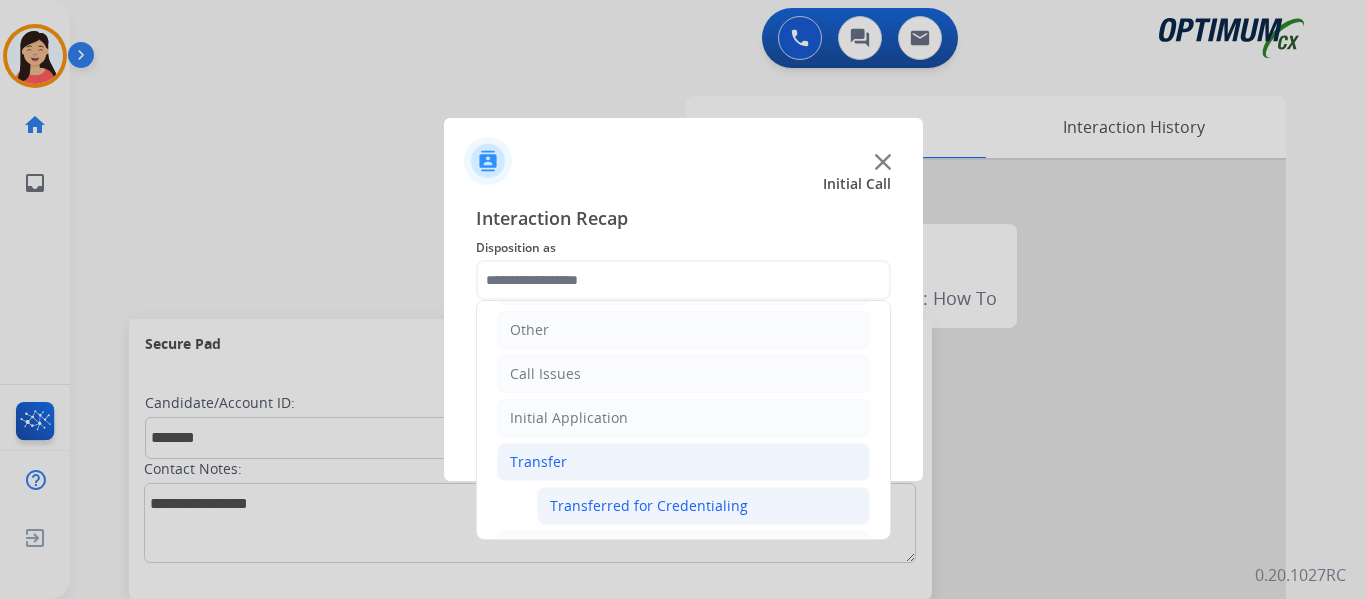 click on "Transferred for Credentialing" 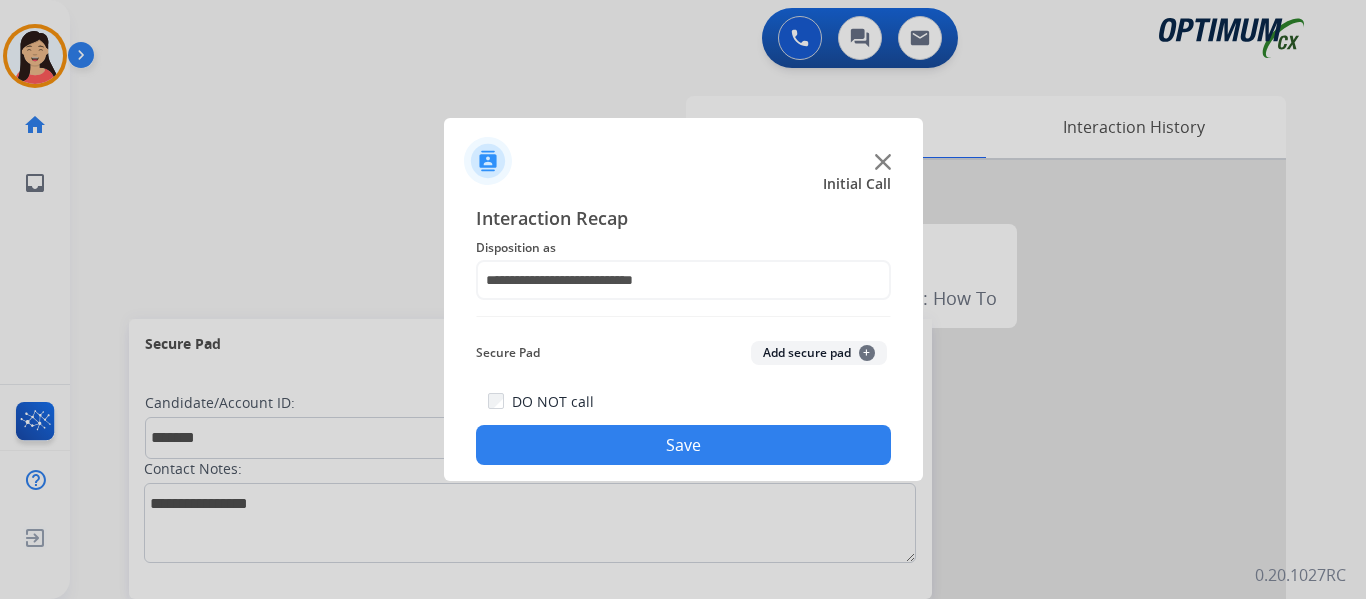 click on "Add secure pad  +" 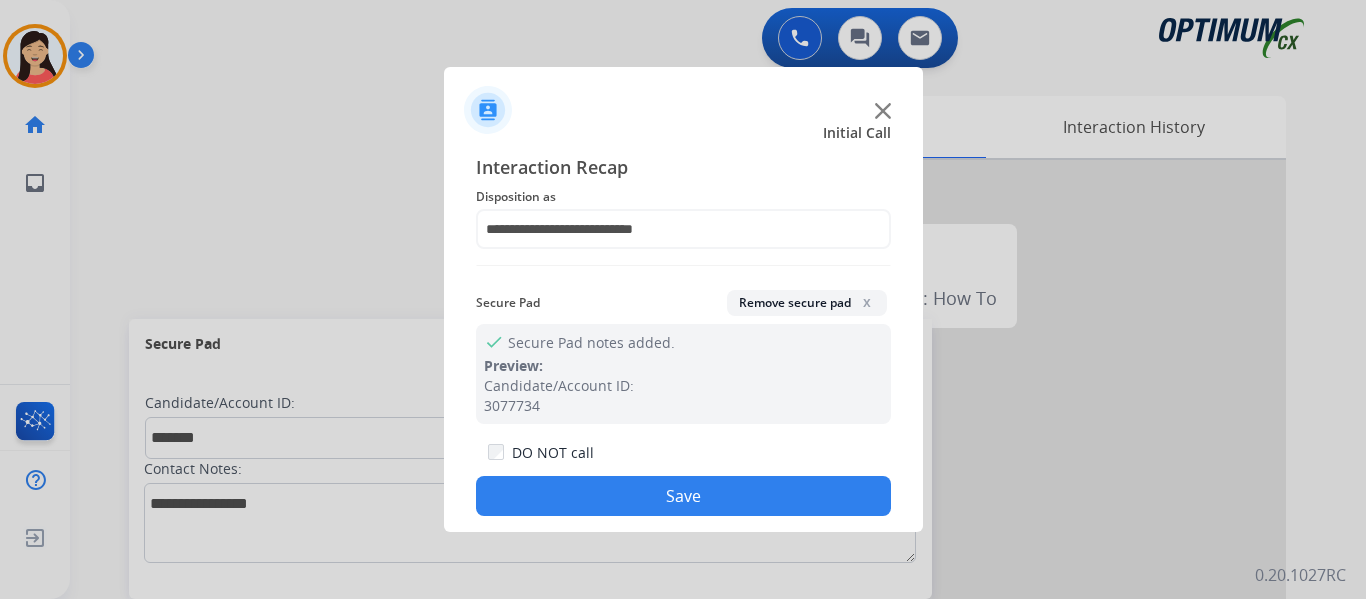 click on "Save" 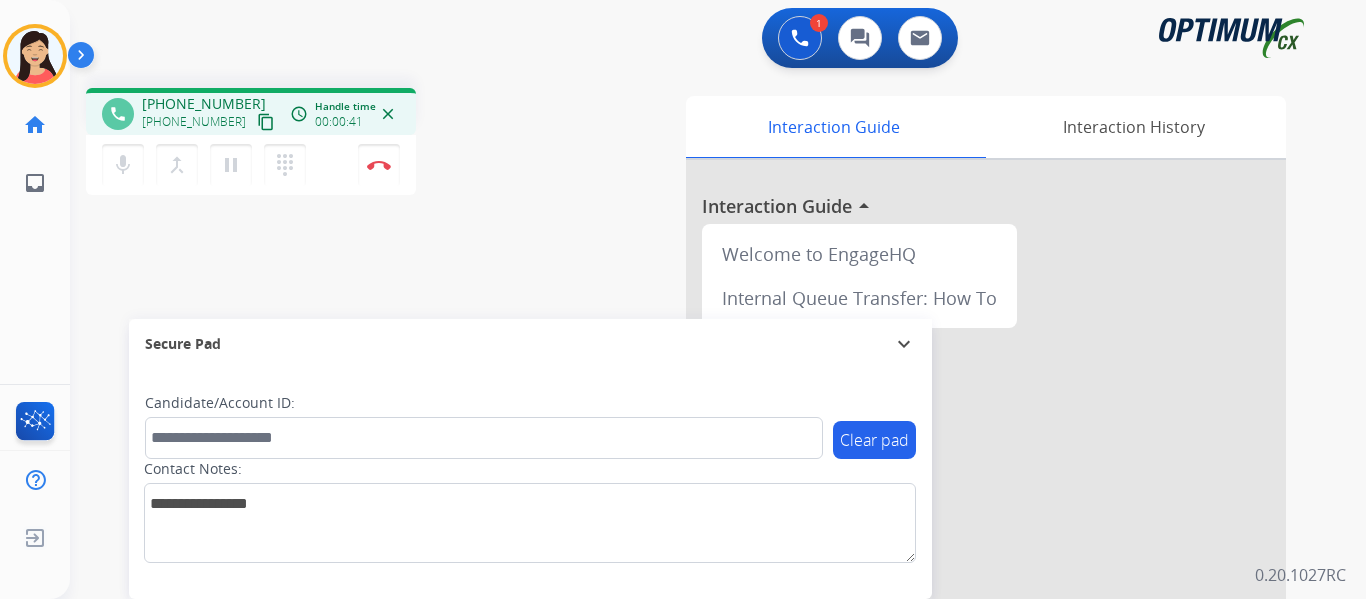 click on "content_copy" at bounding box center [266, 122] 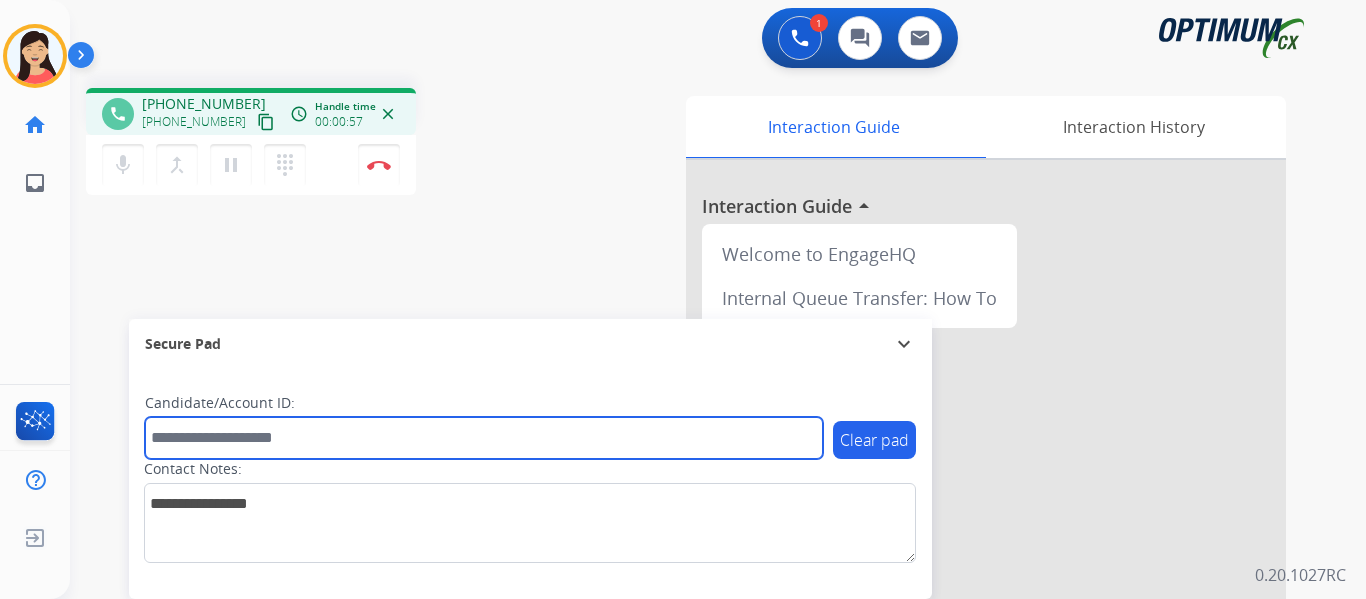 click at bounding box center [484, 438] 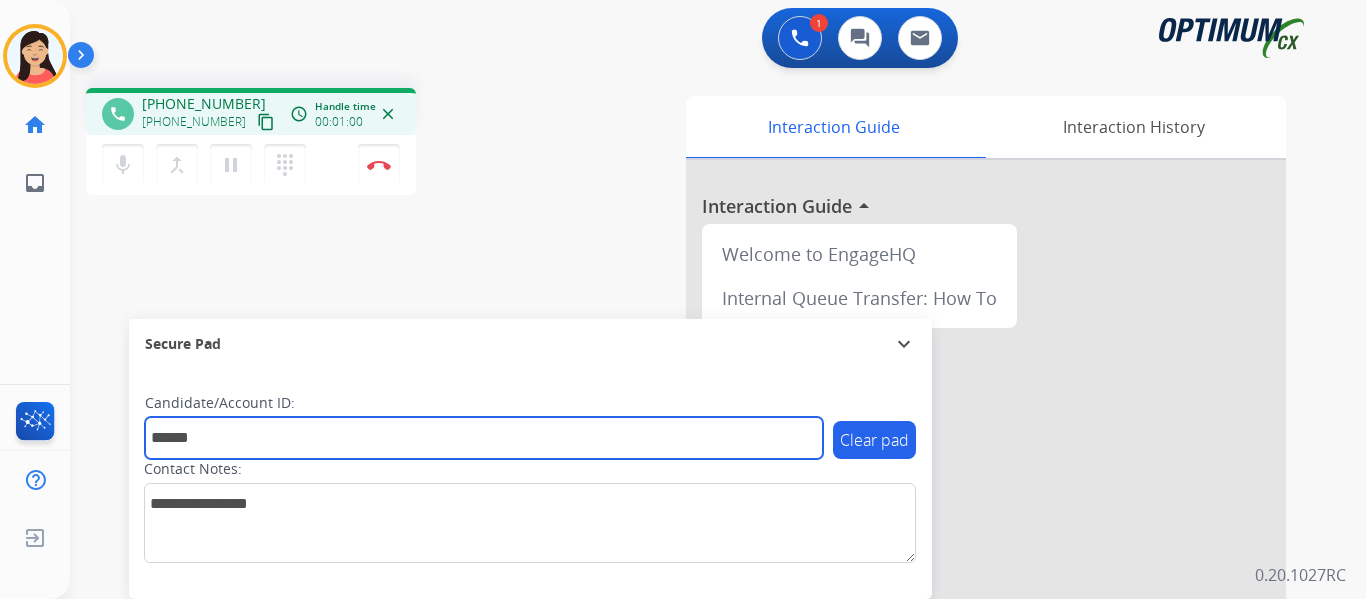 type on "*******" 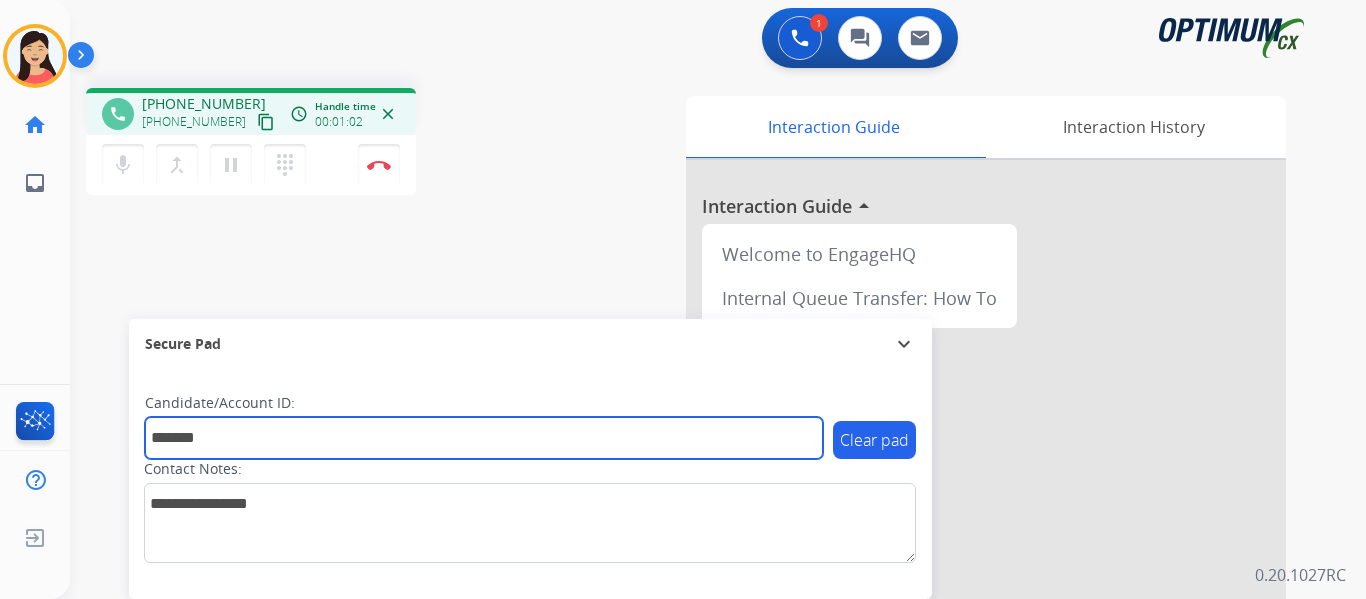 drag, startPoint x: 280, startPoint y: 452, endPoint x: 76, endPoint y: 430, distance: 205.18285 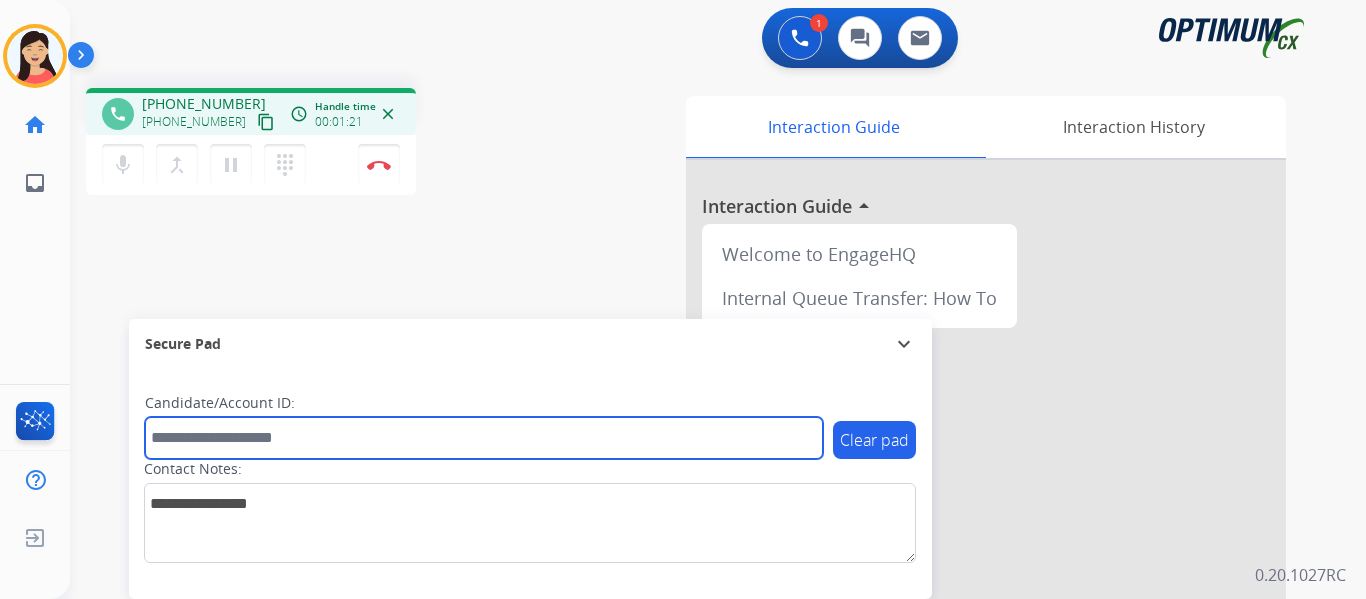 click at bounding box center [484, 438] 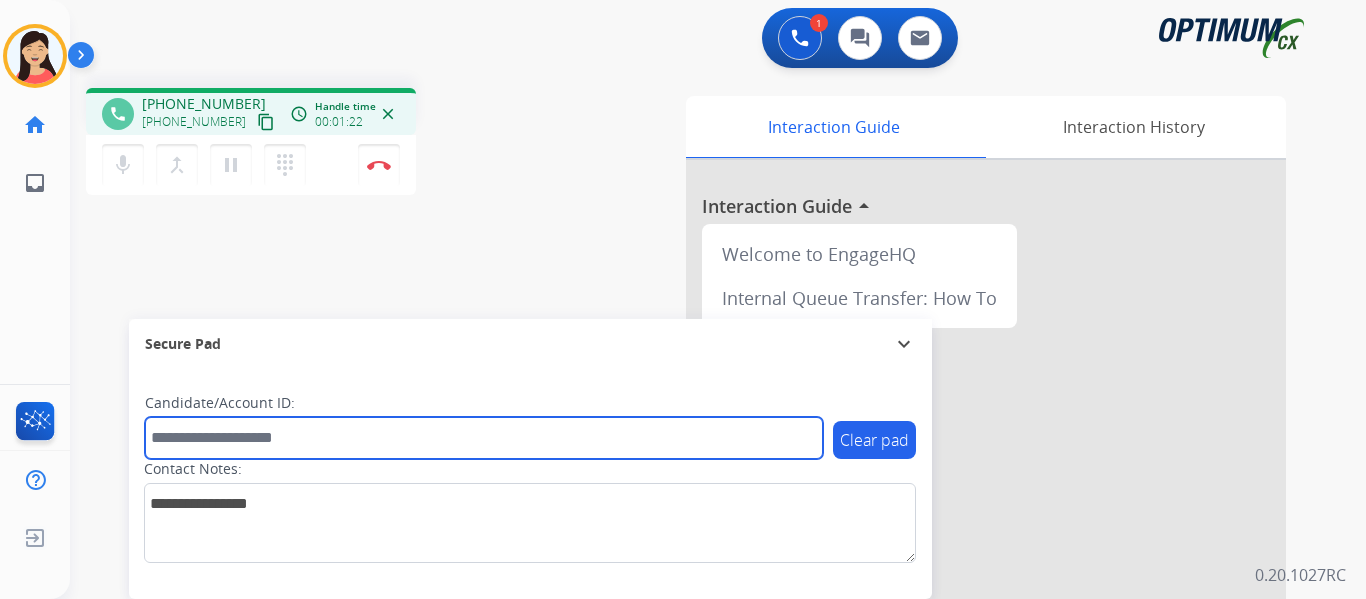 paste on "*******" 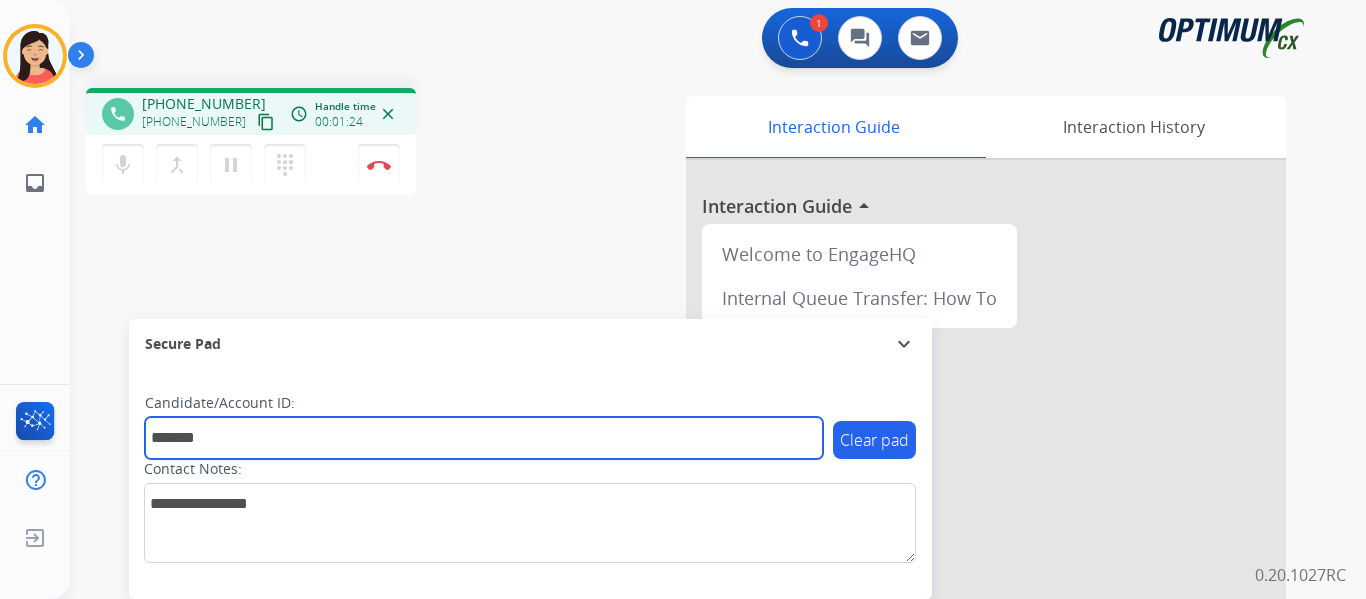 type on "*******" 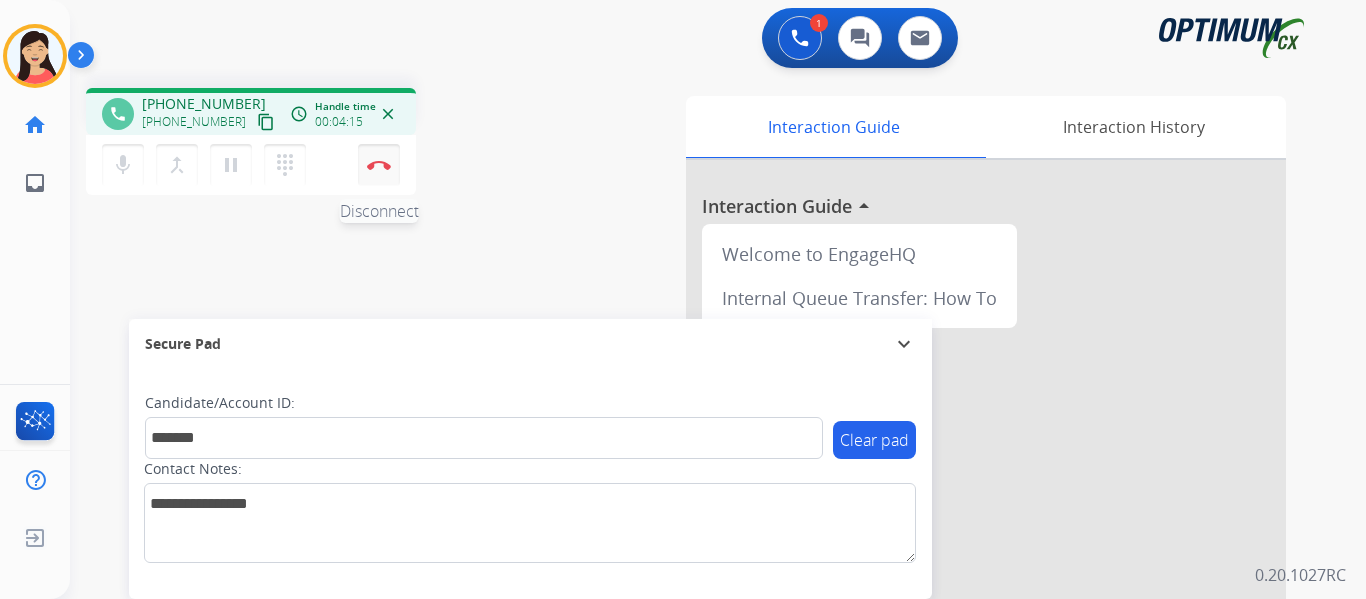 click at bounding box center [379, 165] 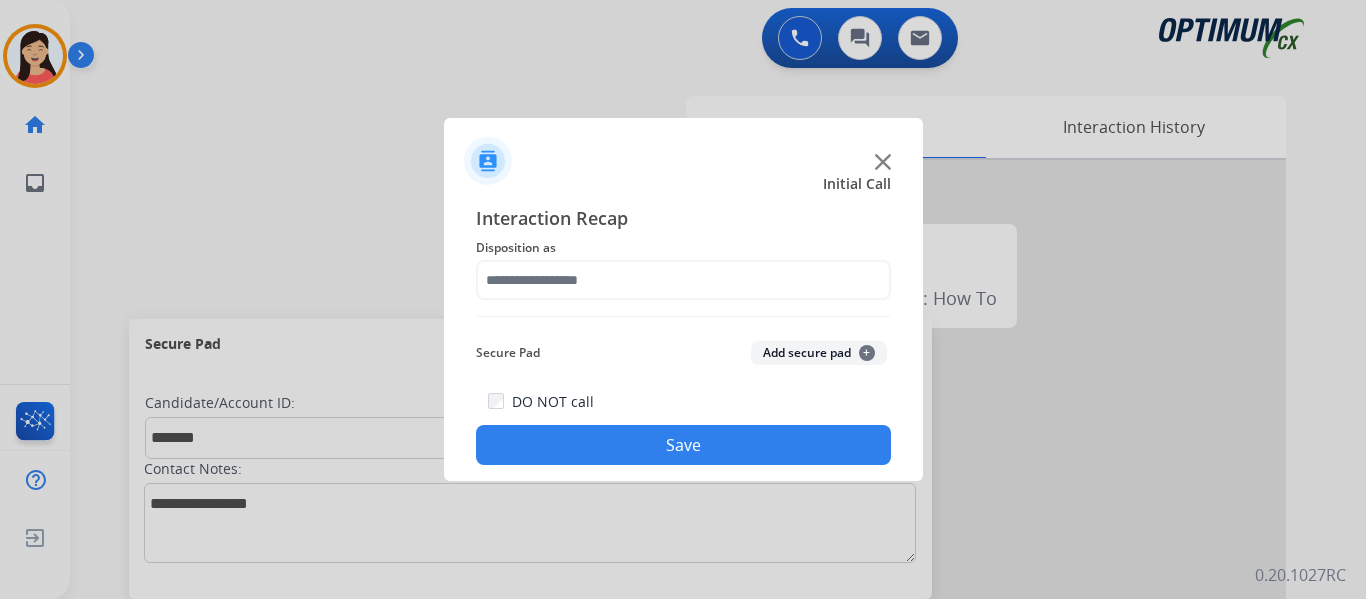 click on "Secure Pad  Add secure pad  +" 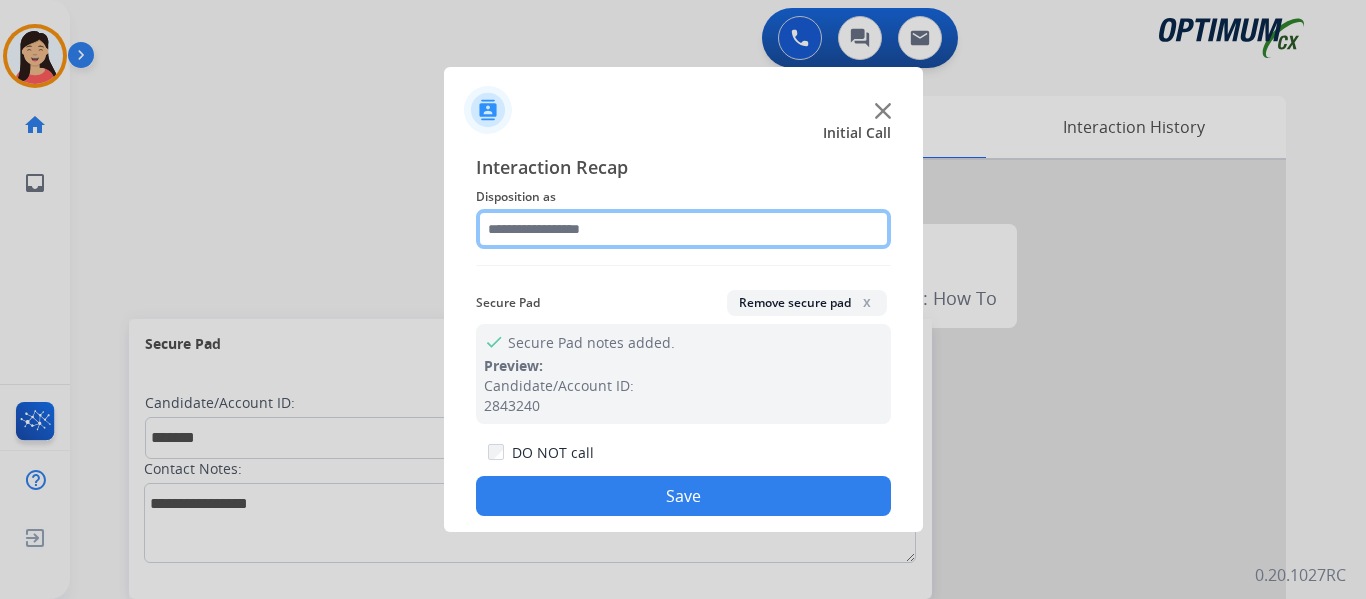 click 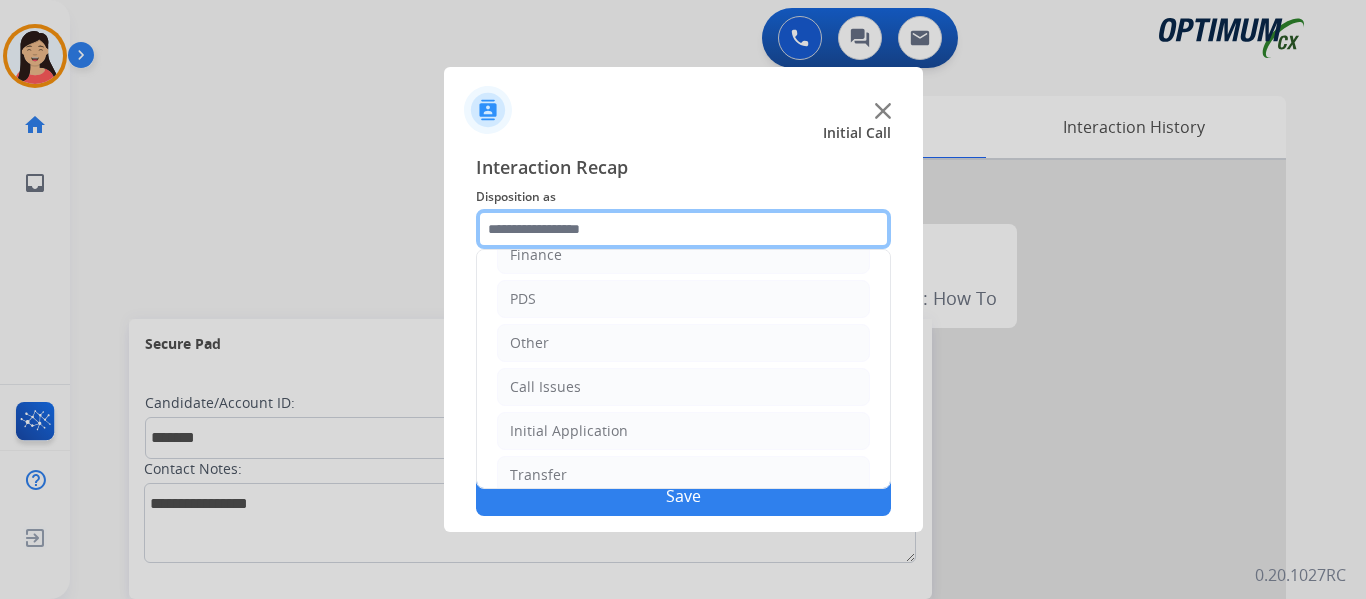 scroll, scrollTop: 136, scrollLeft: 0, axis: vertical 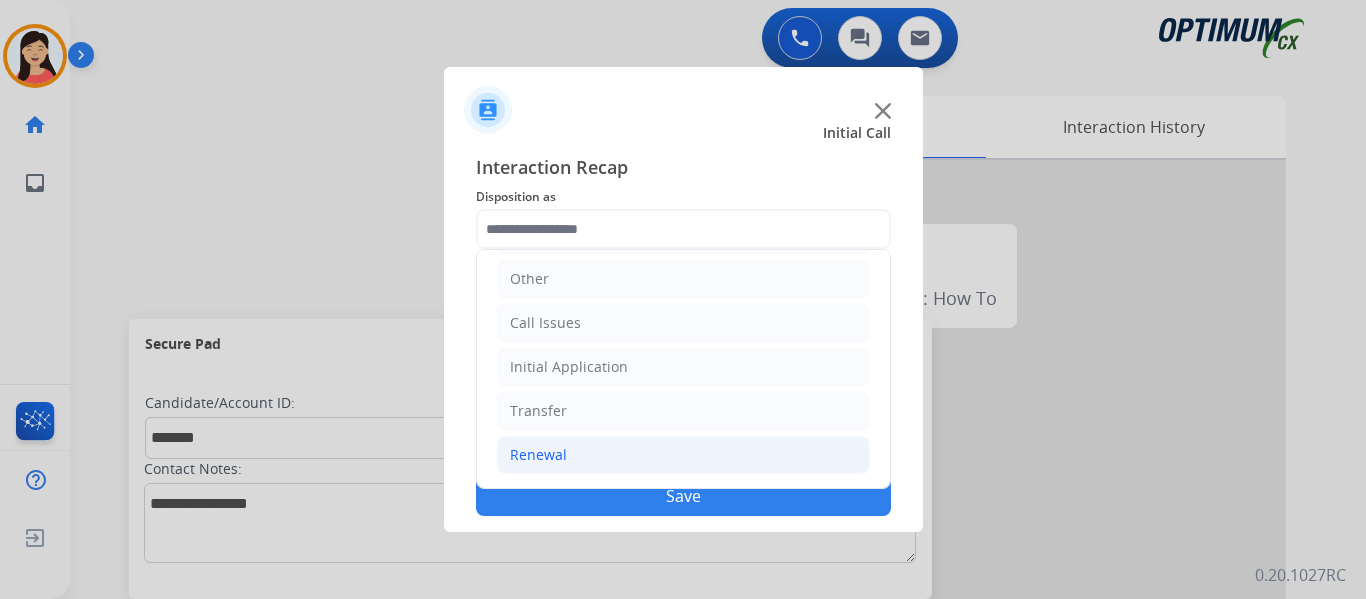 click on "Renewal" 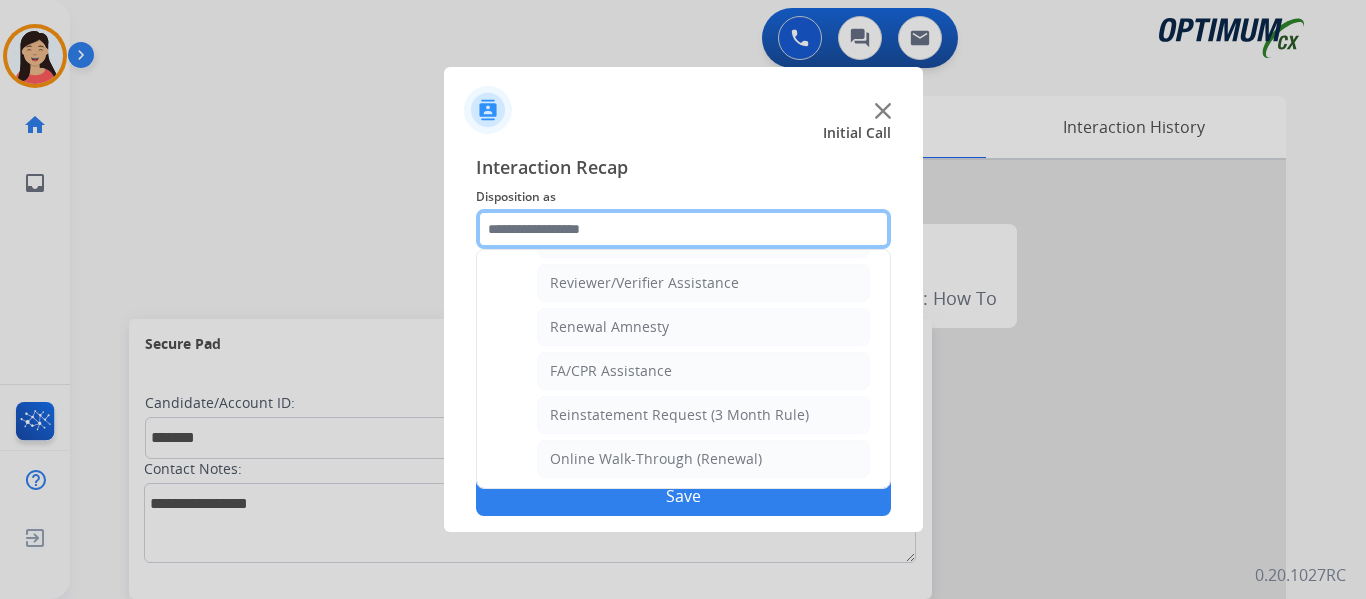 scroll, scrollTop: 772, scrollLeft: 0, axis: vertical 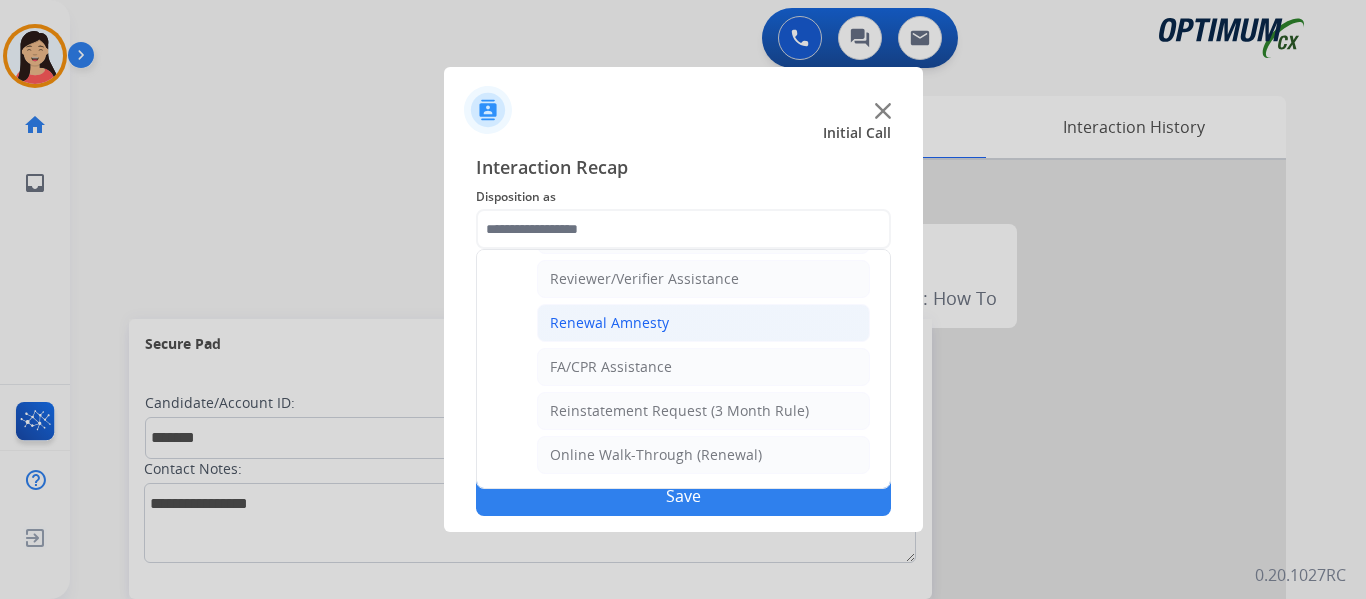 click on "Renewal Amnesty" 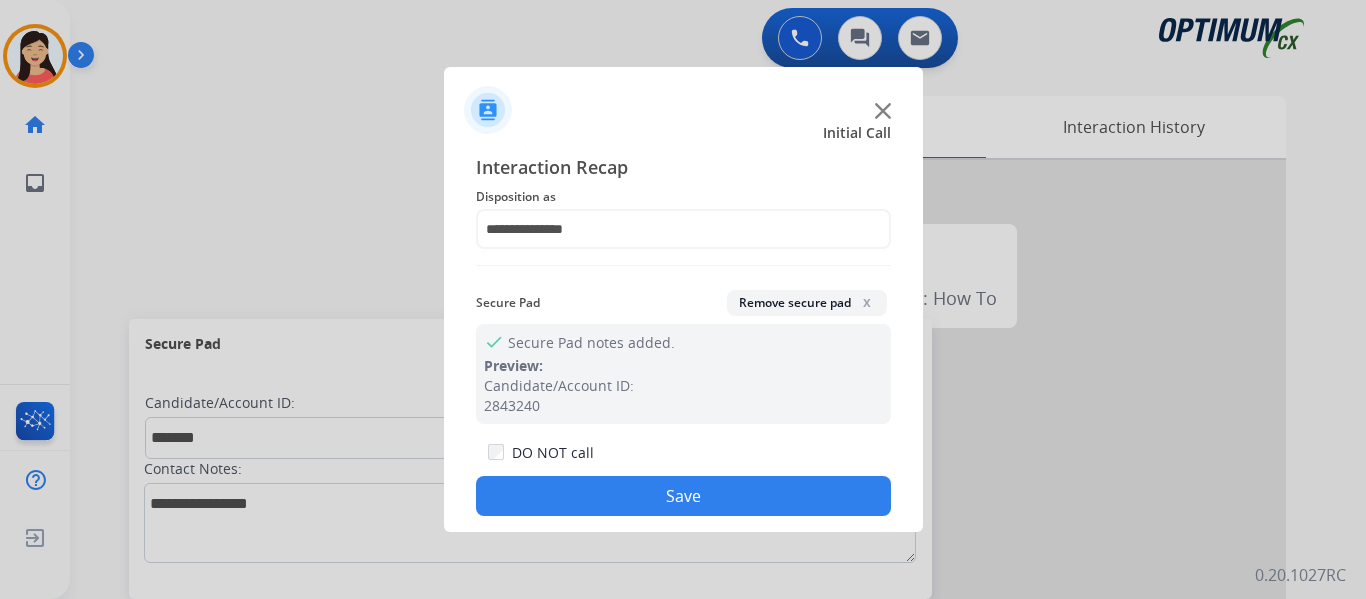 click on "Save" 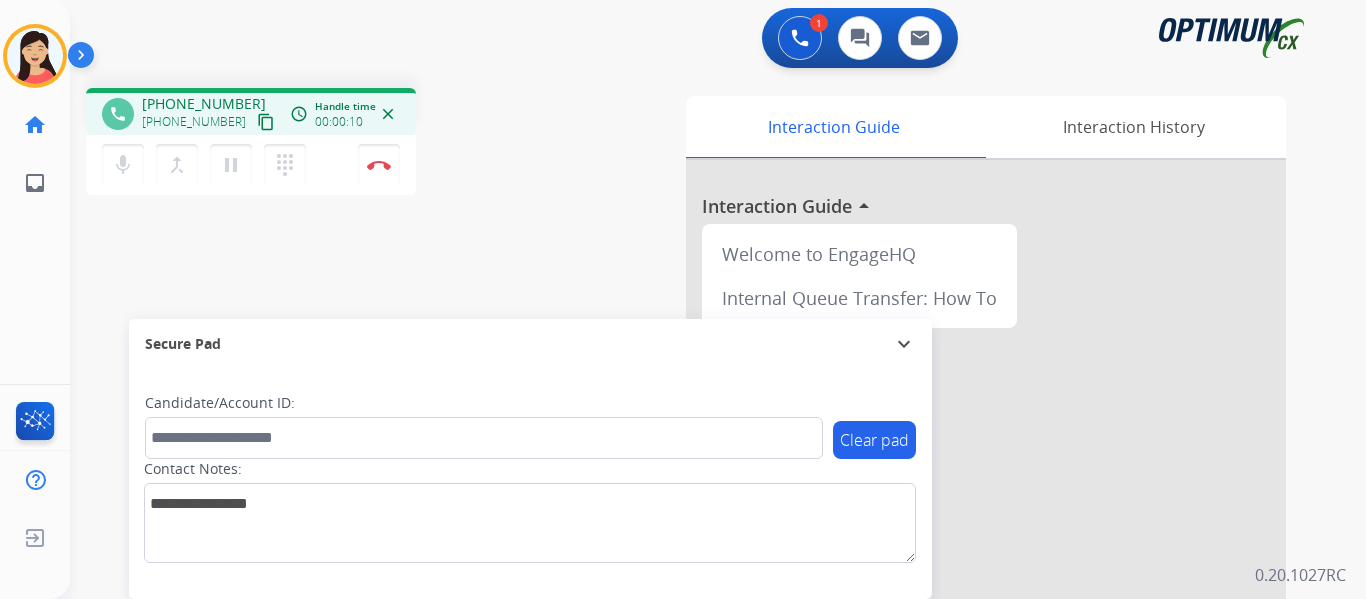 click on "phone [PHONE_NUMBER] [PHONE_NUMBER] content_copy access_time Call metrics Queue   00:06 Hold   00:00 Talk   00:11 Total   00:16 Handle time 00:00:10 close" at bounding box center (251, 111) 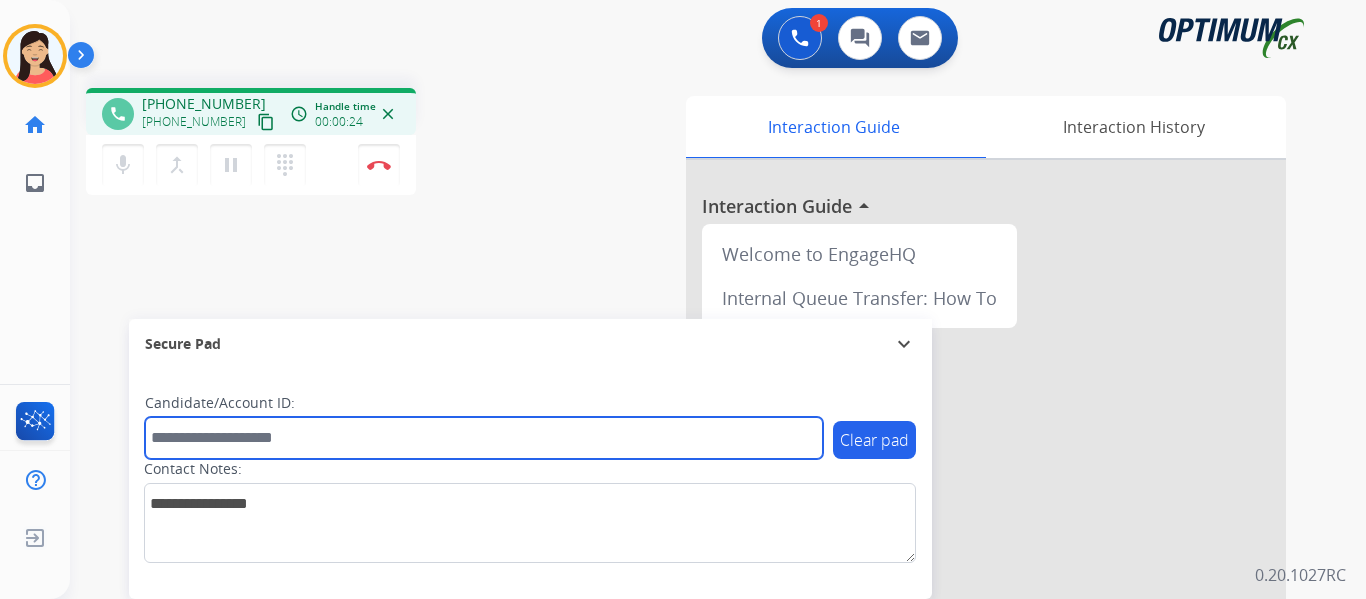 click at bounding box center (484, 438) 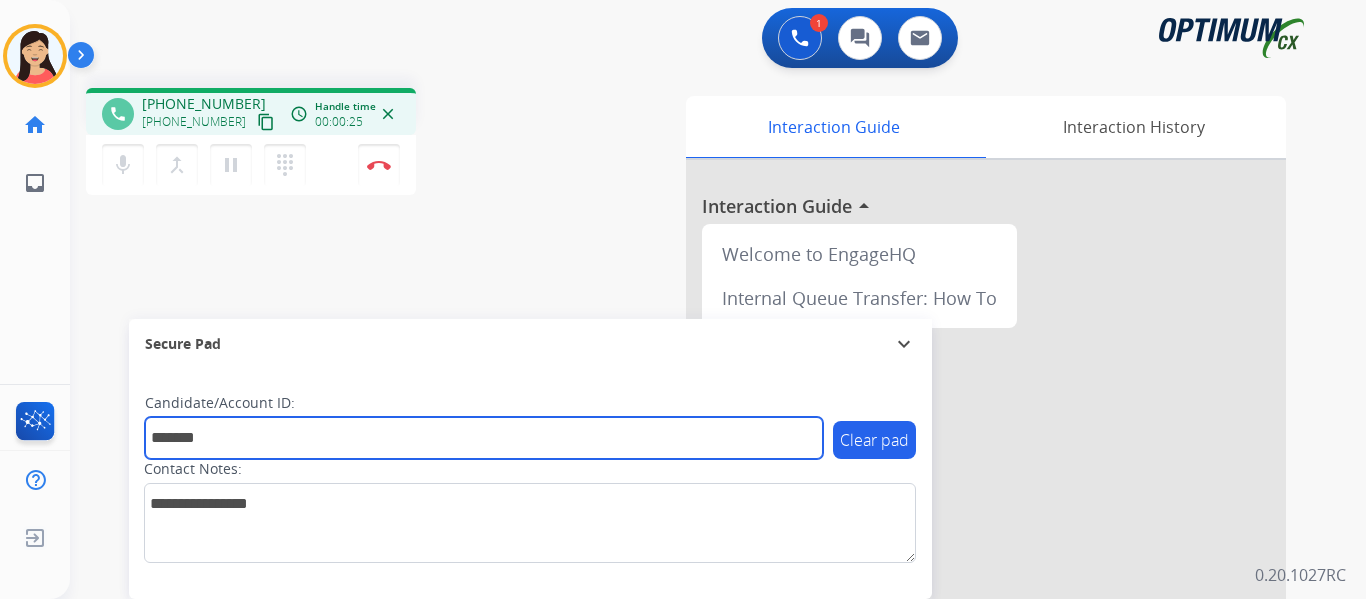 type on "*******" 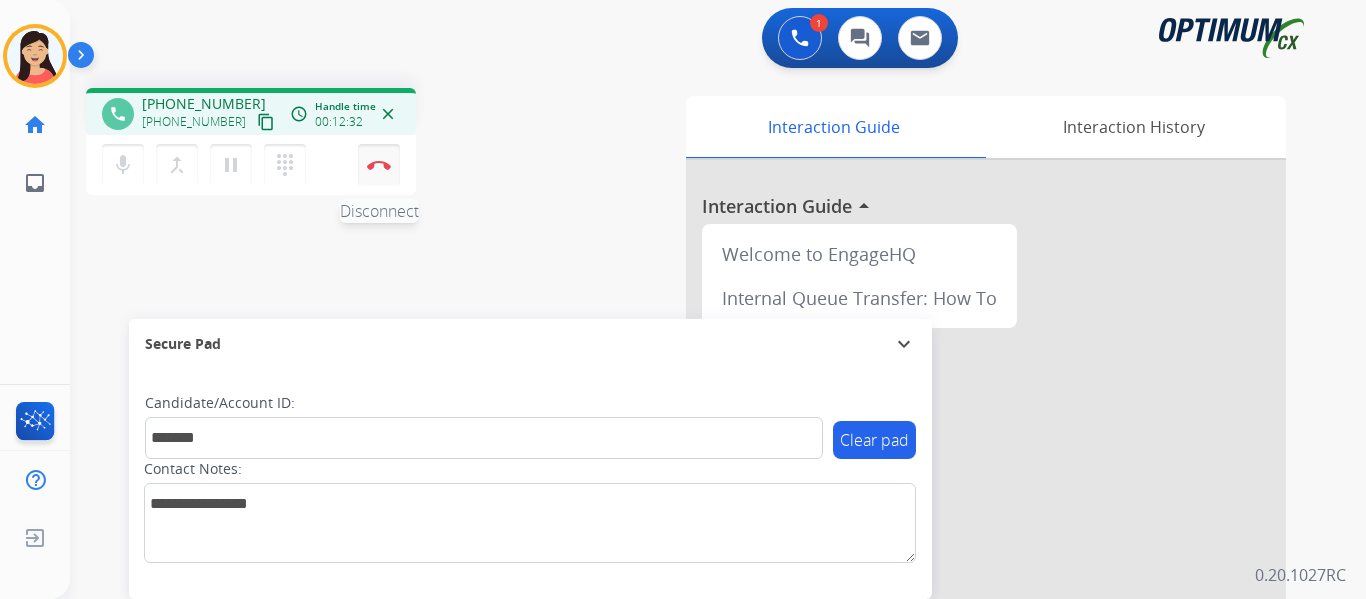 click at bounding box center [379, 165] 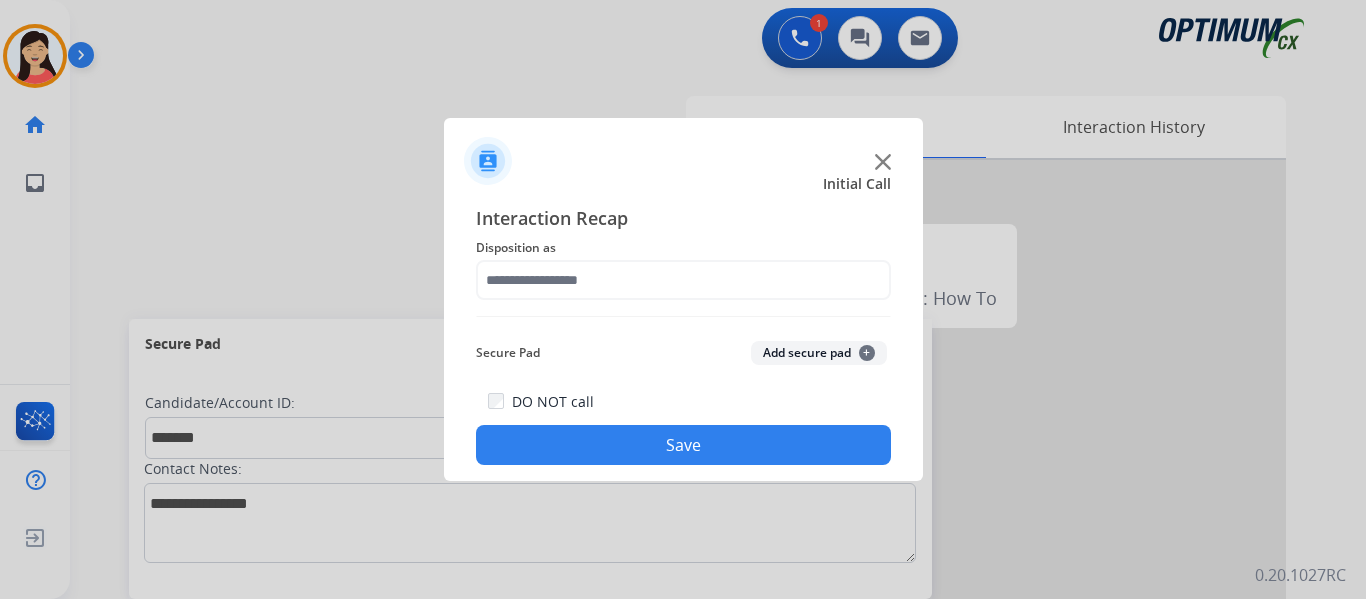 click on "Add secure pad  +" 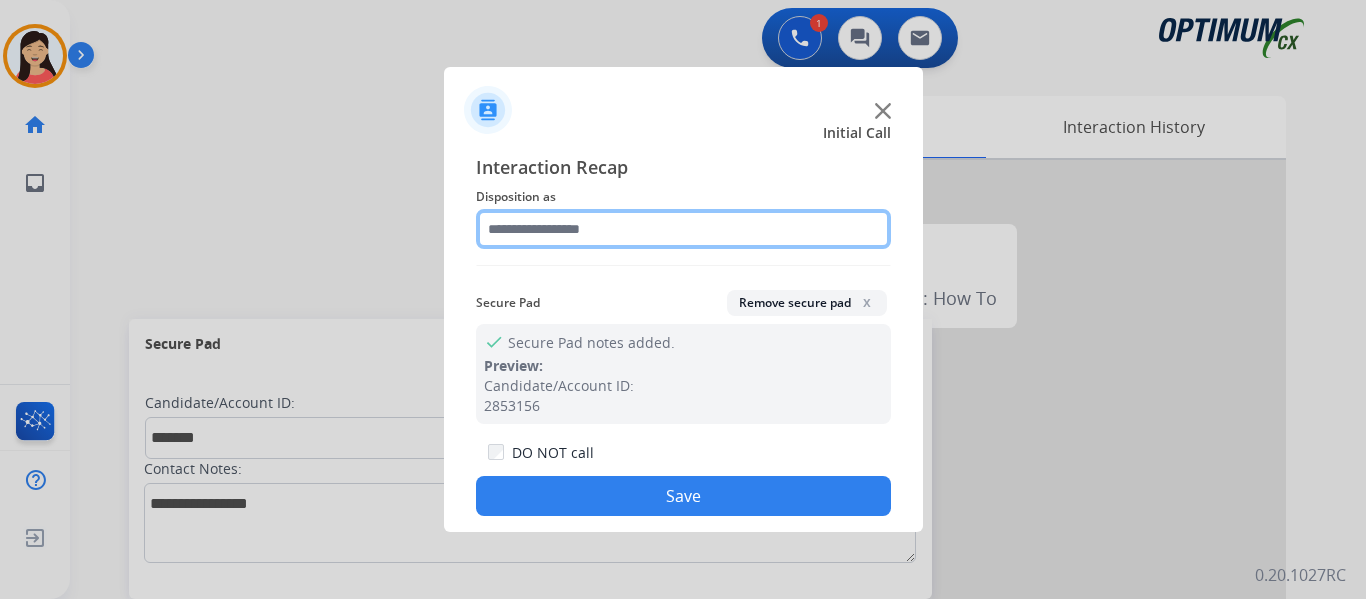 click 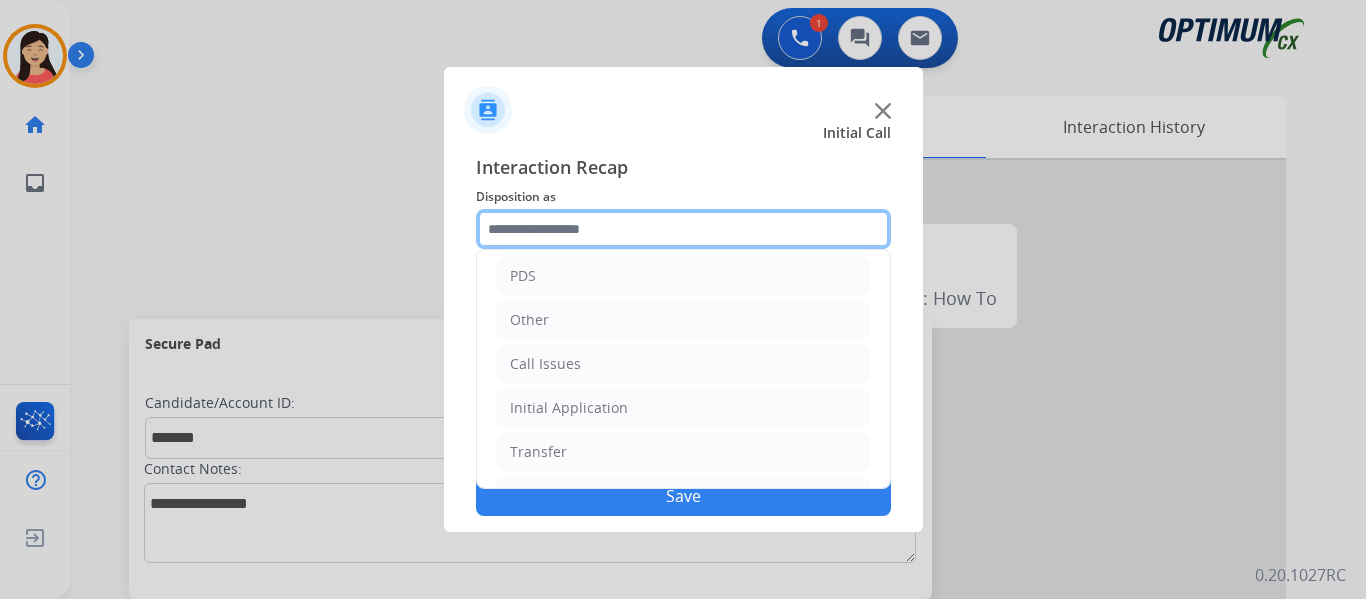 scroll, scrollTop: 136, scrollLeft: 0, axis: vertical 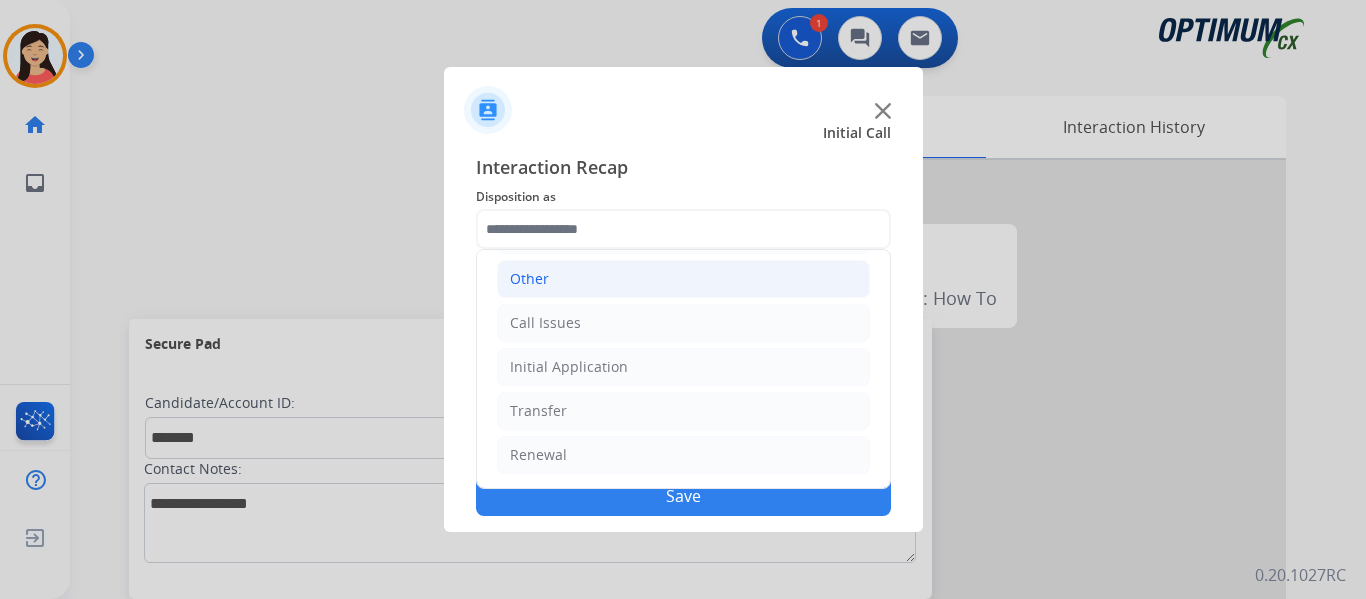 click on "Other" 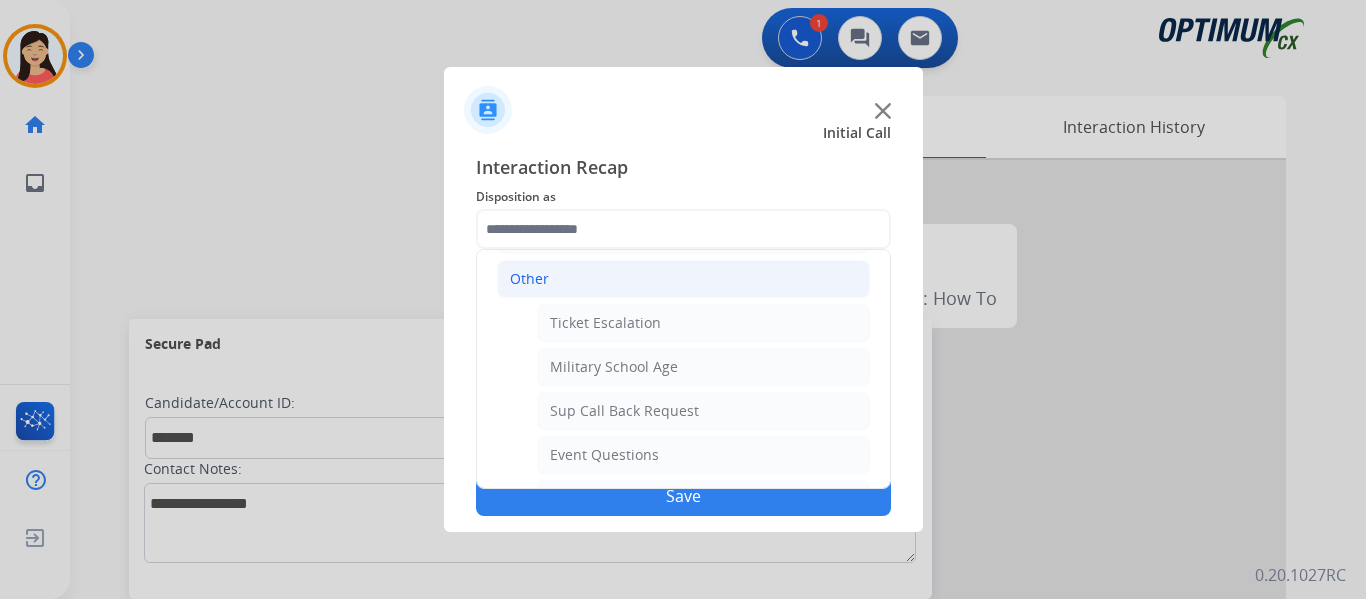 click on "Event Questions" 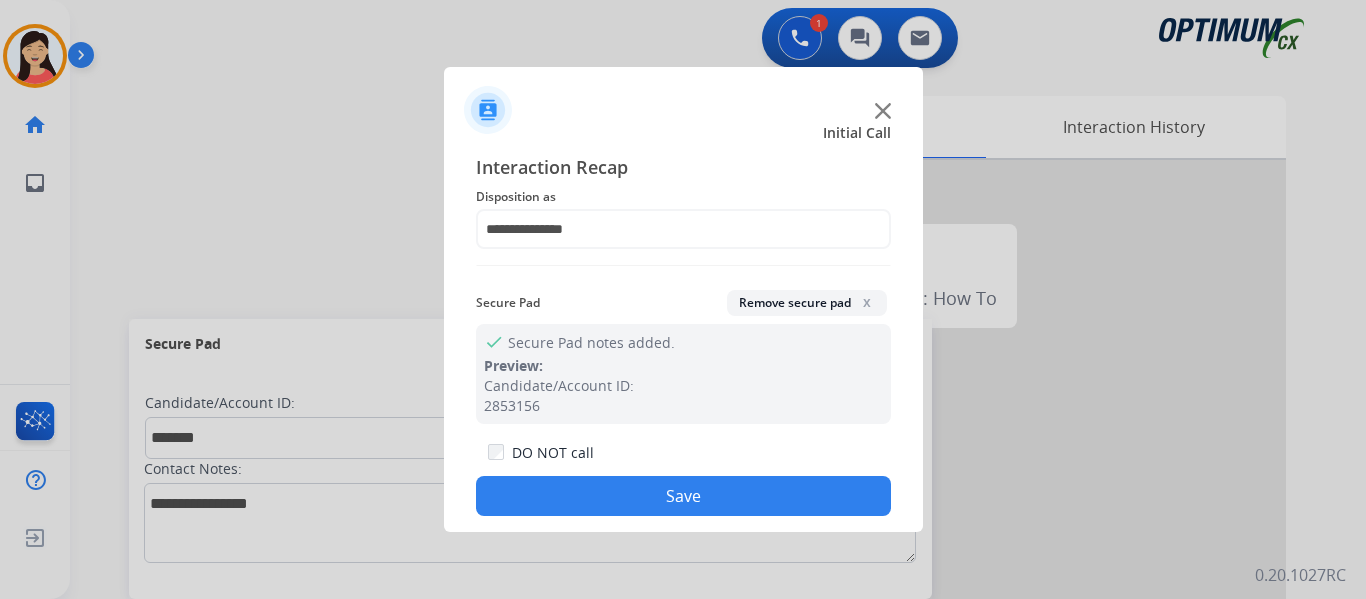 click on "Save" 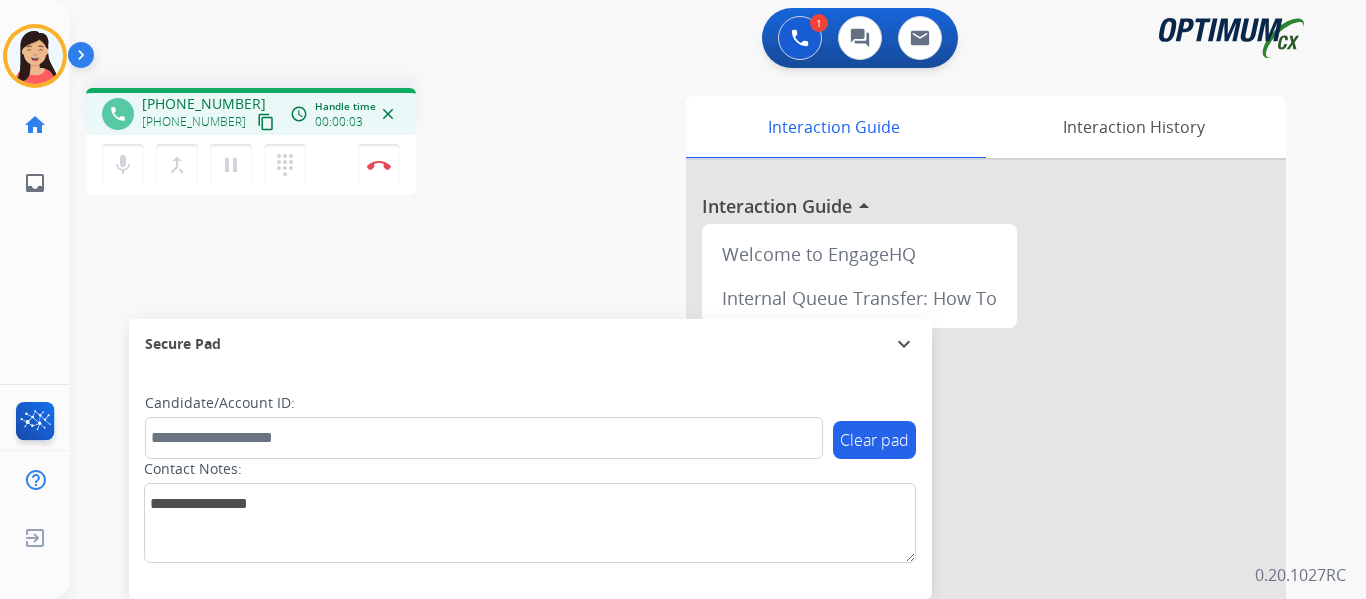 click on "content_copy" at bounding box center [266, 122] 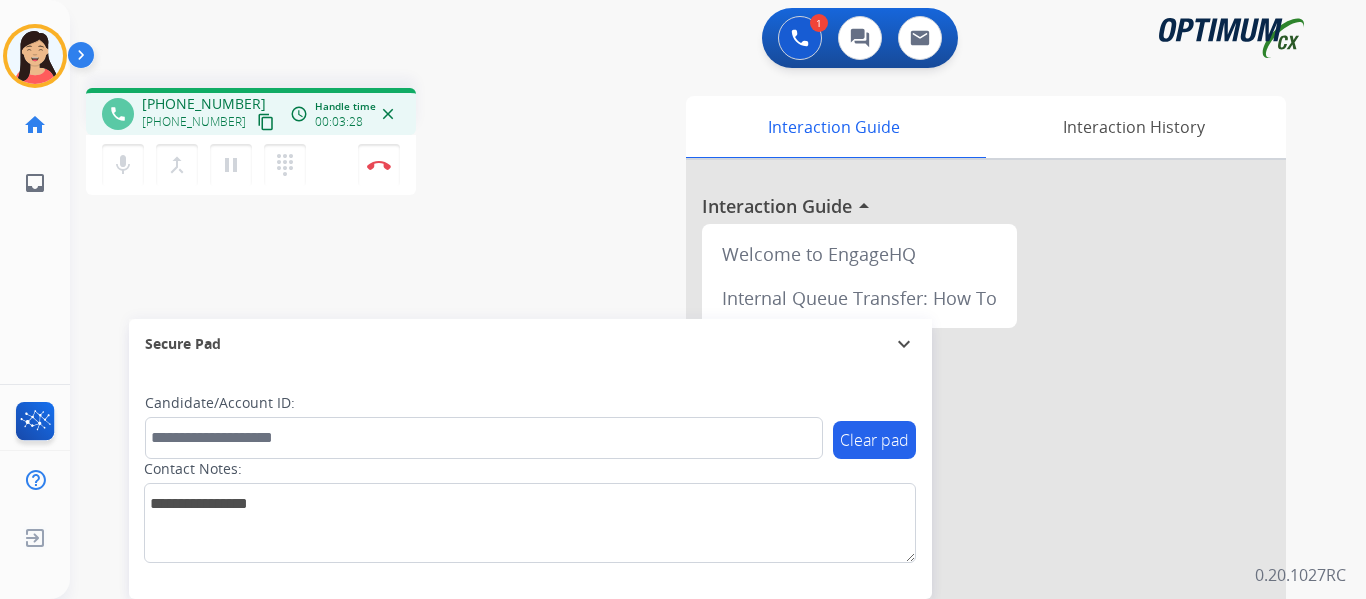 click on "content_copy" at bounding box center [266, 122] 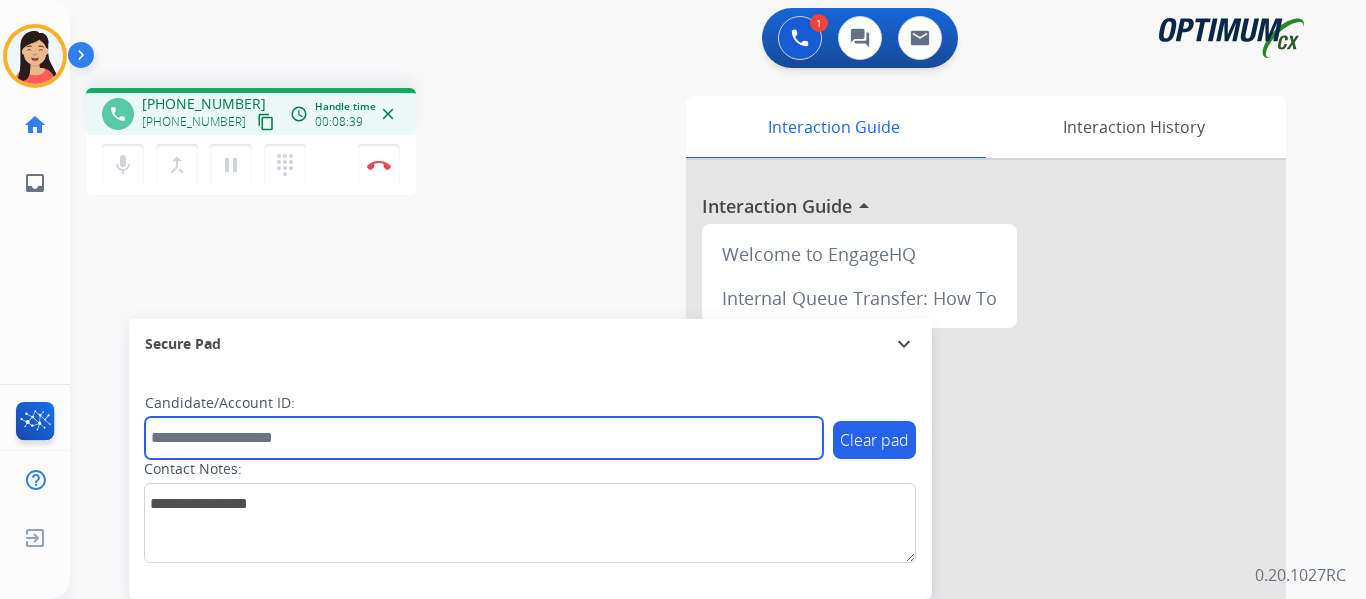 click at bounding box center [484, 438] 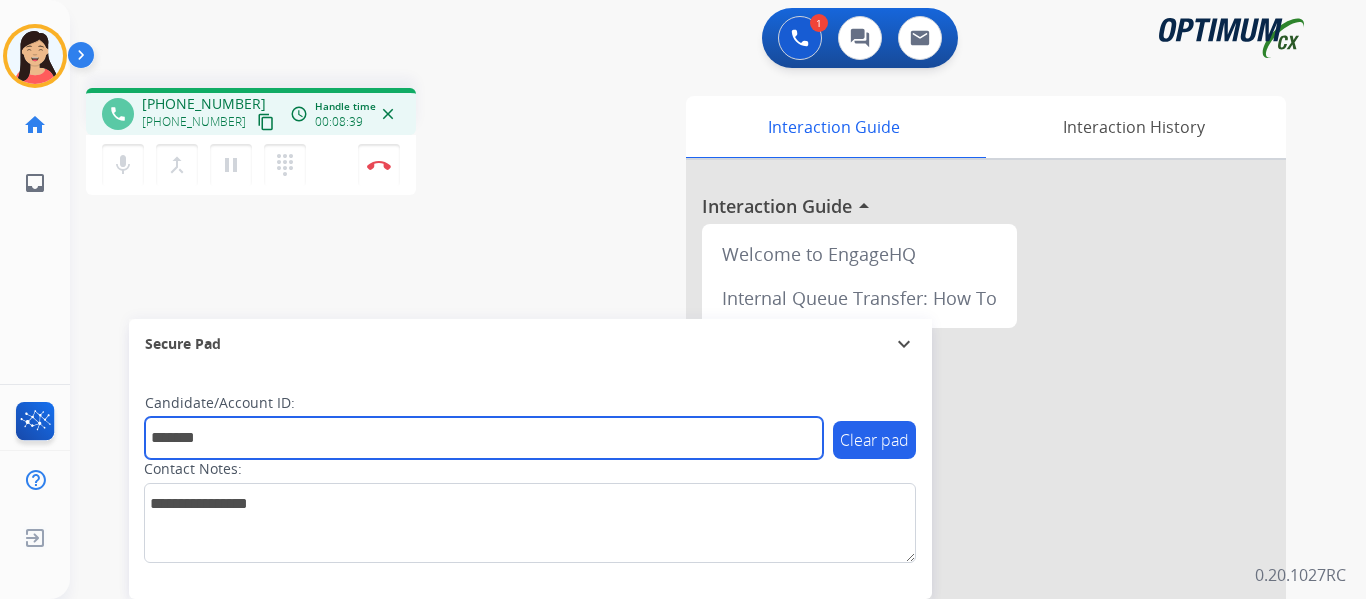 type on "*******" 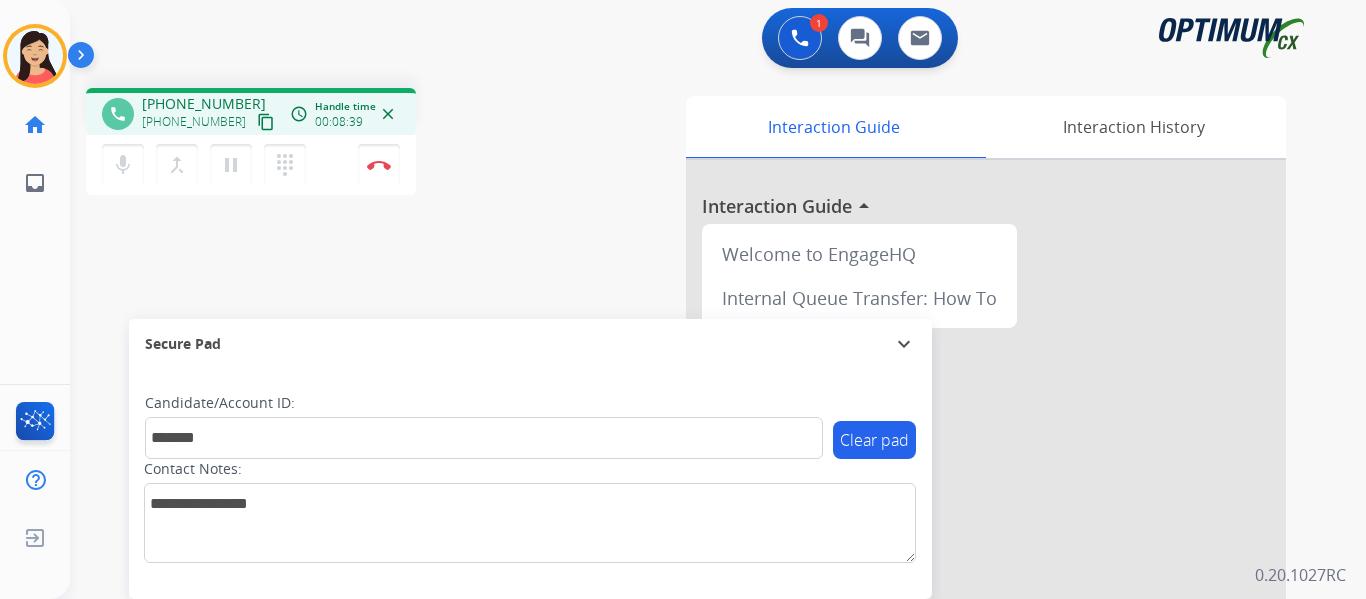 click on "mic Mute merge_type Bridge pause Hold dialpad Dialpad Disconnect" at bounding box center (251, 165) 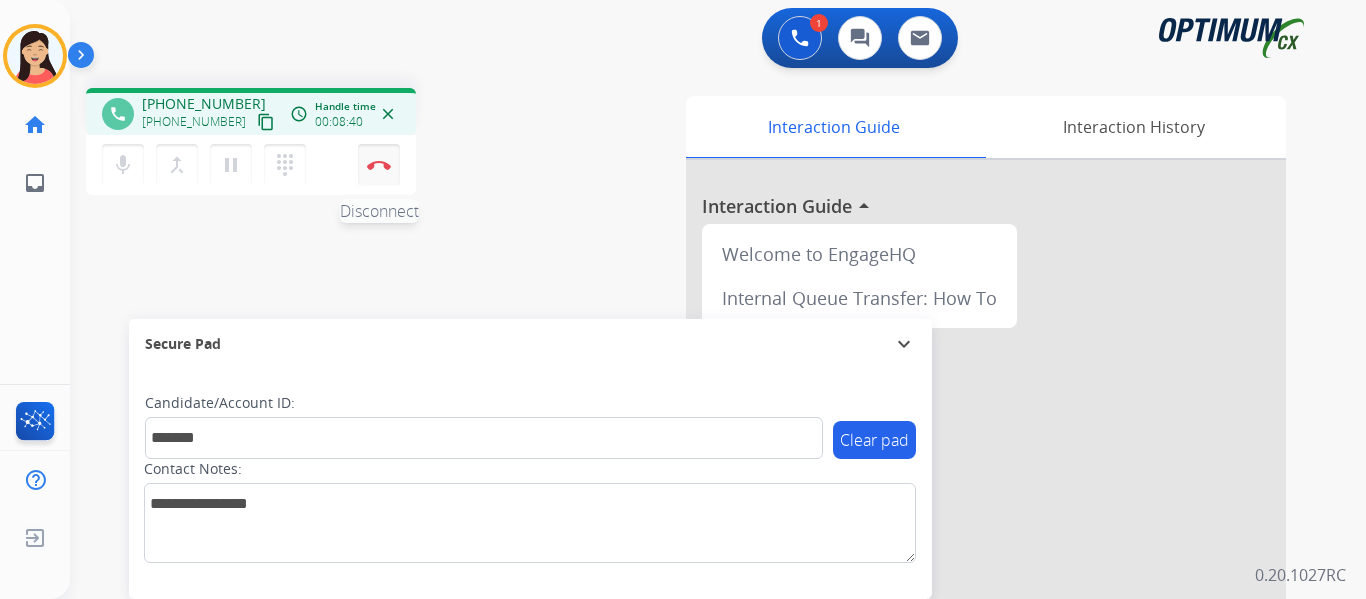 click on "Disconnect" at bounding box center [379, 165] 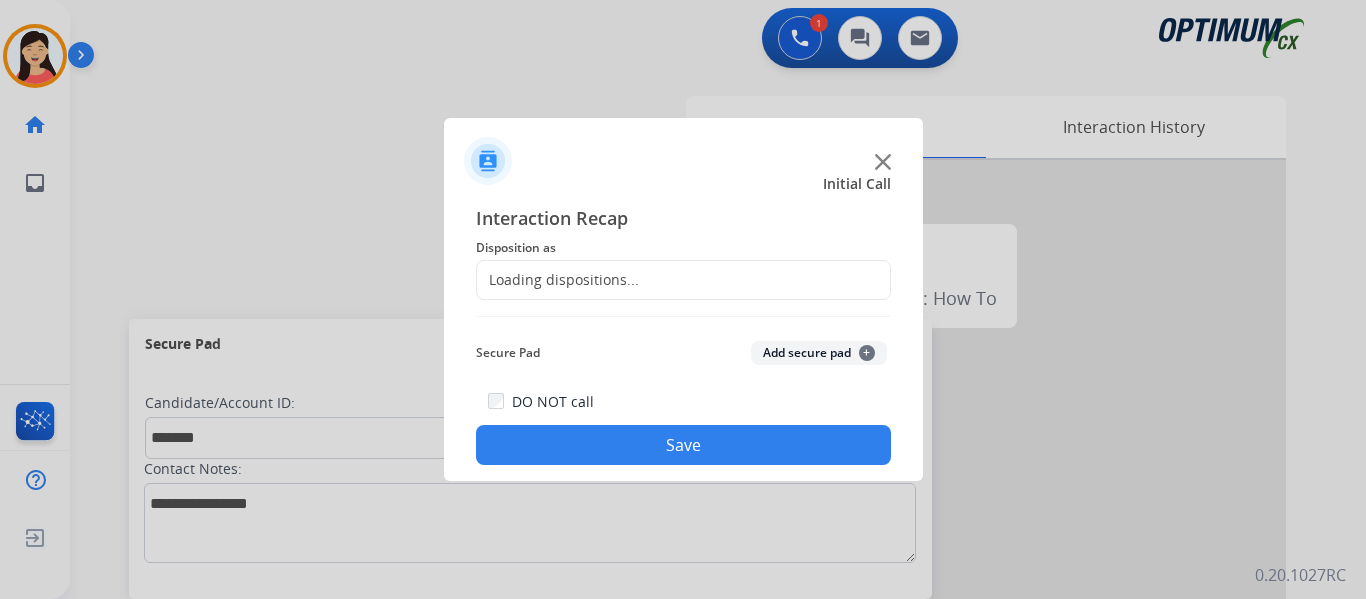 click on "Add secure pad  +" 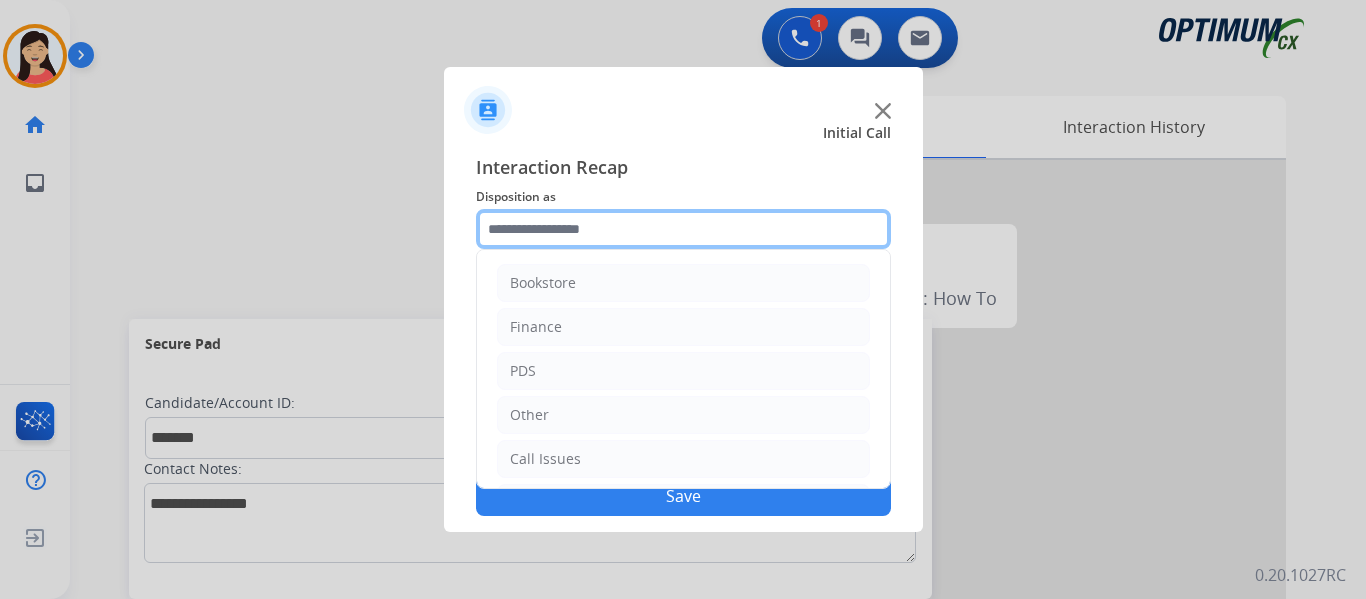 click 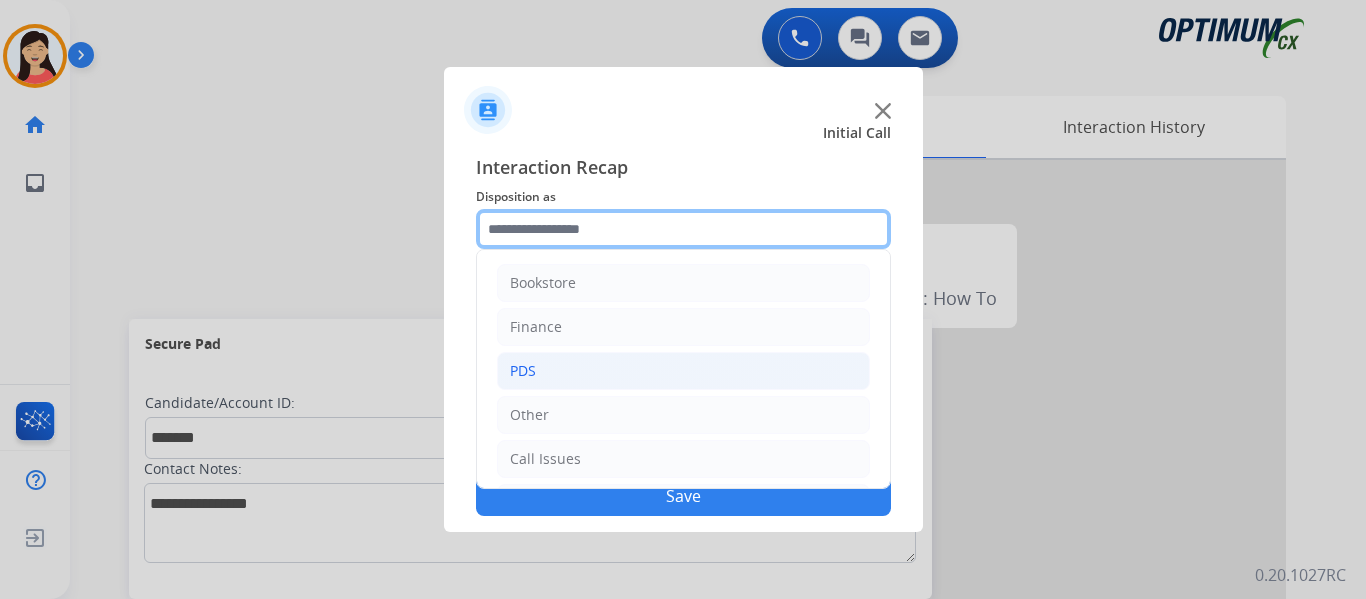 scroll, scrollTop: 136, scrollLeft: 0, axis: vertical 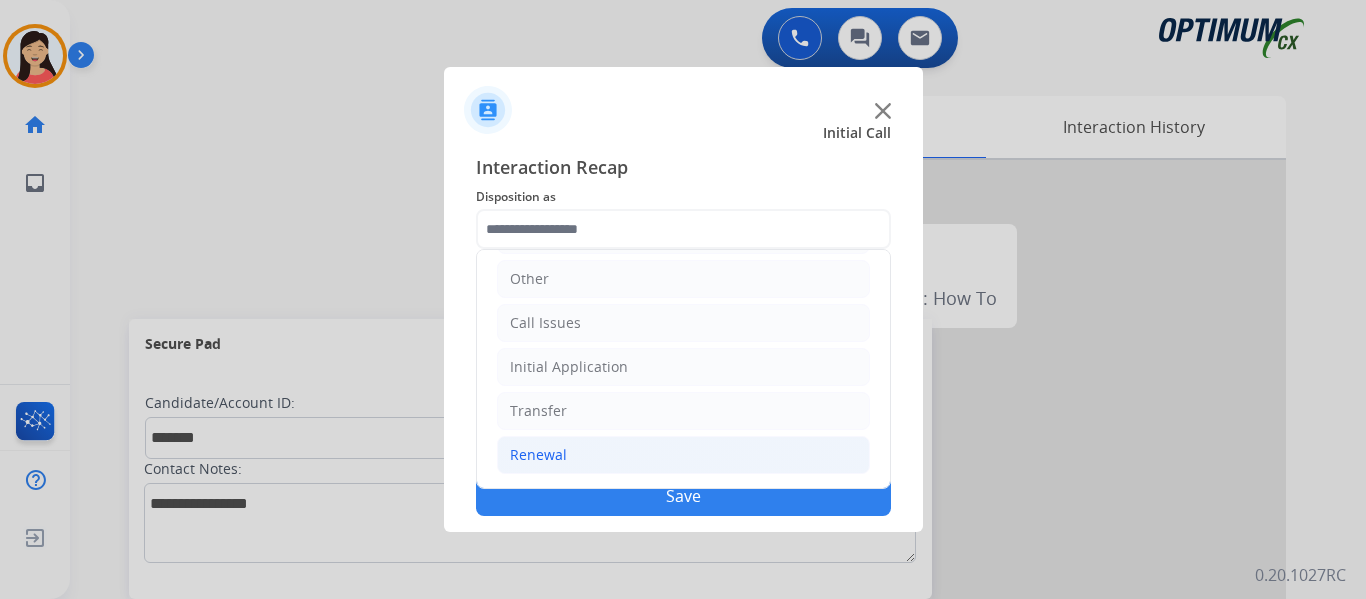 click on "Renewal" 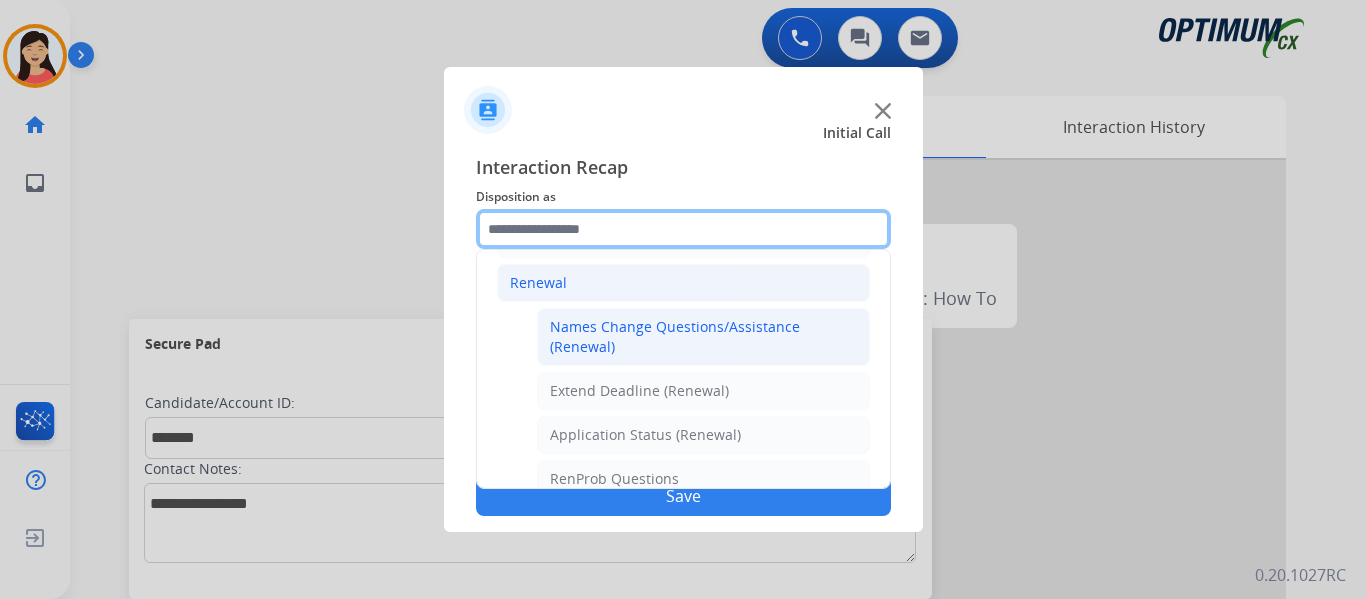 scroll, scrollTop: 436, scrollLeft: 0, axis: vertical 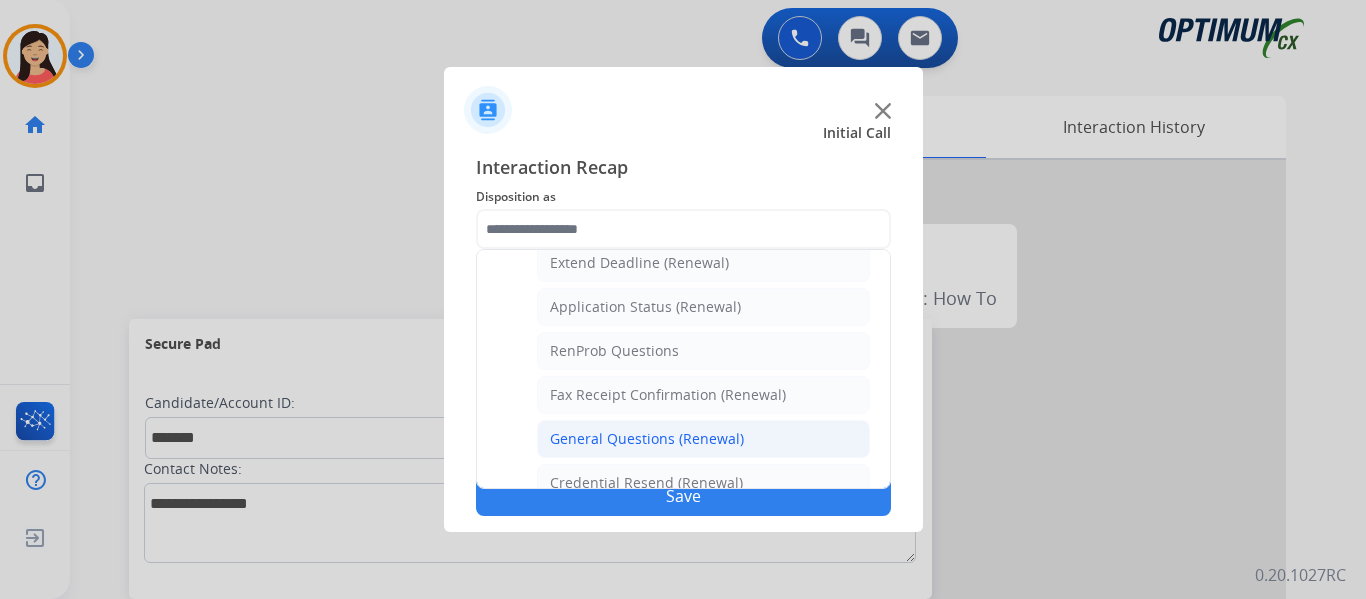click on "General Questions (Renewal)" 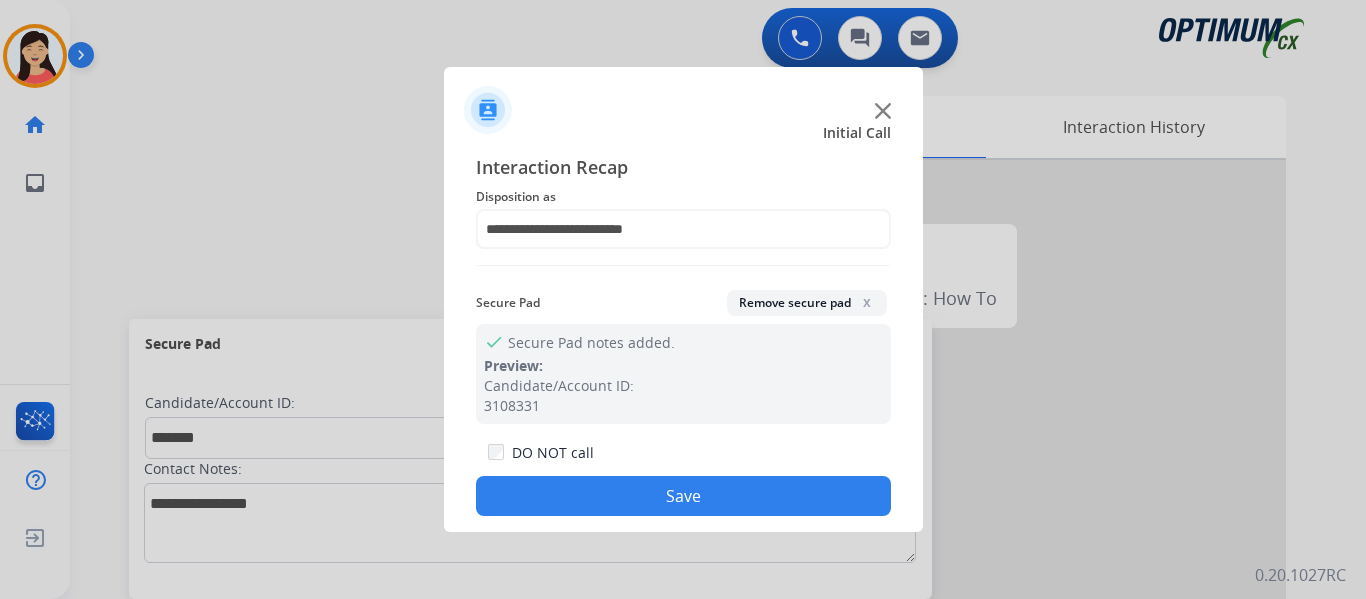click on "Save" 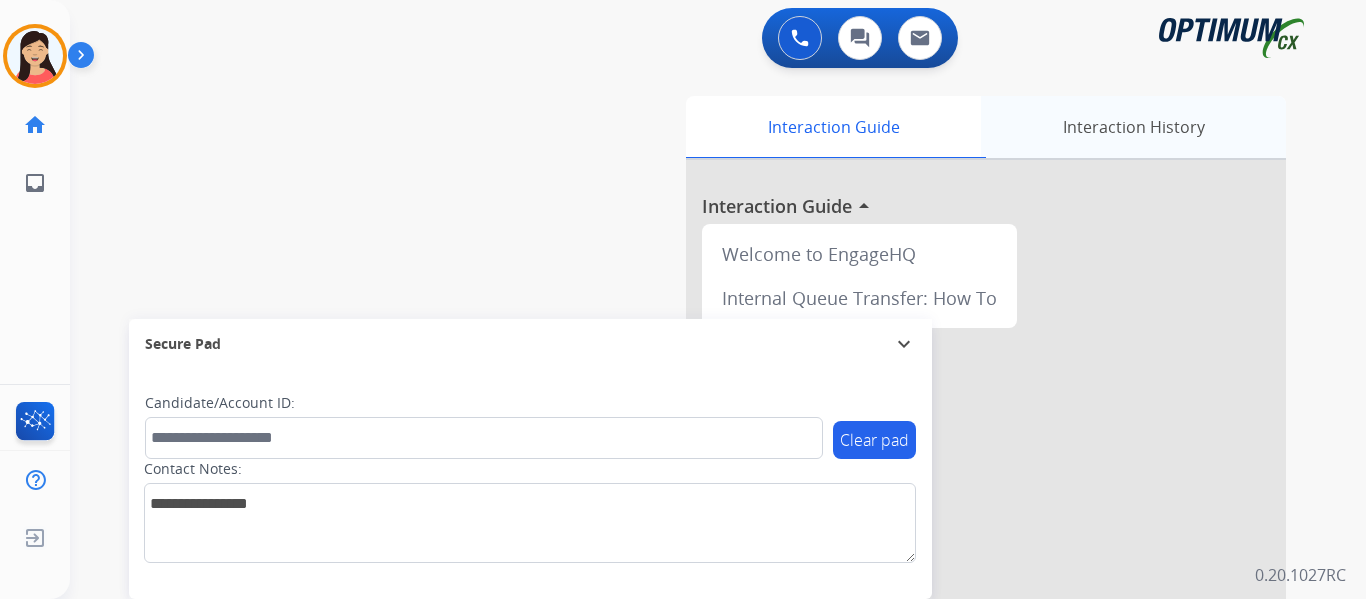 click on "Interaction History" at bounding box center (1133, 127) 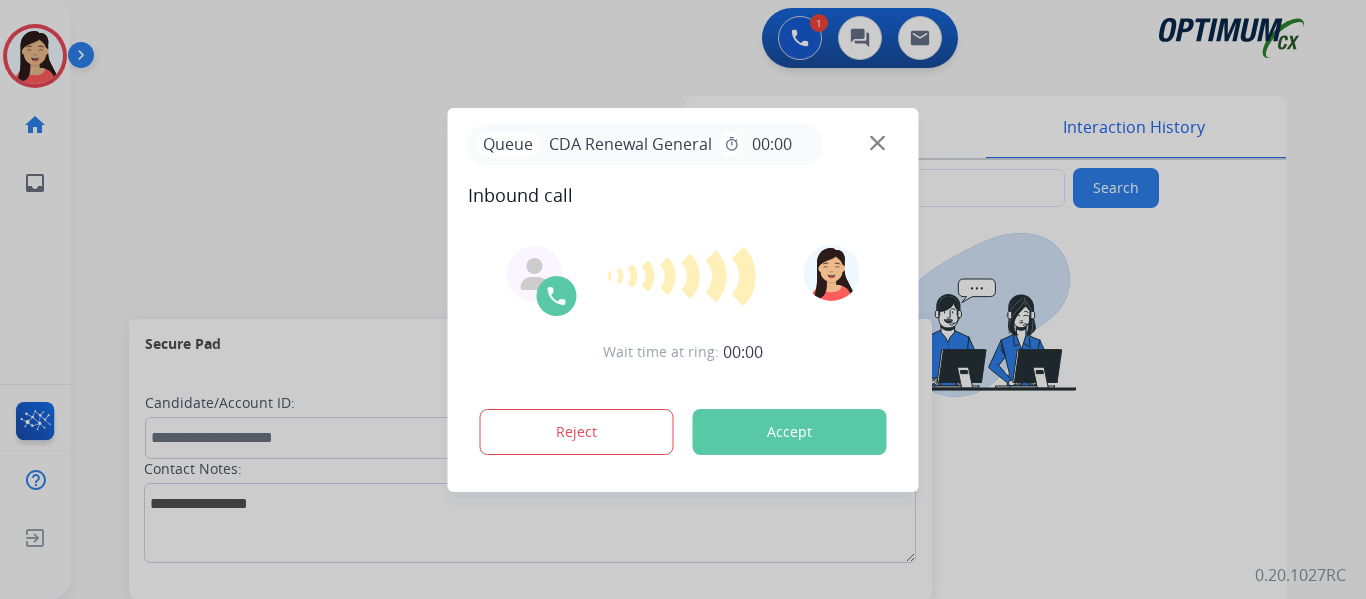 drag, startPoint x: 845, startPoint y: 424, endPoint x: 1066, endPoint y: 408, distance: 221.57843 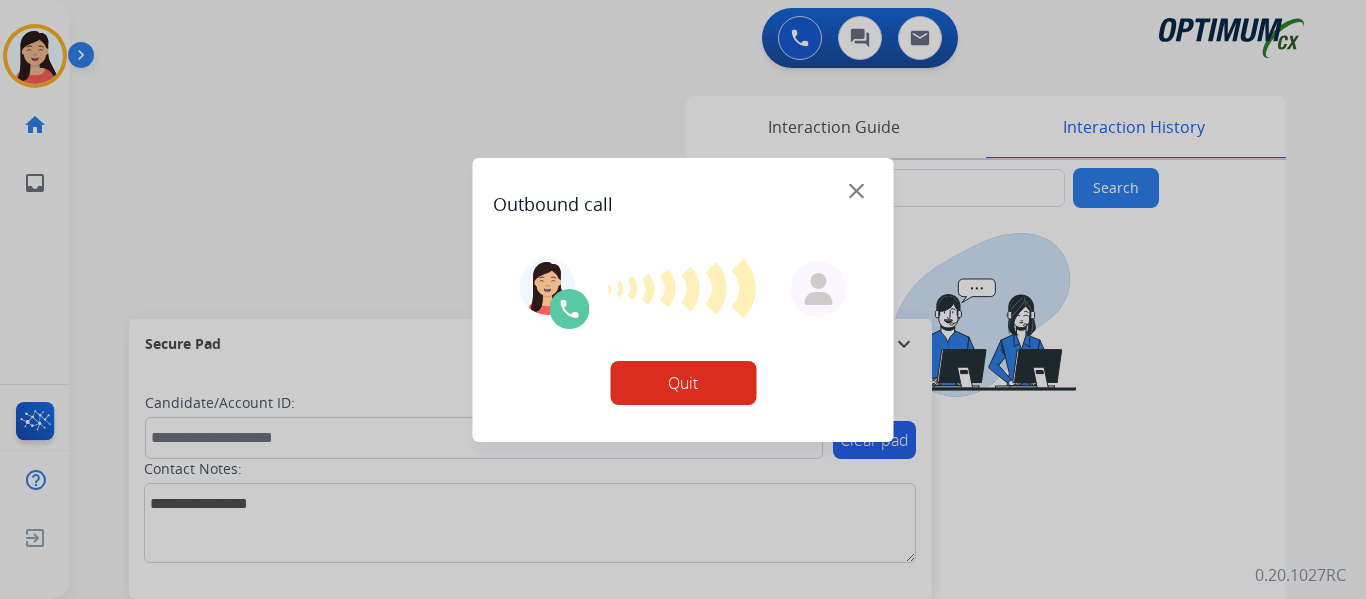 type on "**********" 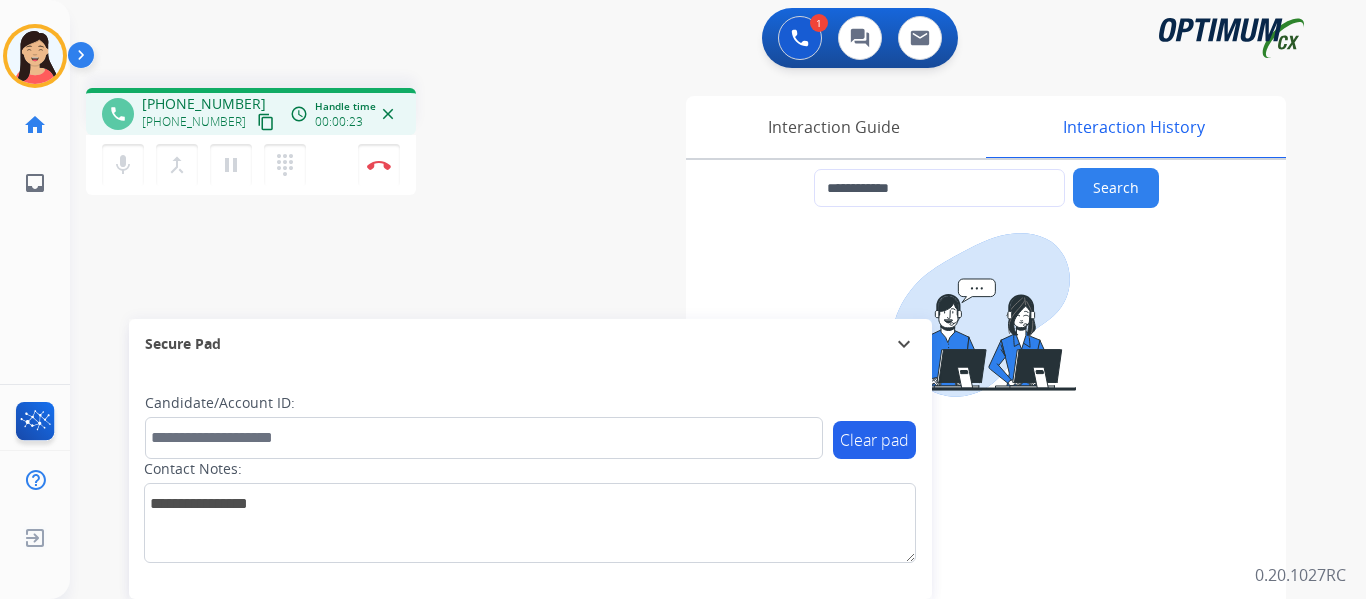 click on "content_copy" at bounding box center [266, 122] 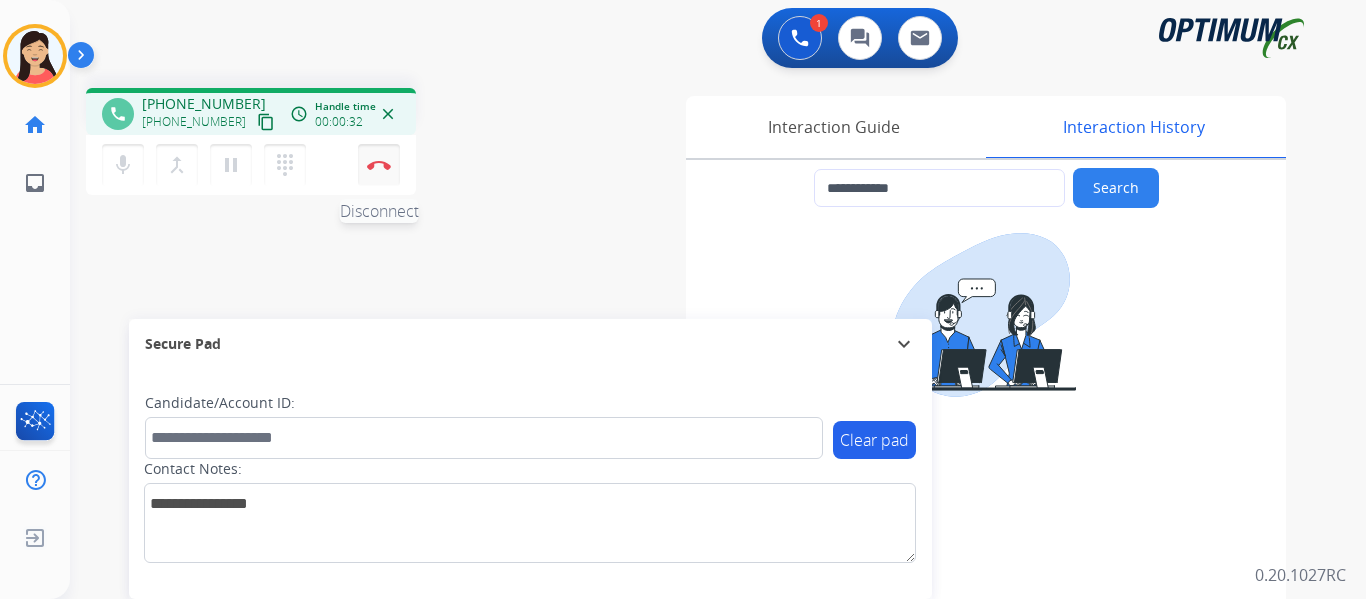 drag, startPoint x: 383, startPoint y: 170, endPoint x: 398, endPoint y: 172, distance: 15.132746 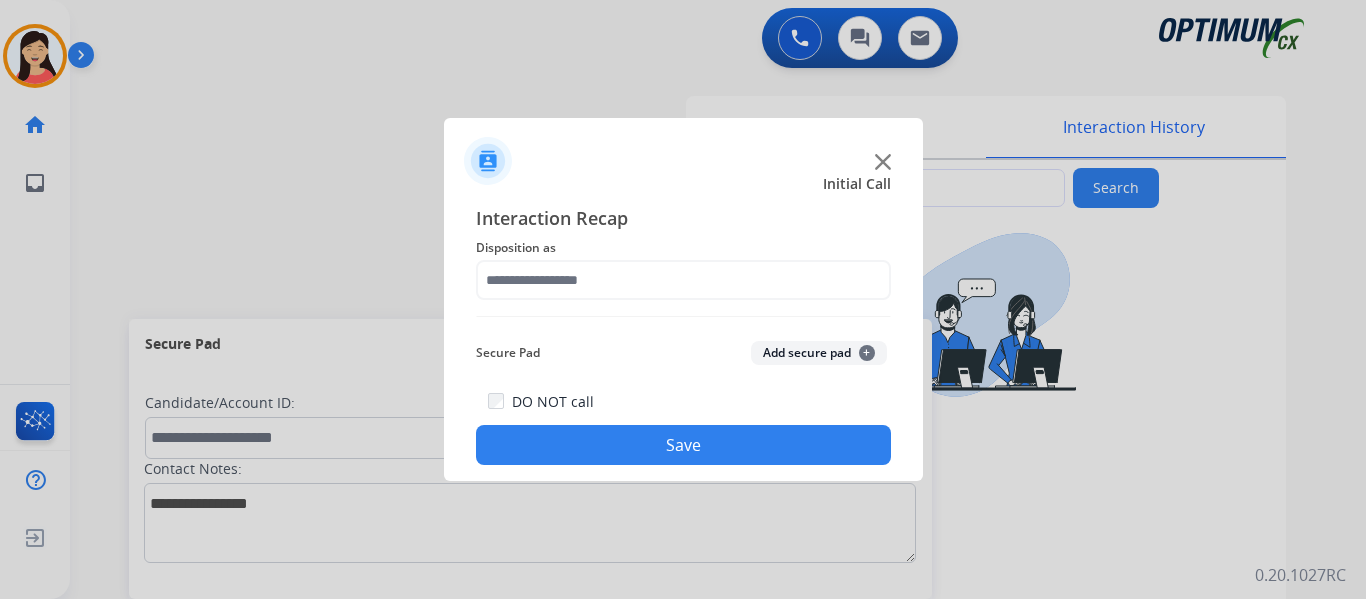 click on "Add secure pad  +" 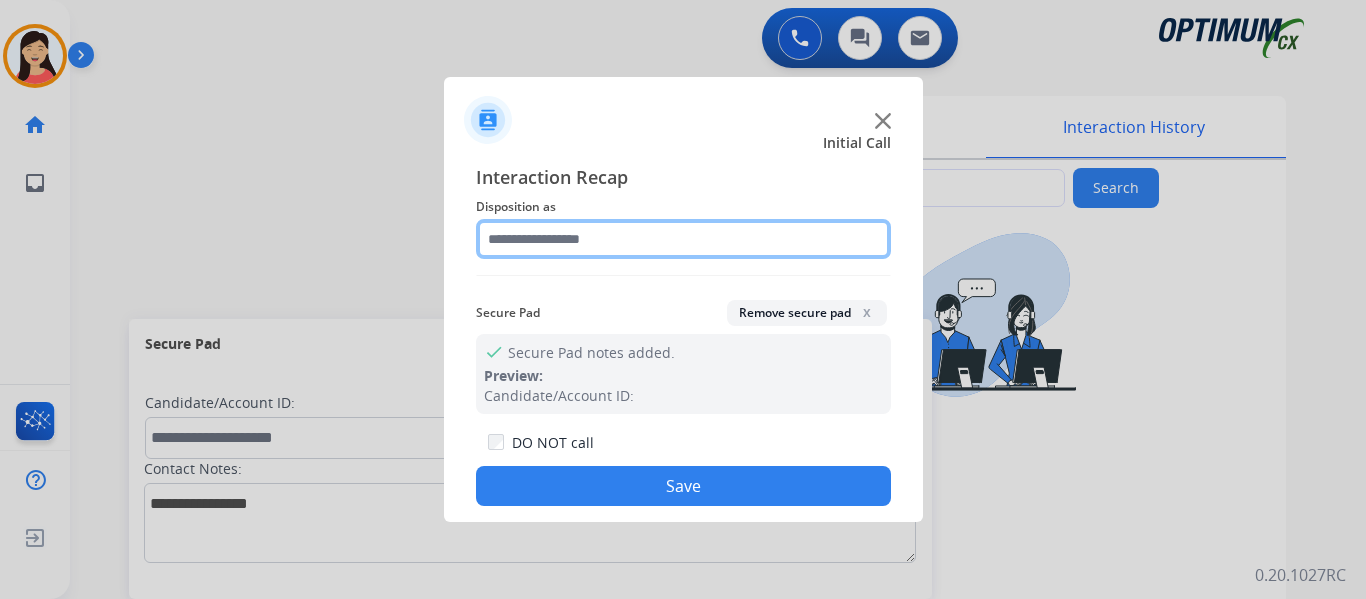 click 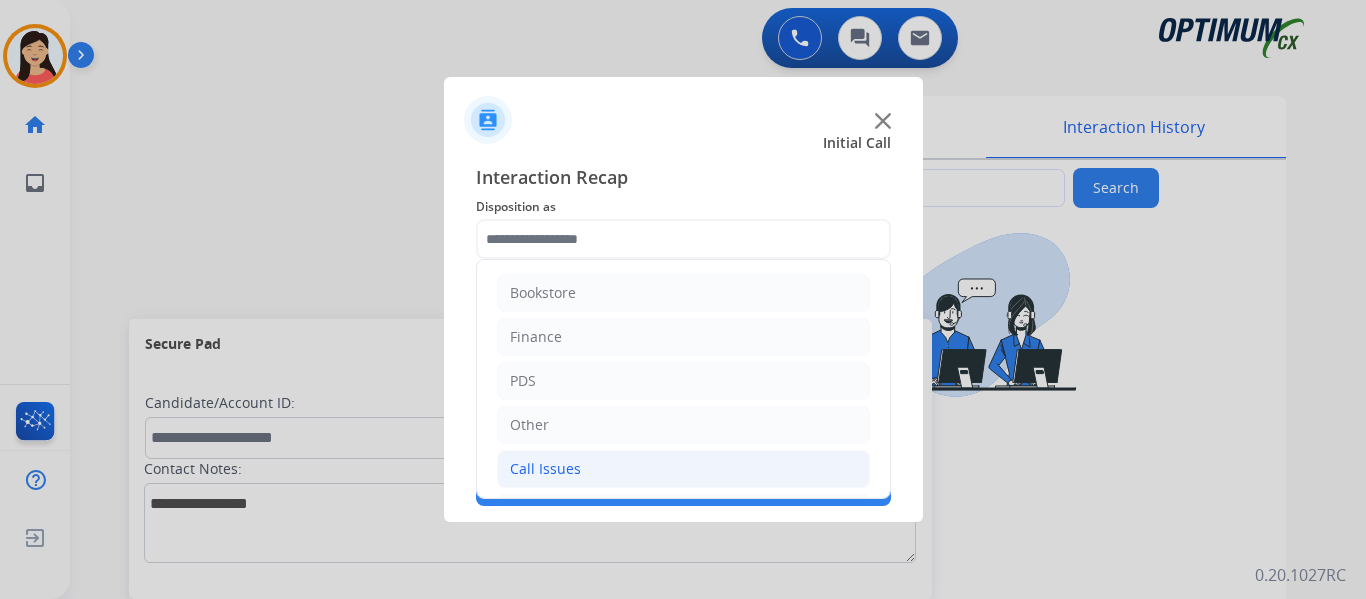 click on "Call Issues" 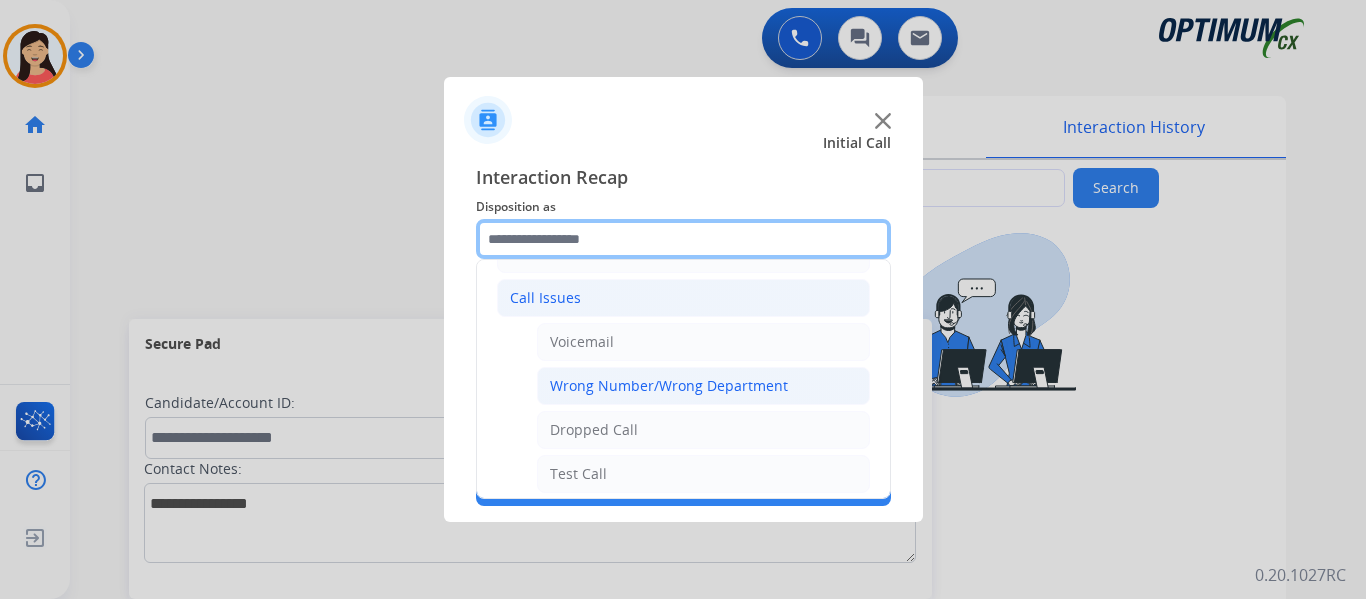 scroll, scrollTop: 200, scrollLeft: 0, axis: vertical 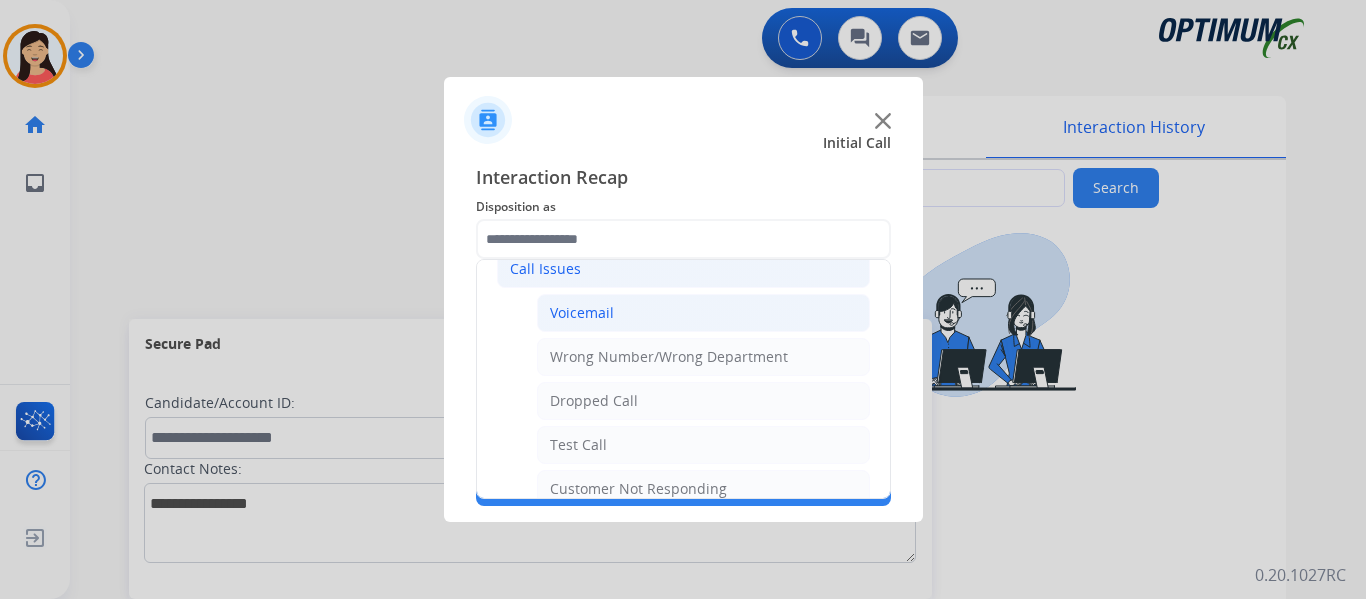 click on "Voicemail" 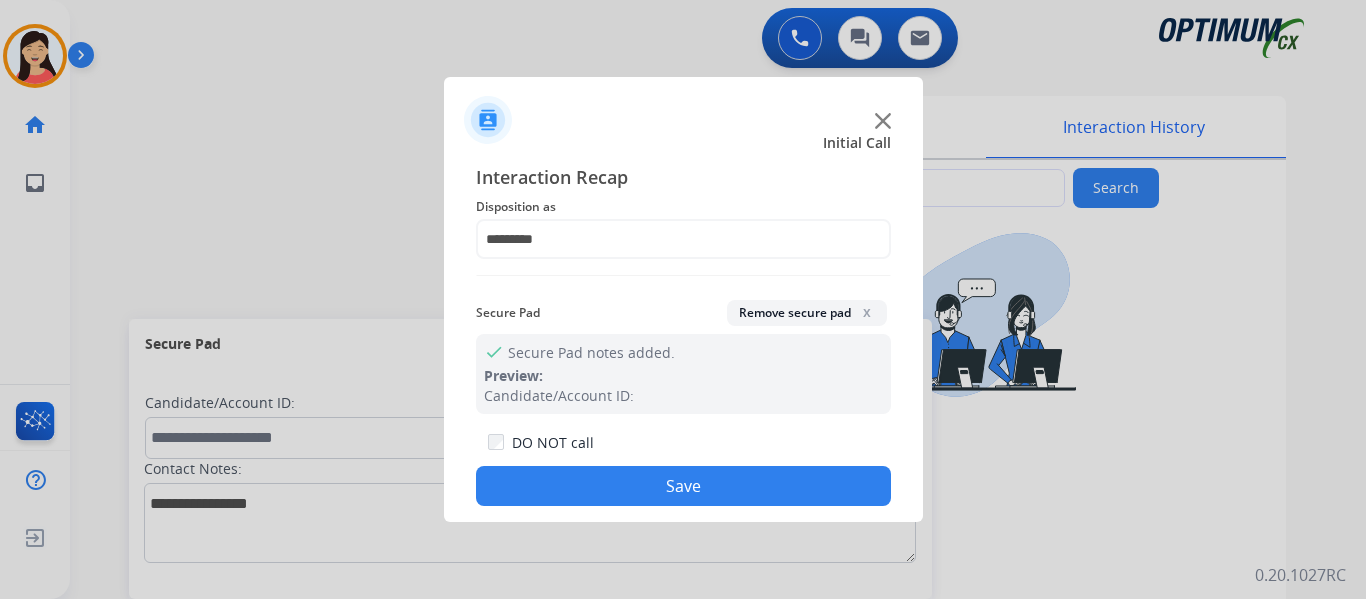 click on "Remove secure pad  x" 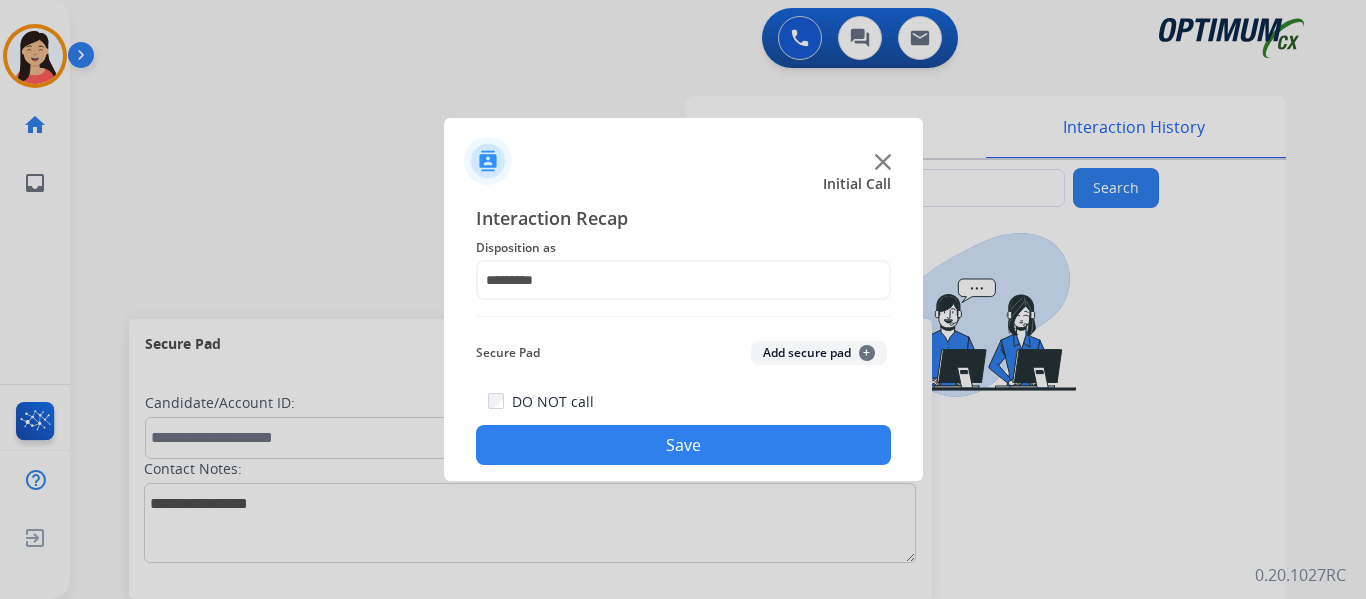 click on "Save" 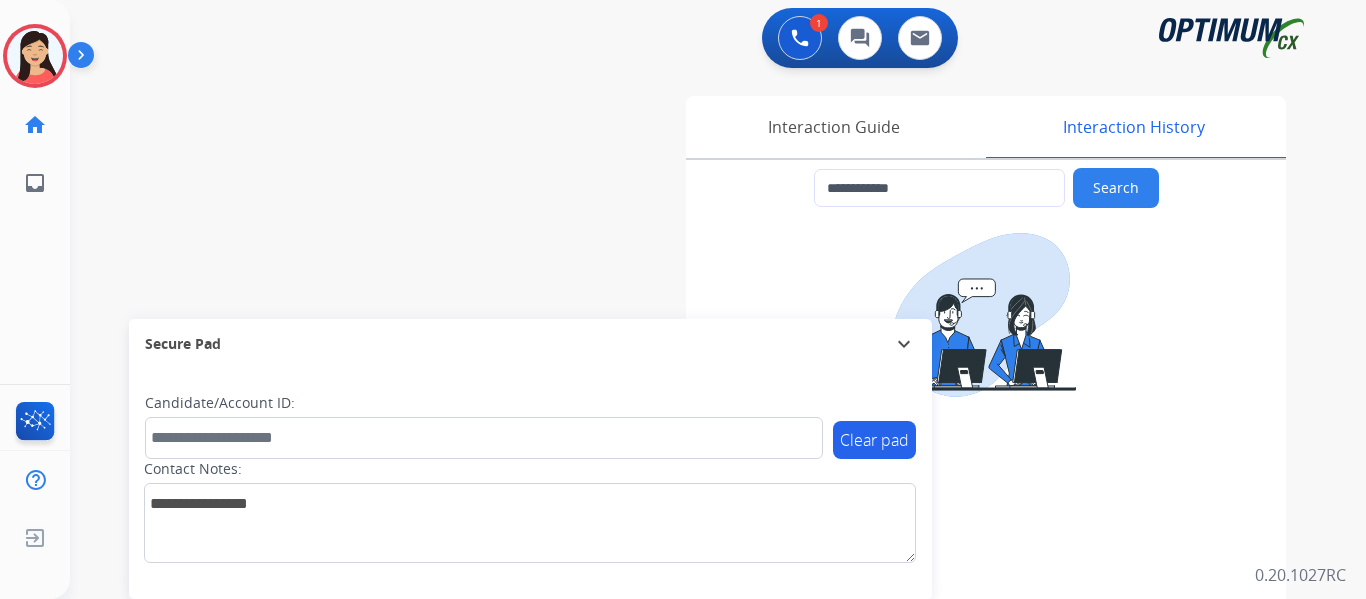 click on "Accept" at bounding box center (790, 432) 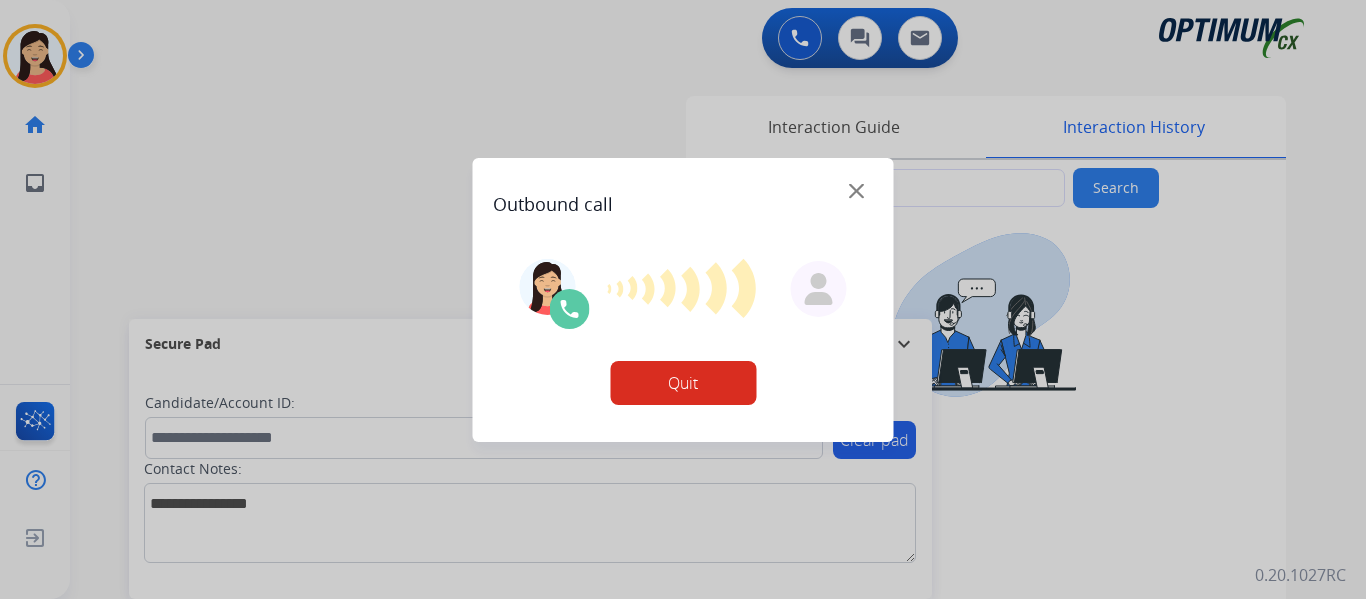 type on "**********" 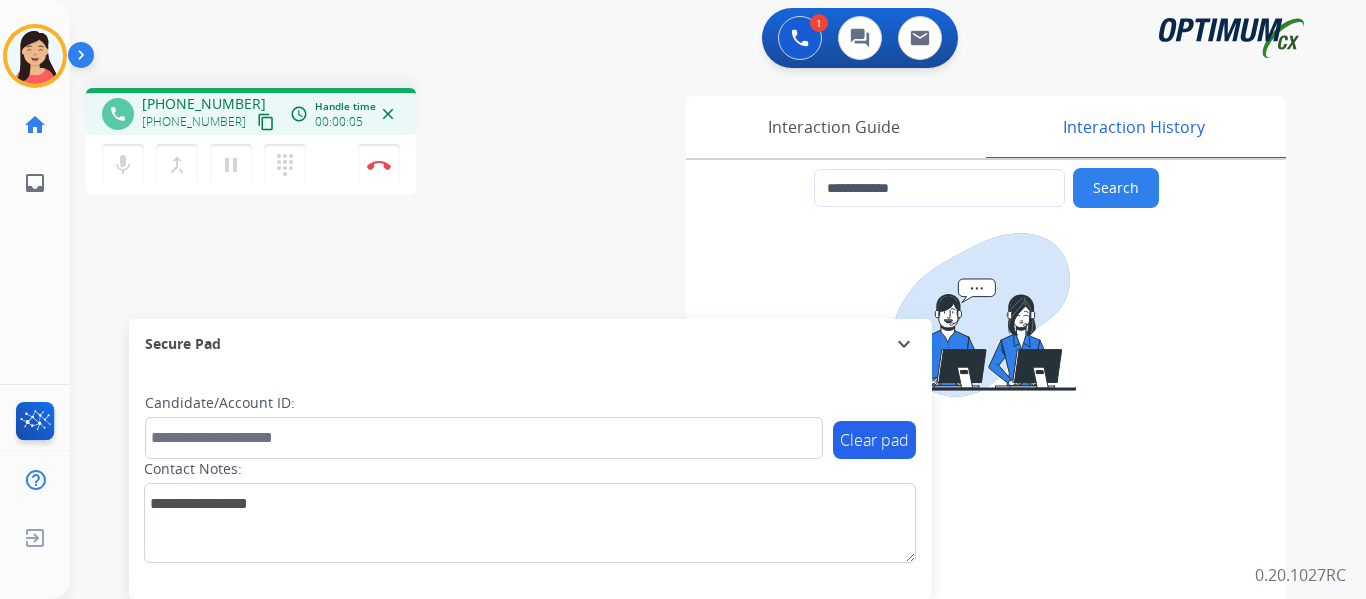 click on "content_copy" at bounding box center (266, 122) 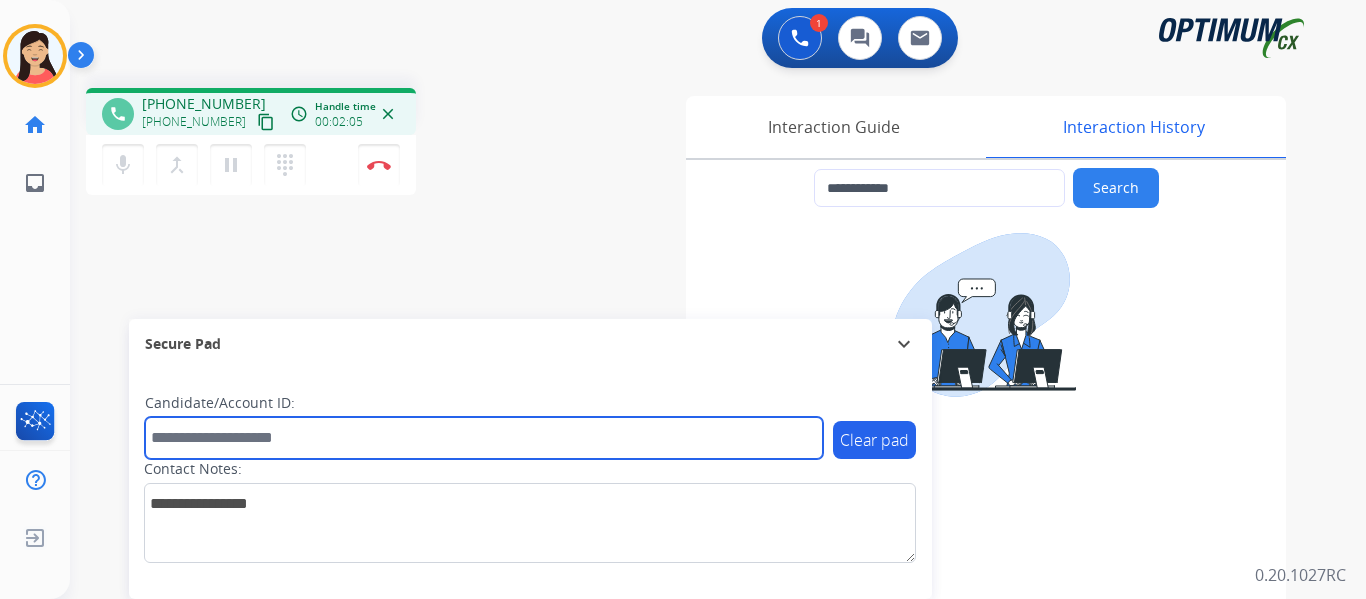 click at bounding box center [484, 438] 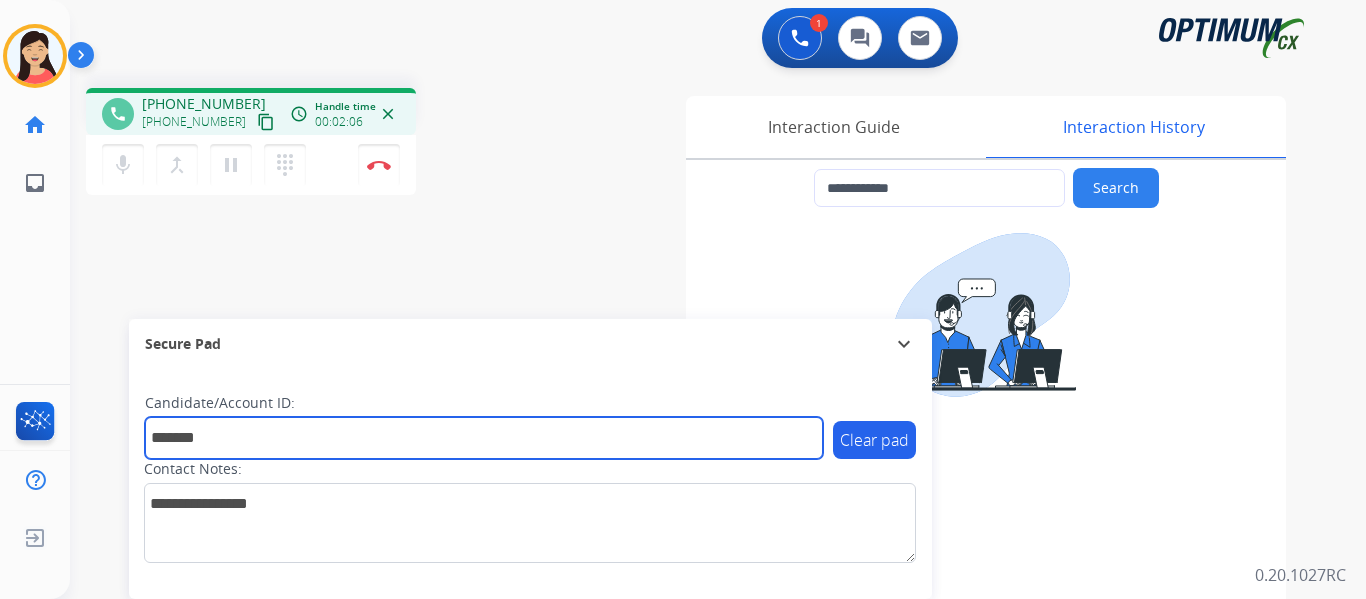 type on "*******" 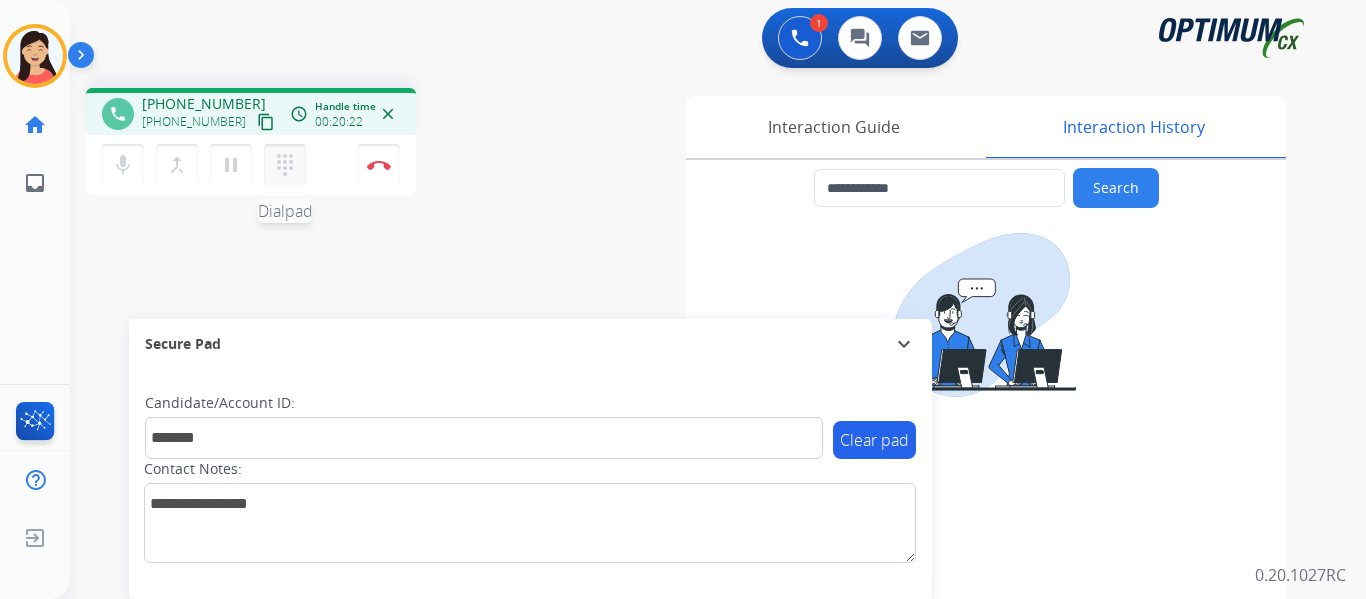 click on "dialpad" at bounding box center [285, 165] 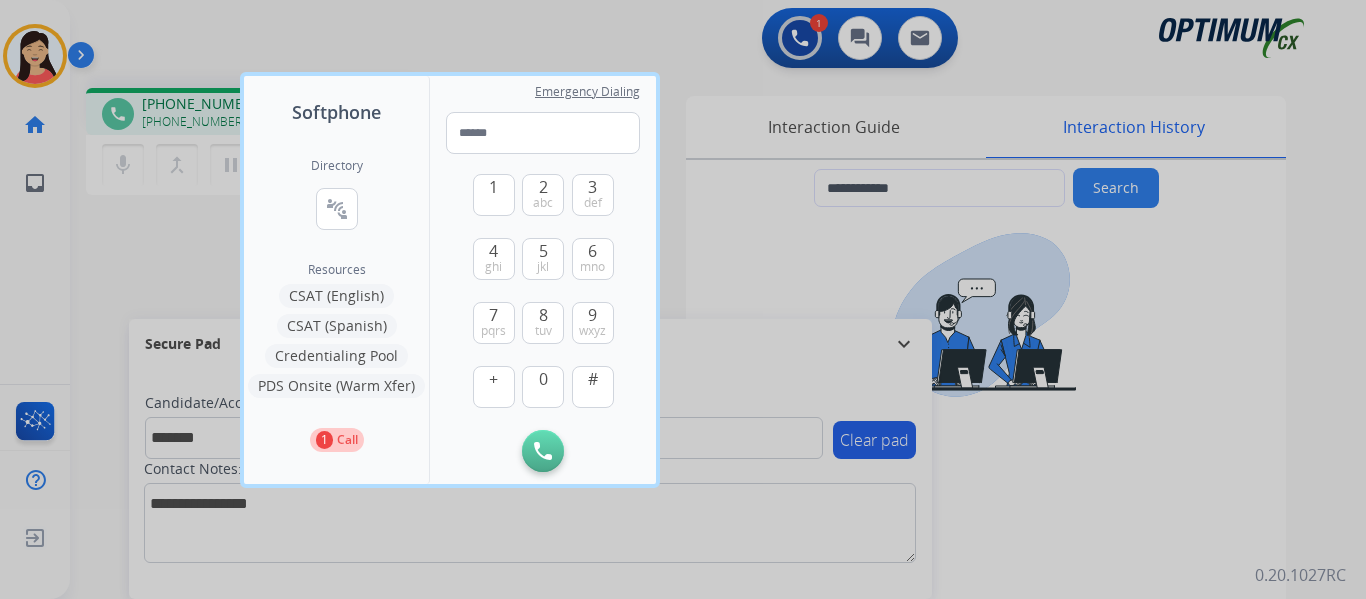 click on "CSAT (English)" at bounding box center [336, 296] 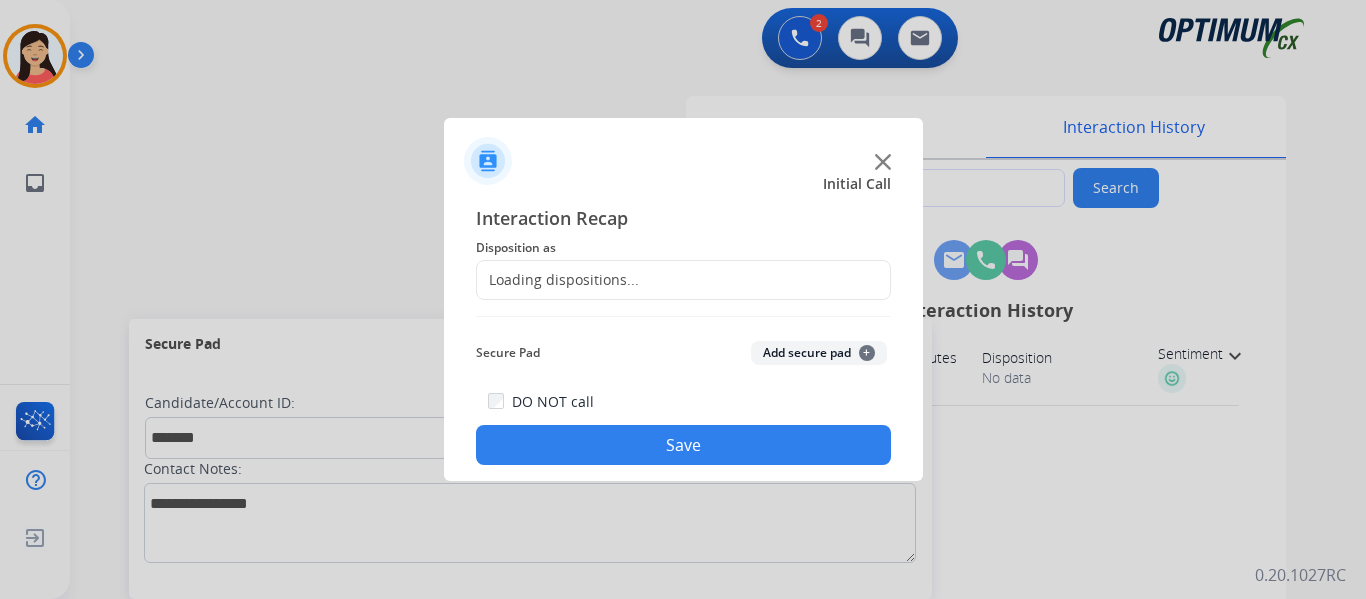 click on "Add secure pad  +" 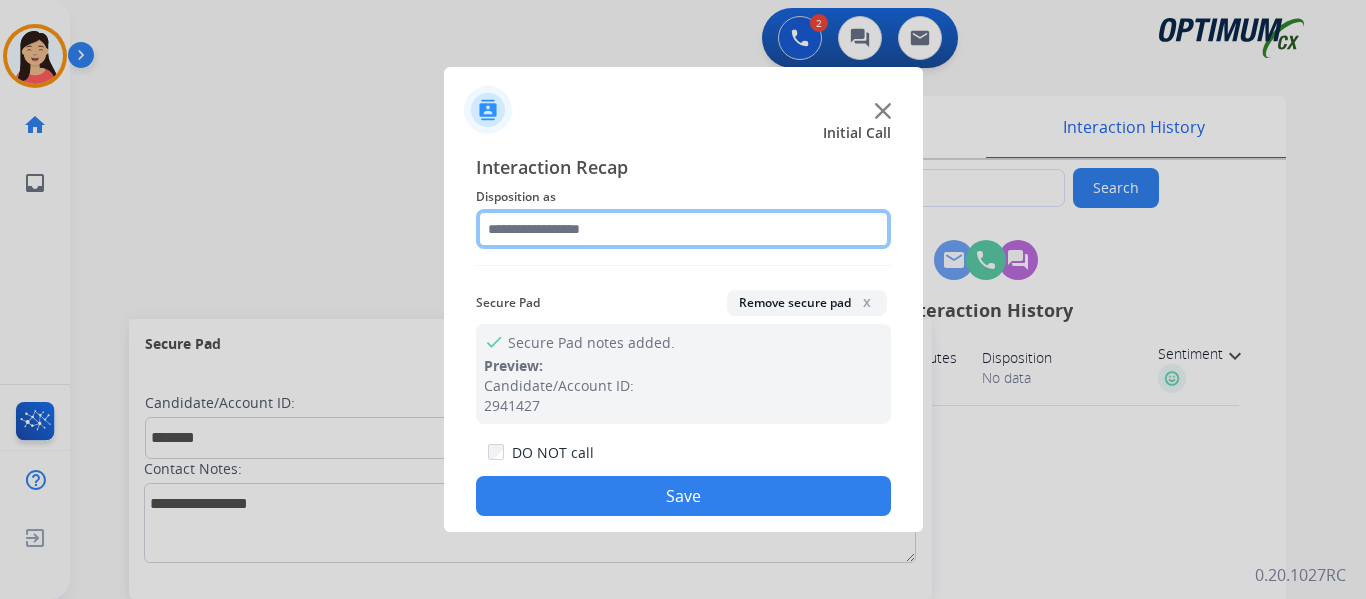 click 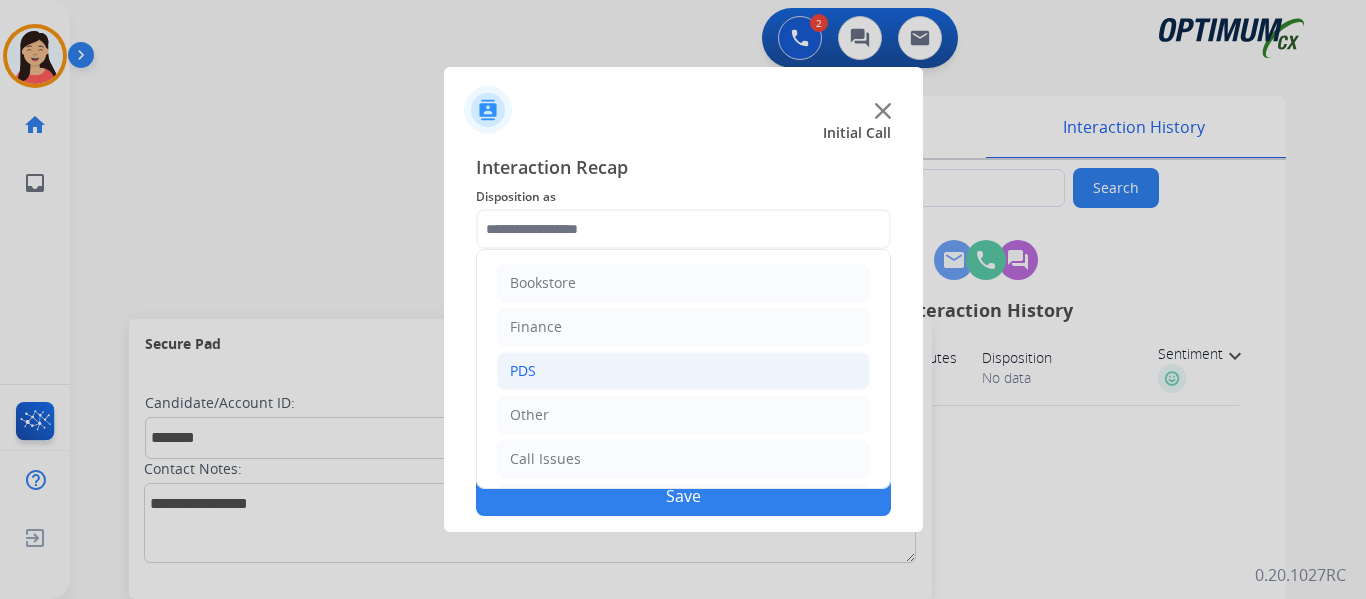 click on "PDS" 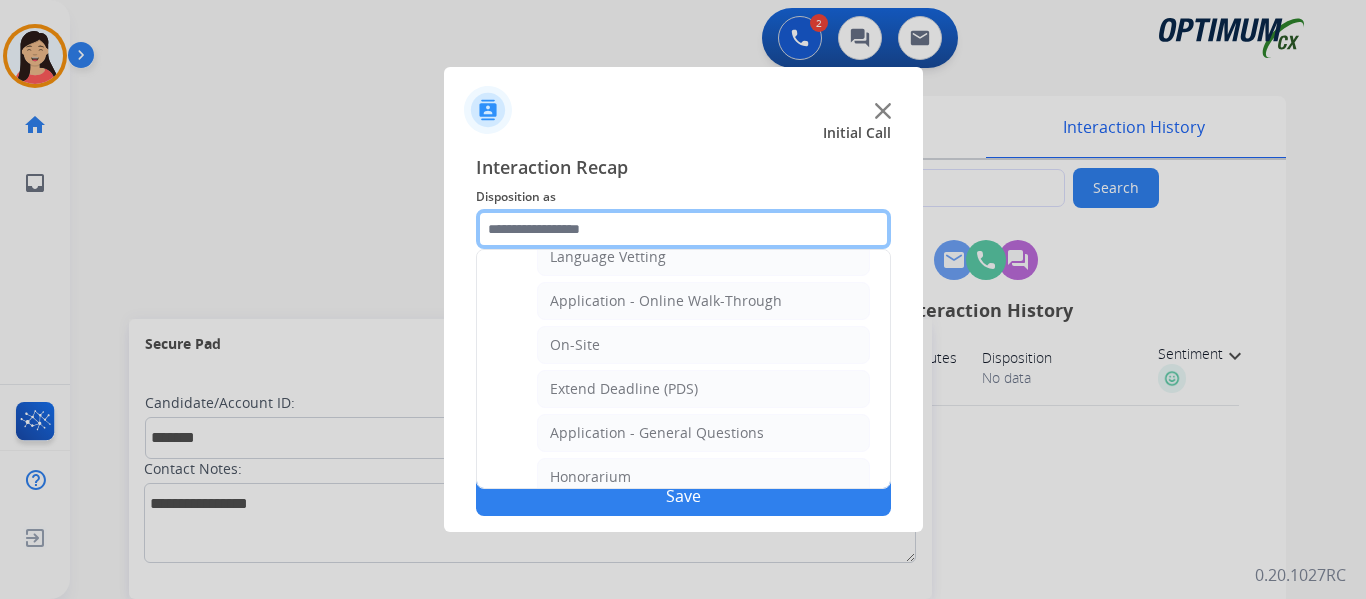 scroll, scrollTop: 500, scrollLeft: 0, axis: vertical 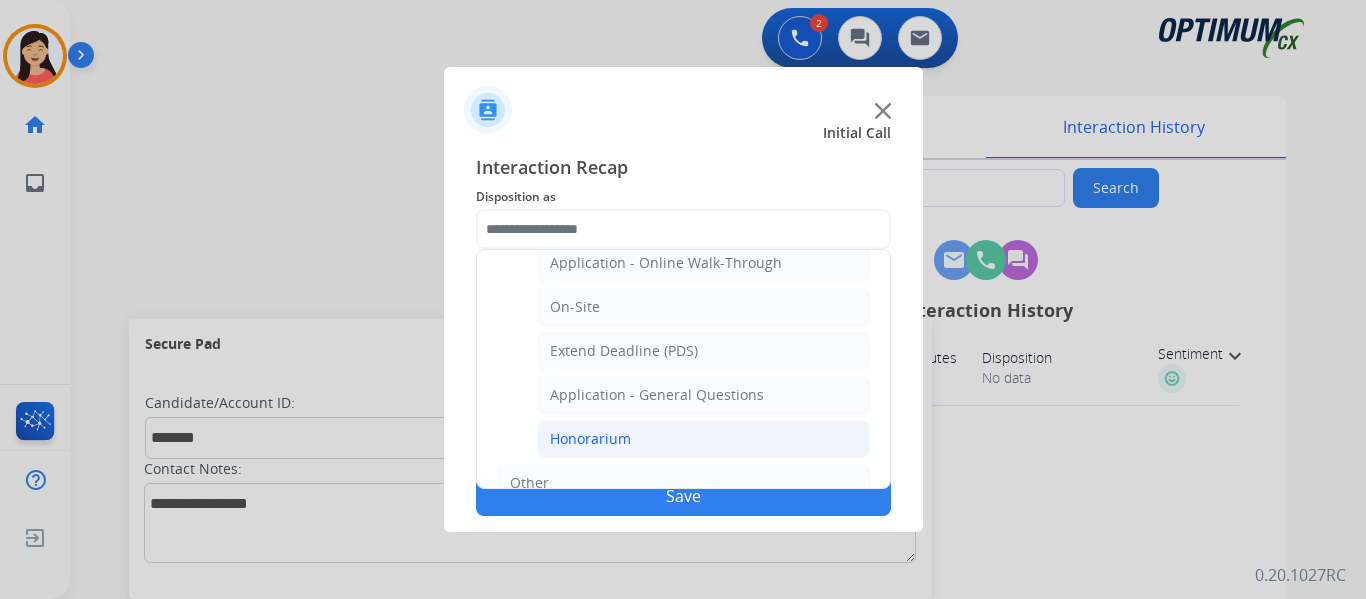 click on "Honorarium" 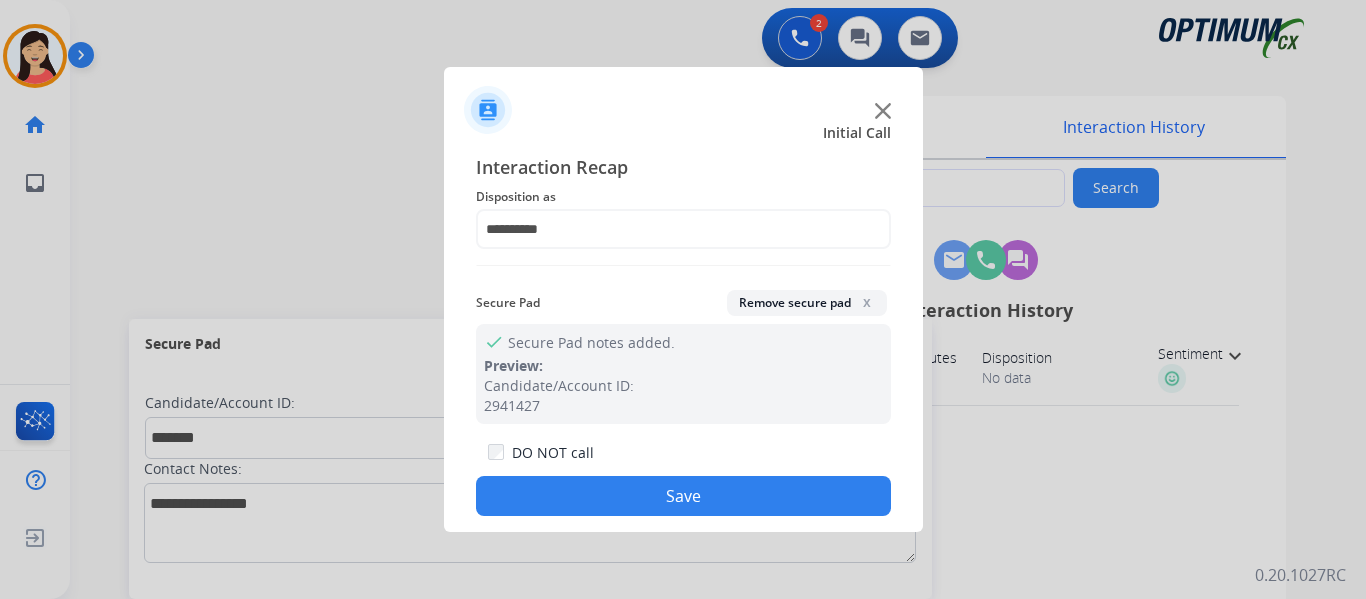 click on "Save" 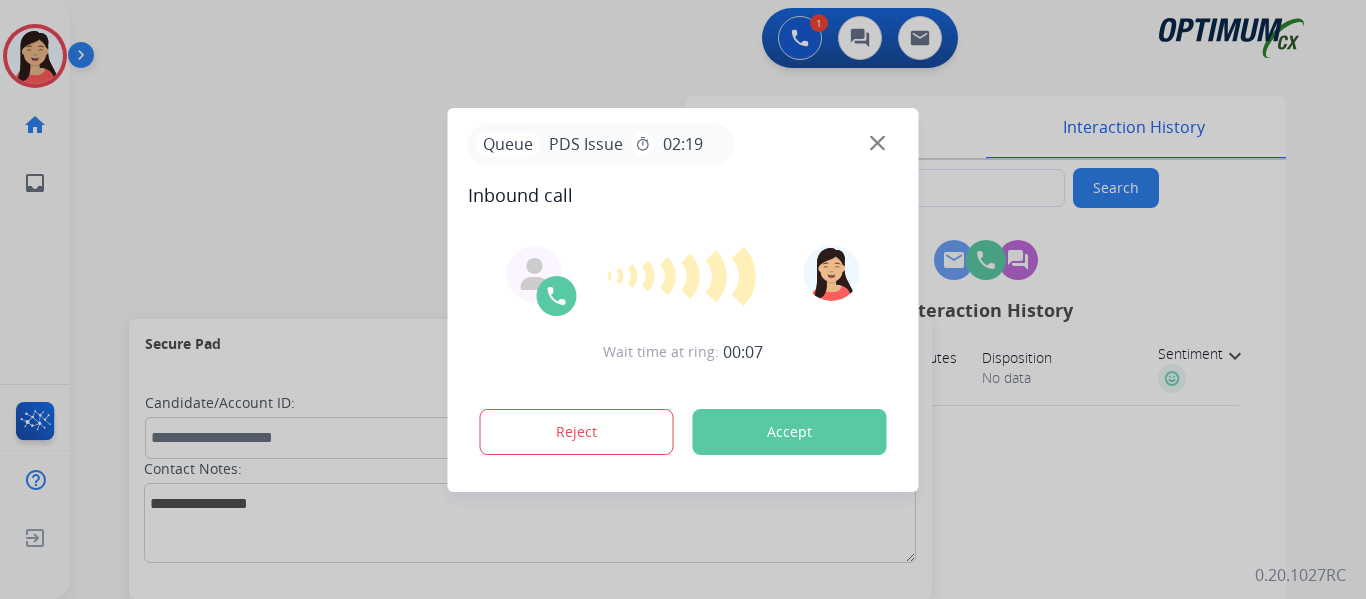 type on "**********" 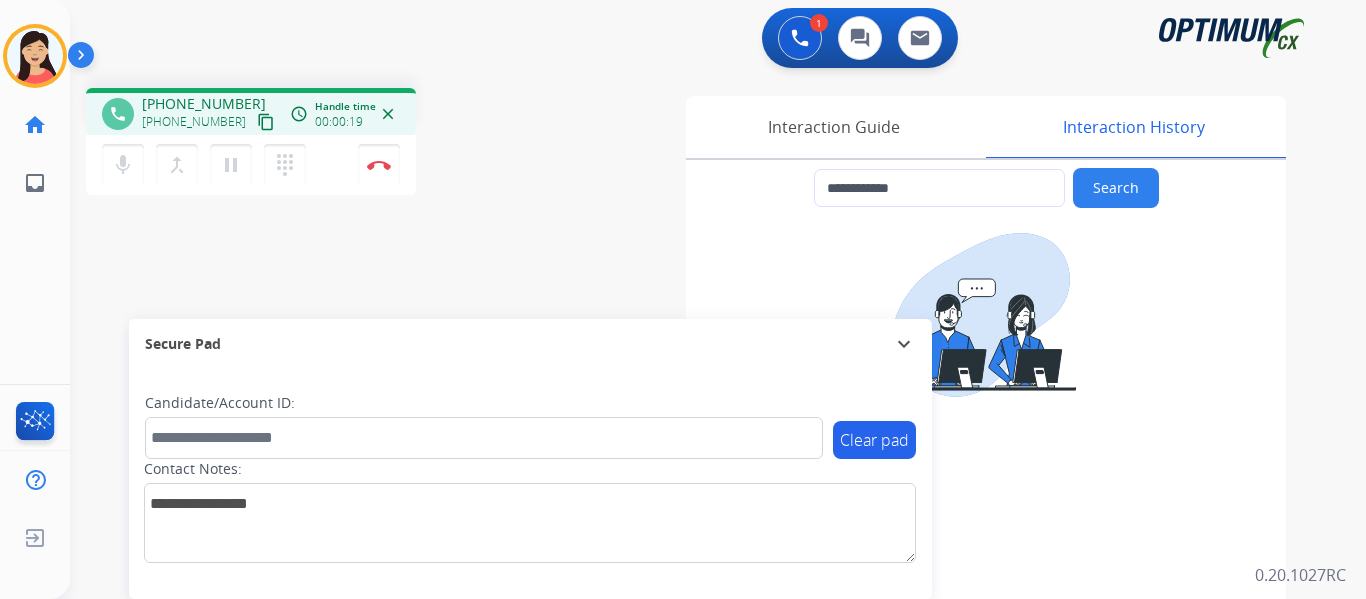 click on "content_copy" at bounding box center [266, 122] 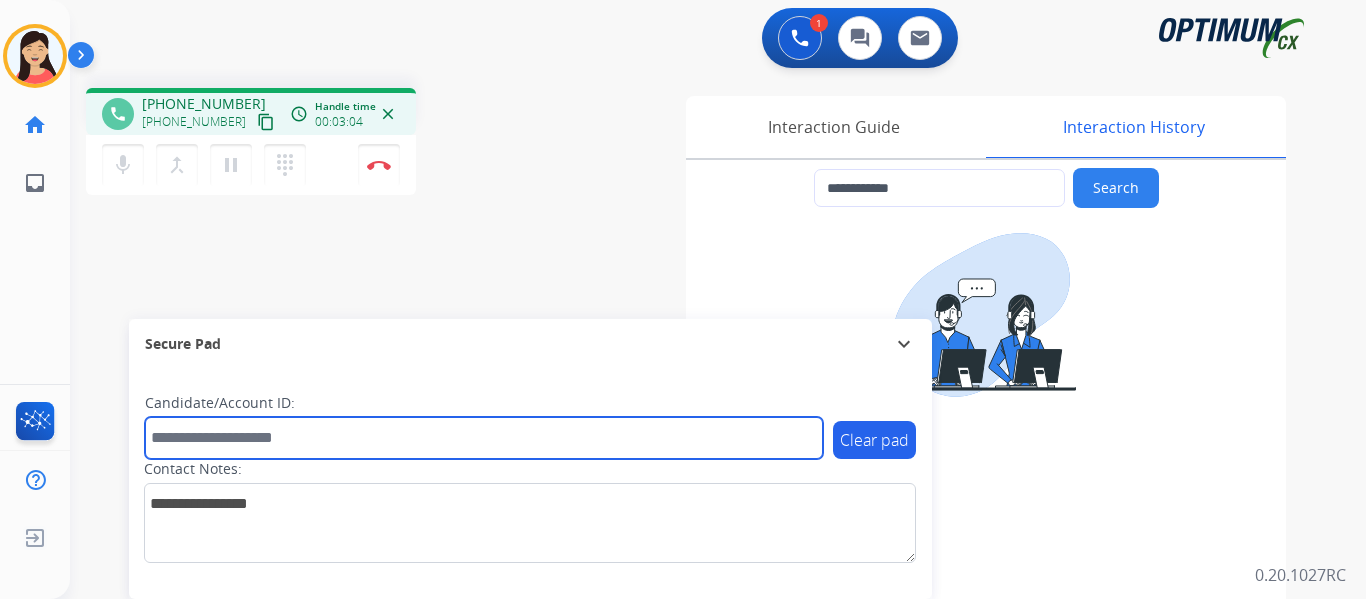 click at bounding box center [484, 438] 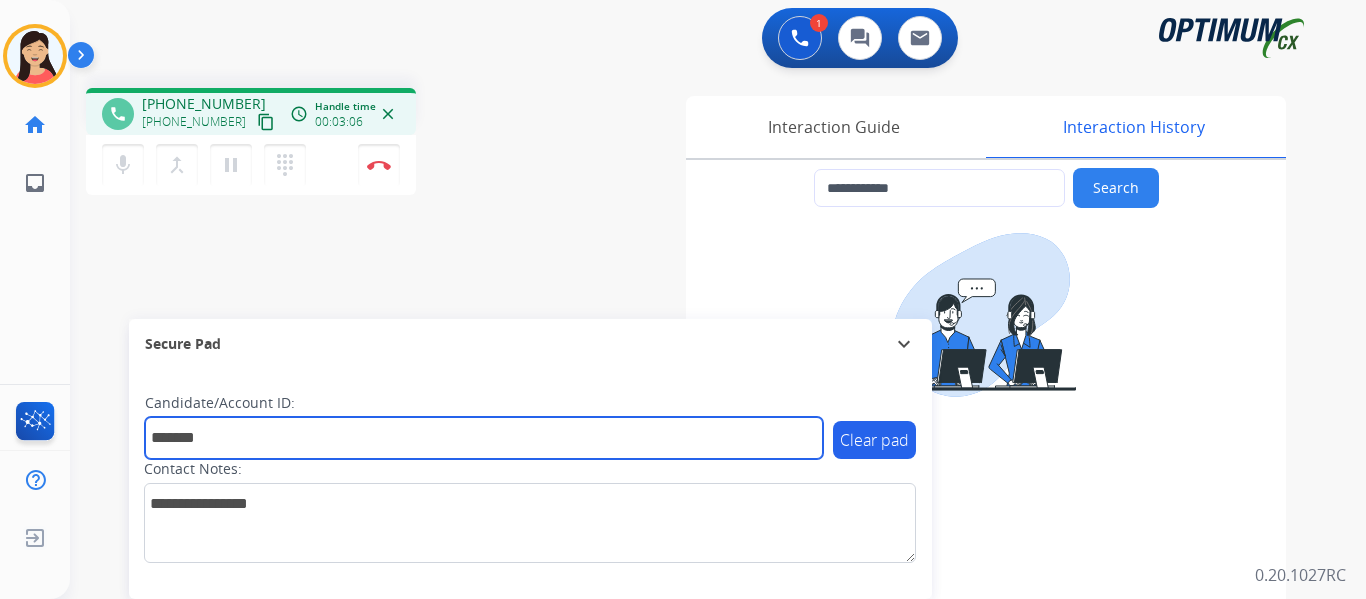 type on "*******" 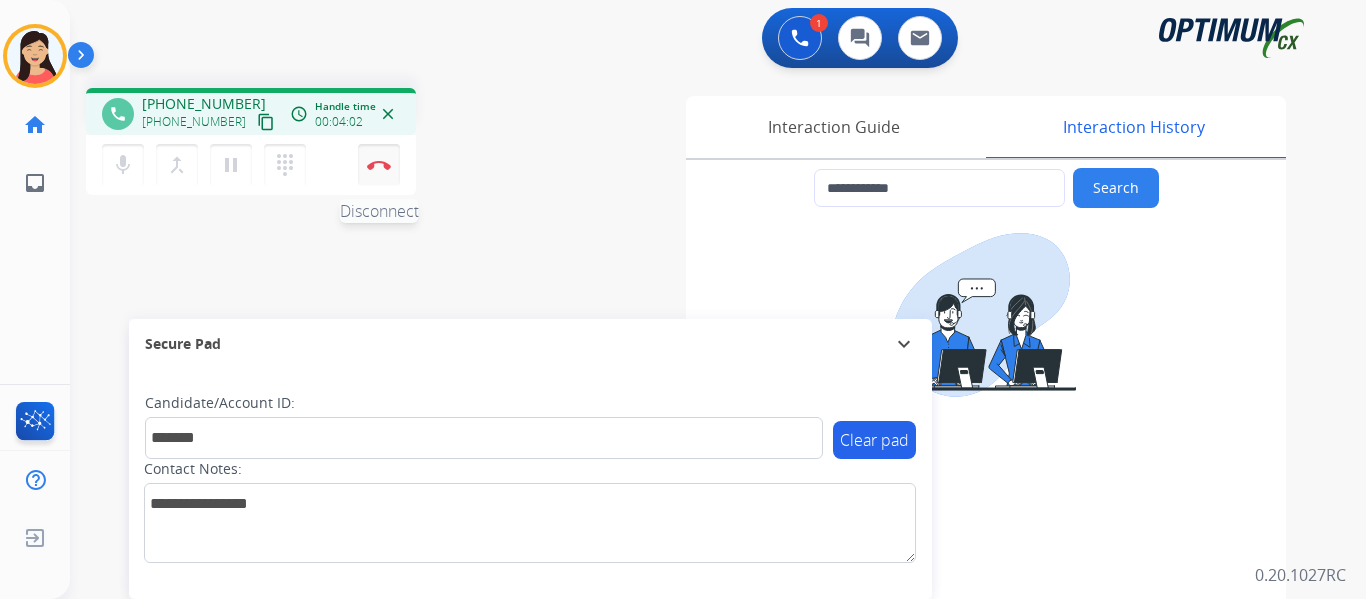 click at bounding box center [379, 165] 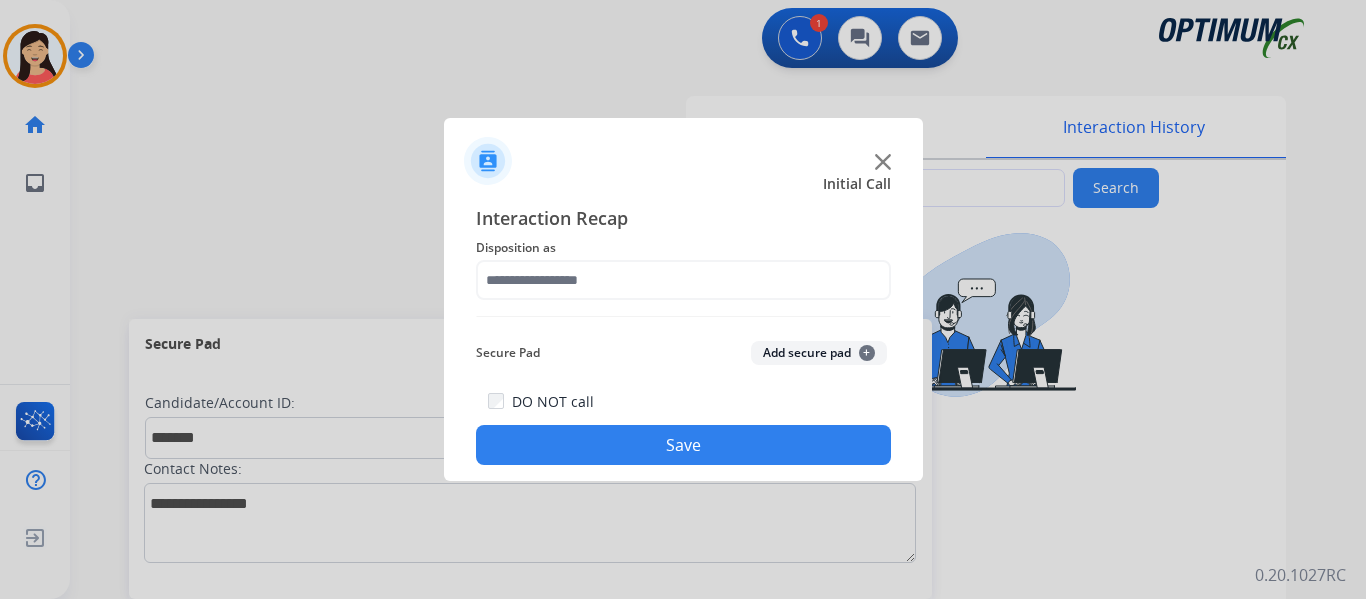 click on "Add secure pad  +" 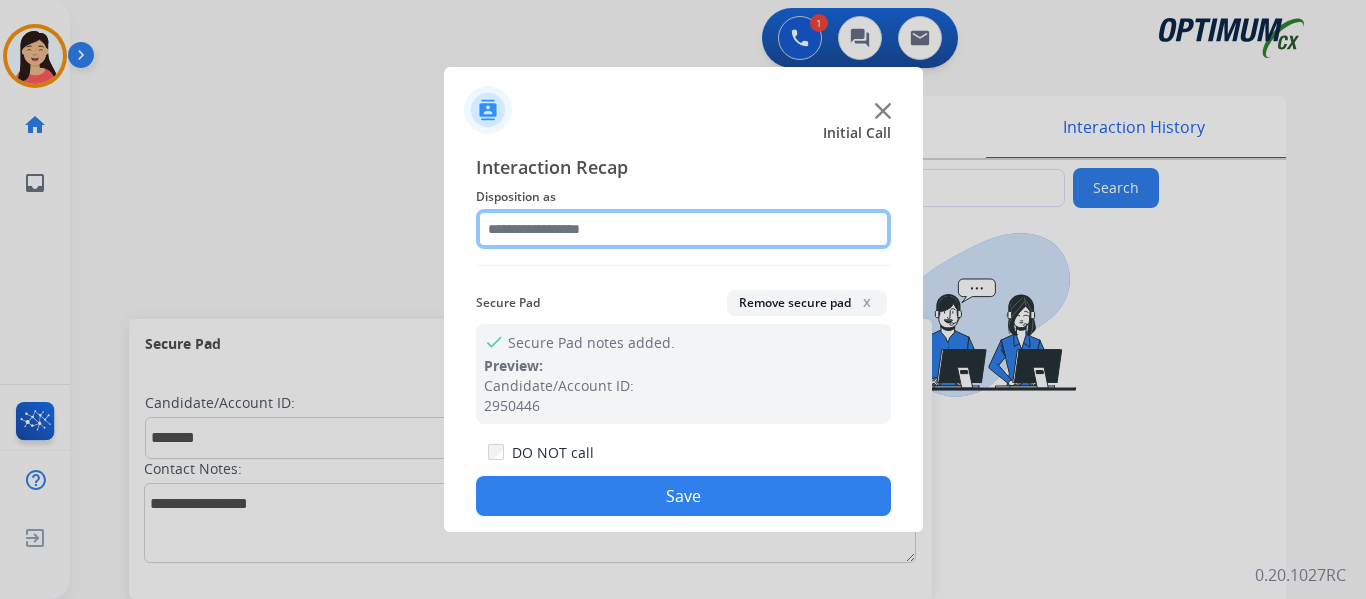 click 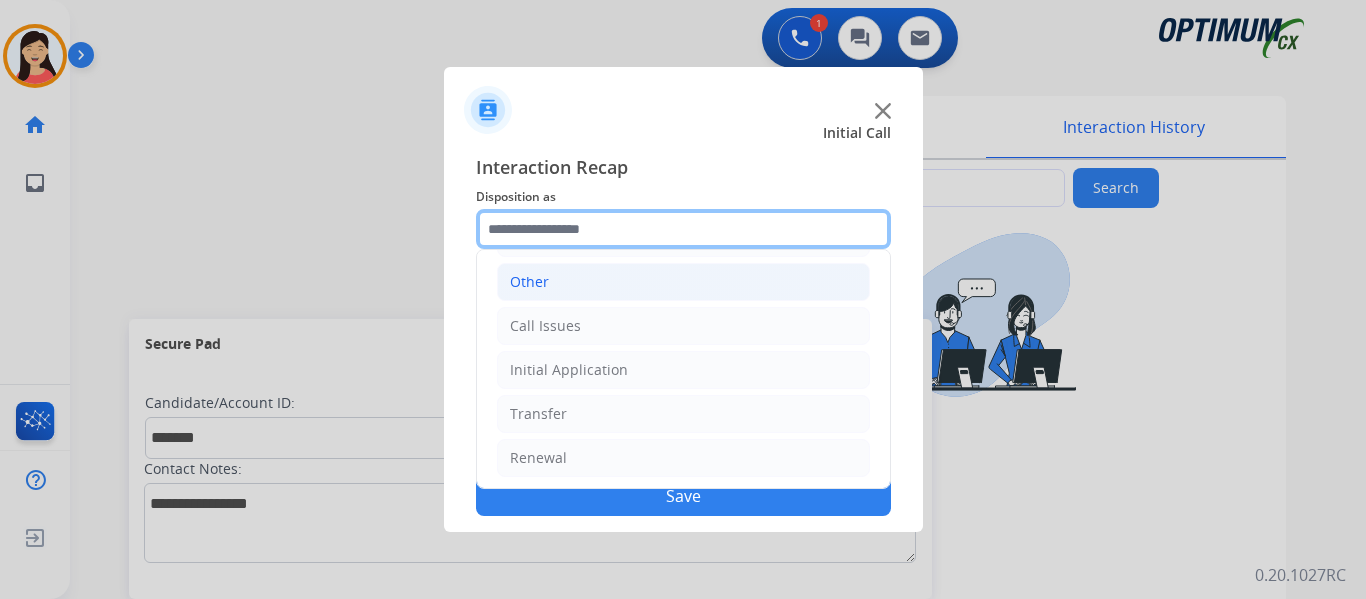 scroll, scrollTop: 136, scrollLeft: 0, axis: vertical 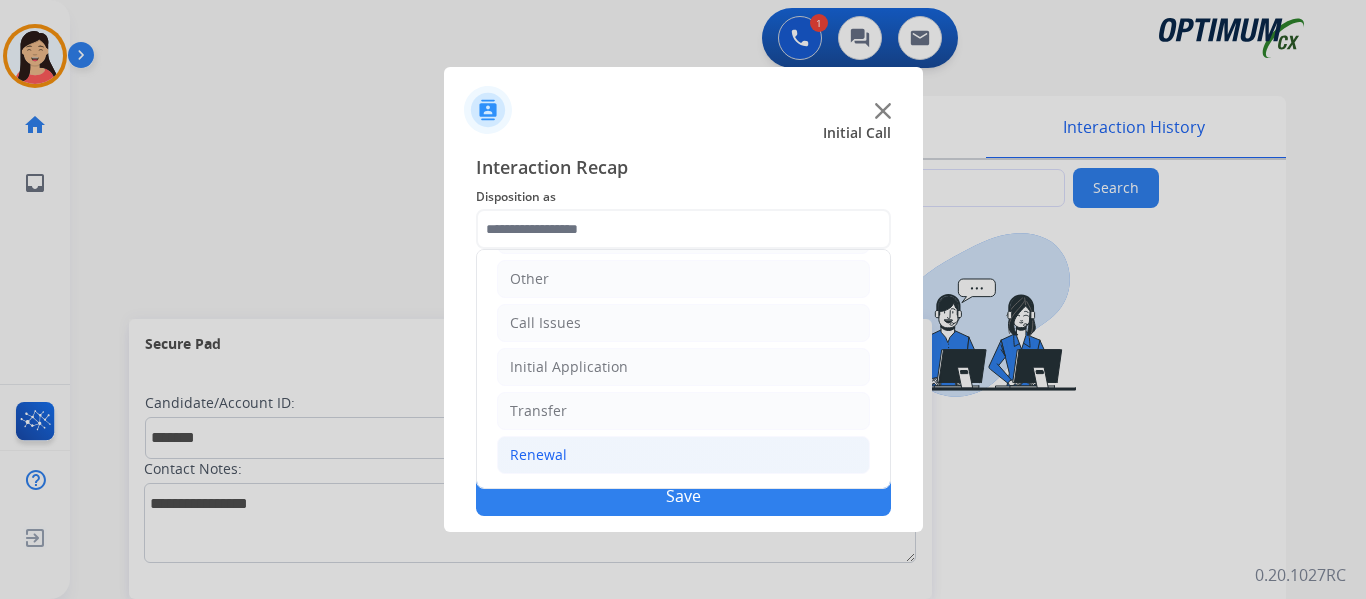 click on "Renewal" 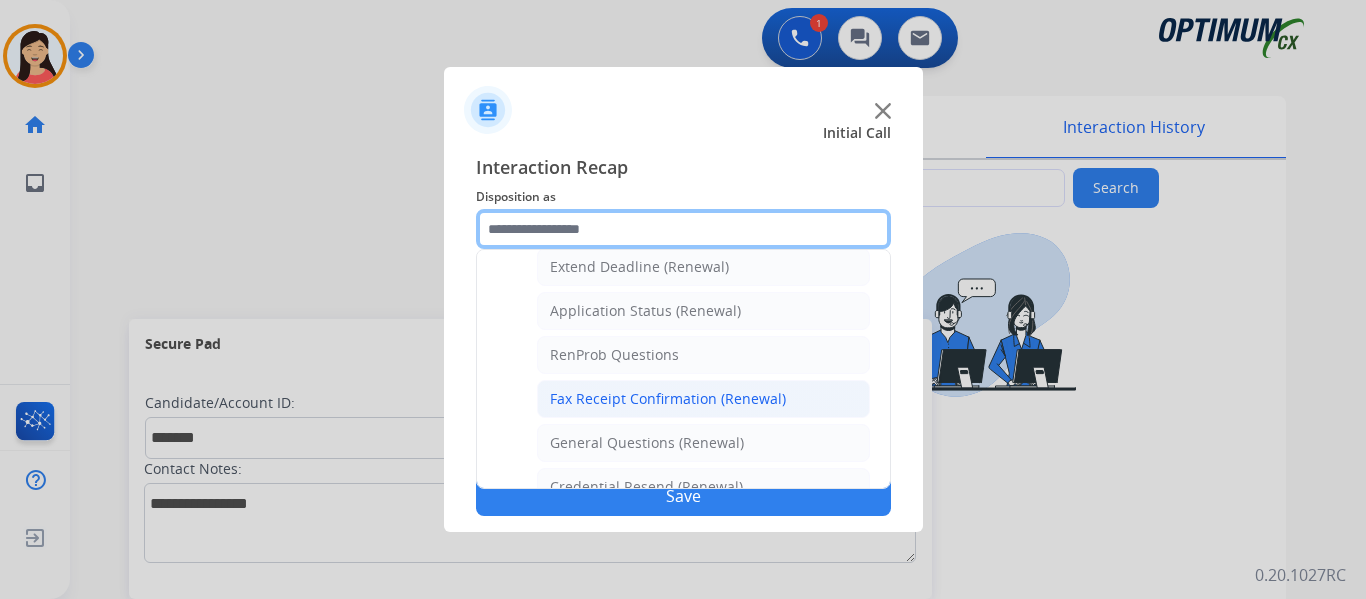 scroll, scrollTop: 436, scrollLeft: 0, axis: vertical 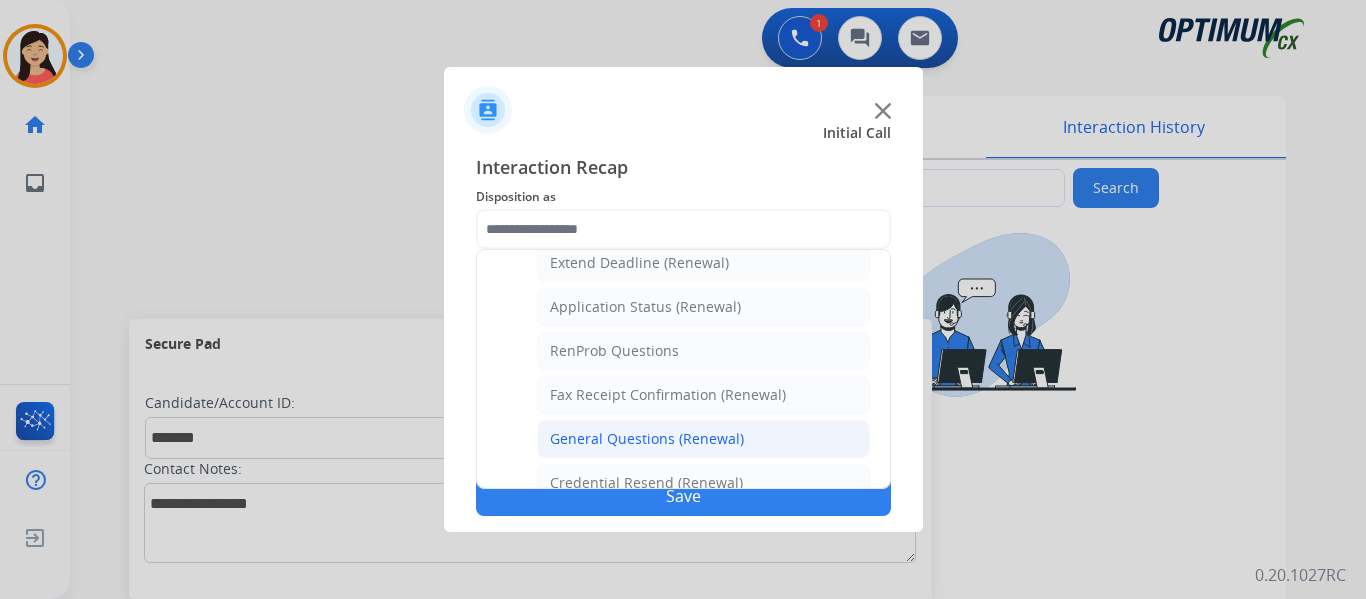 click on "General Questions (Renewal)" 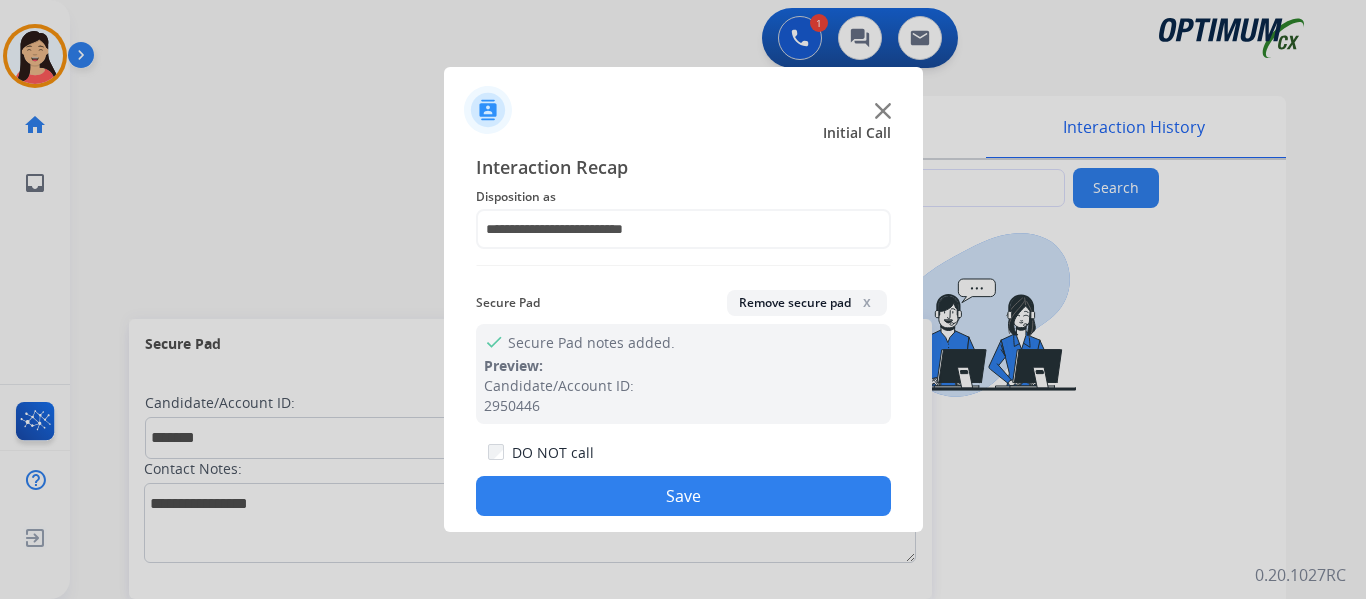 click on "Save" 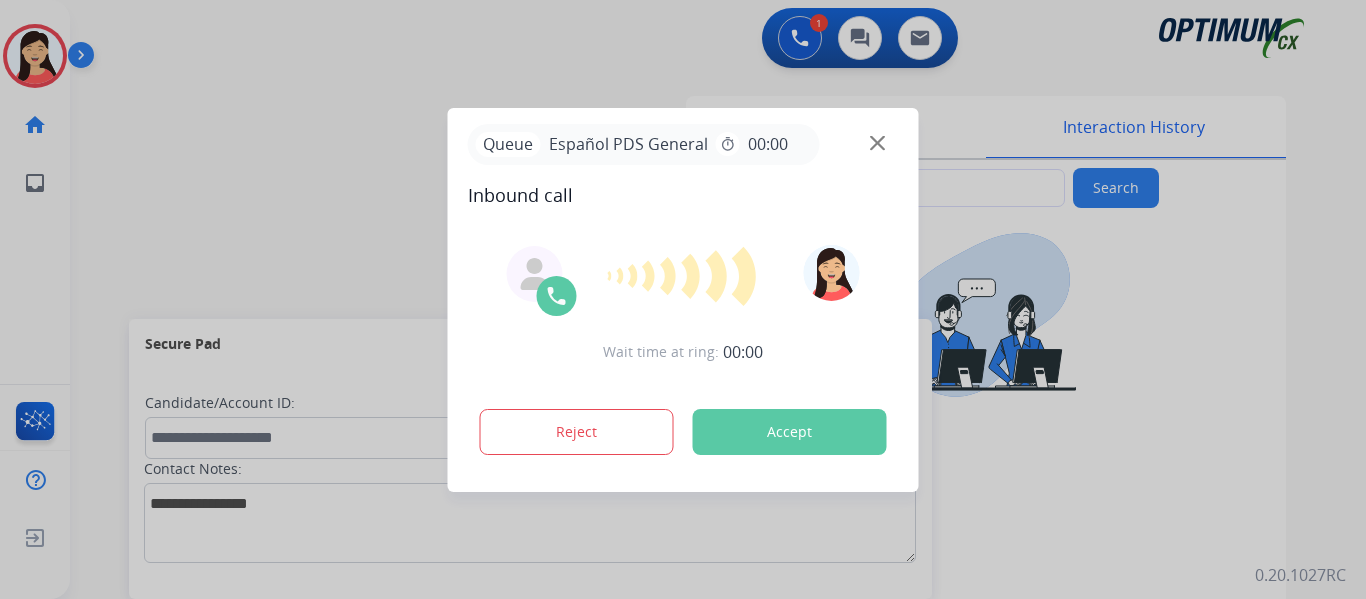 click on "Accept" at bounding box center (790, 432) 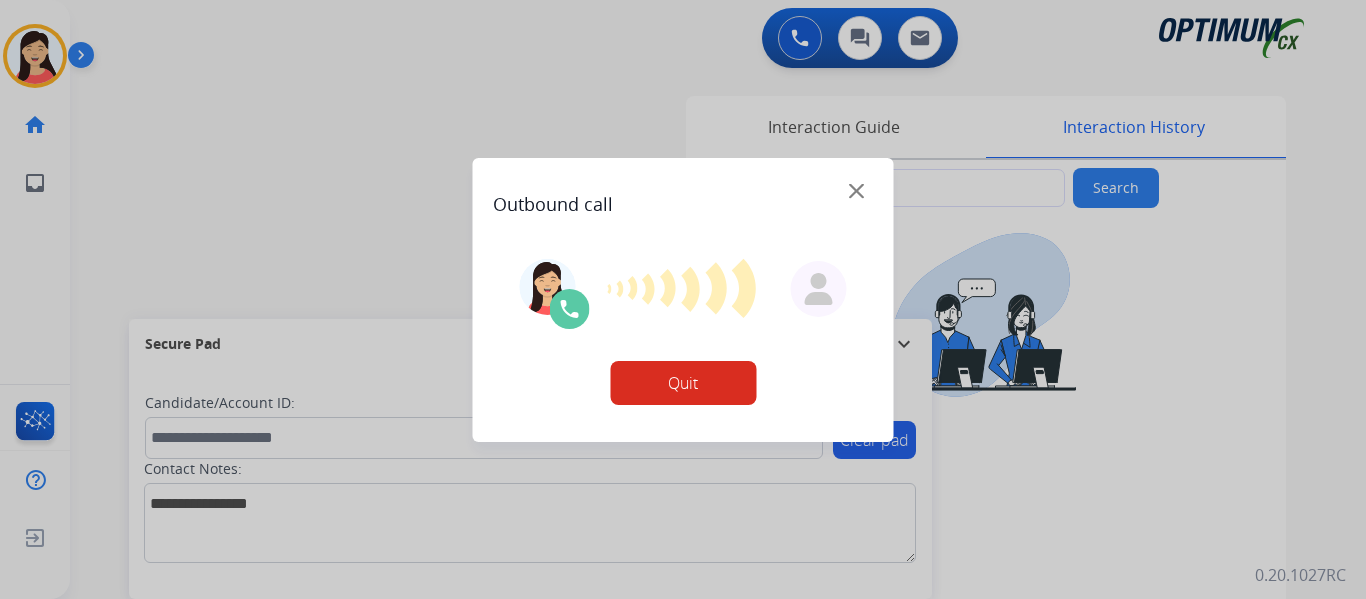 type on "**********" 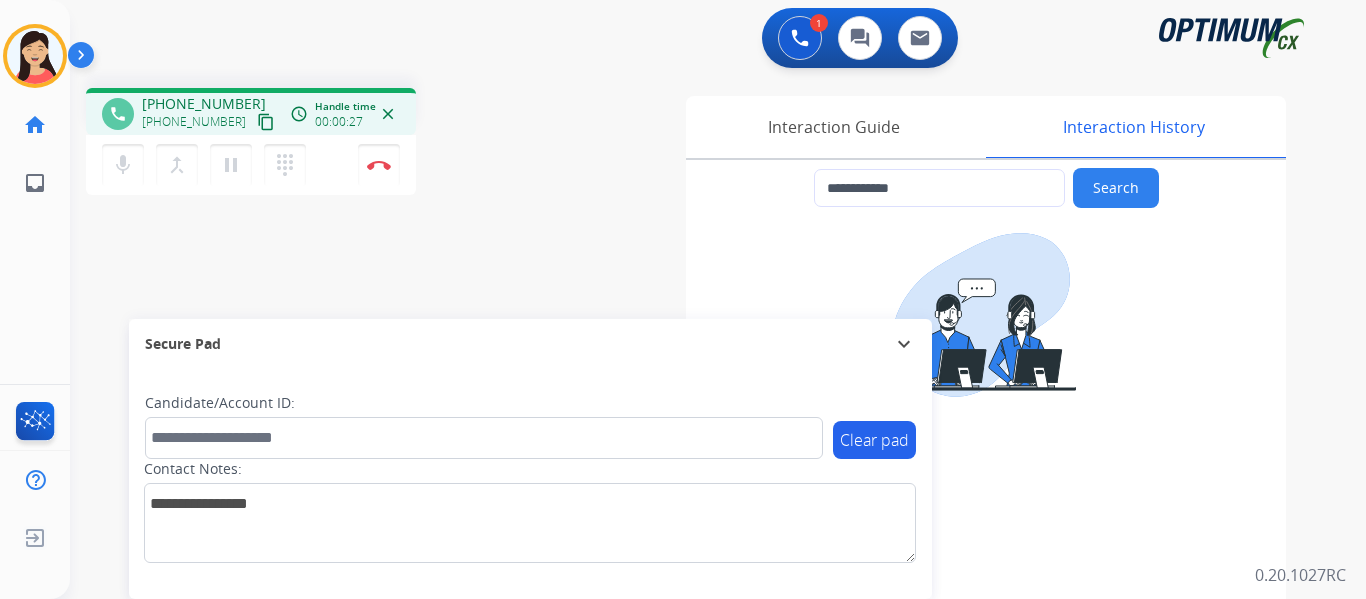 click on "content_copy" at bounding box center (266, 122) 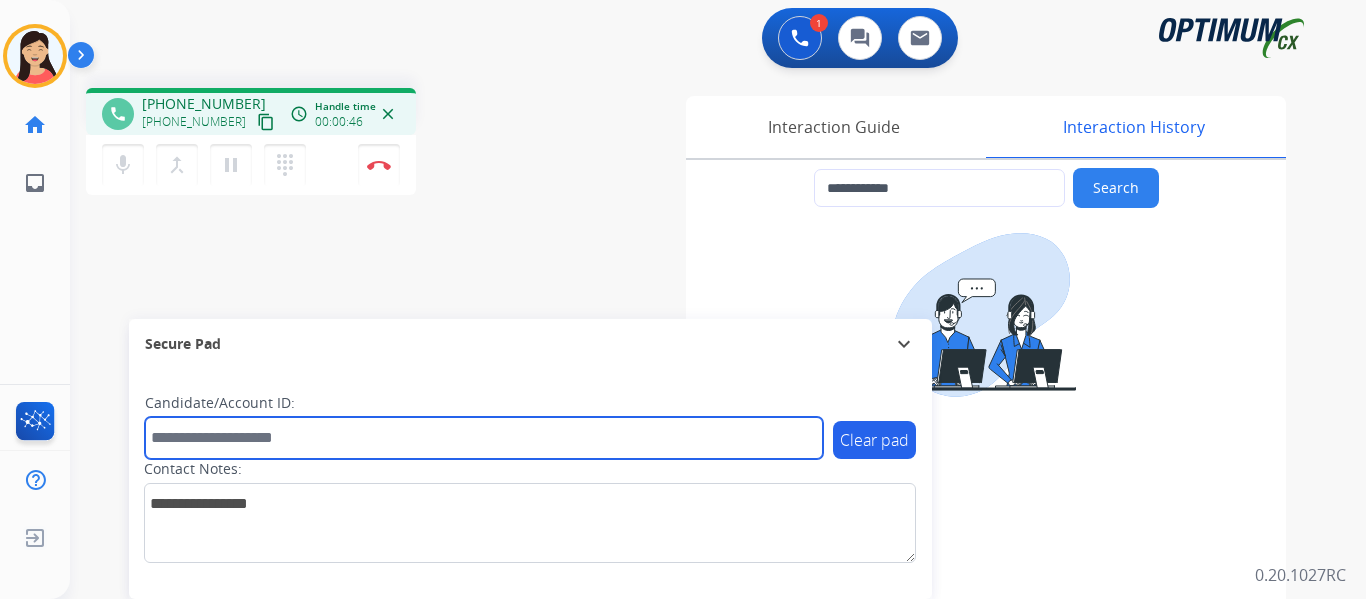 drag, startPoint x: 414, startPoint y: 432, endPoint x: 464, endPoint y: 467, distance: 61.03278 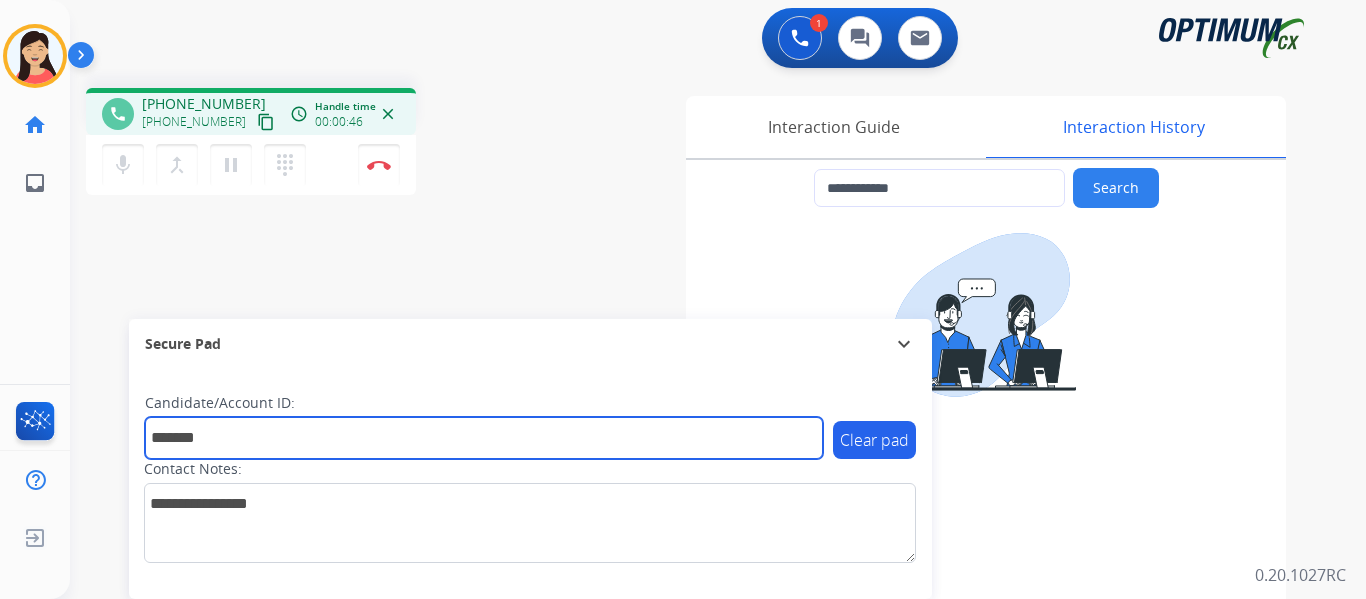 type on "*******" 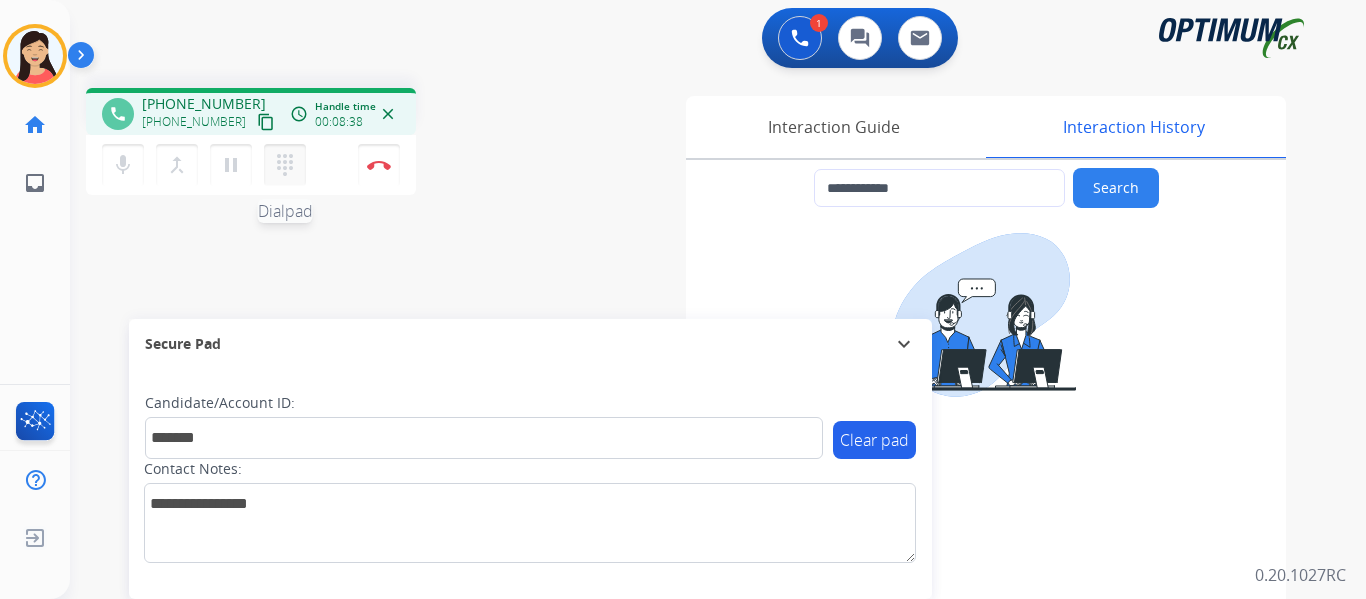 click on "dialpad" at bounding box center (285, 165) 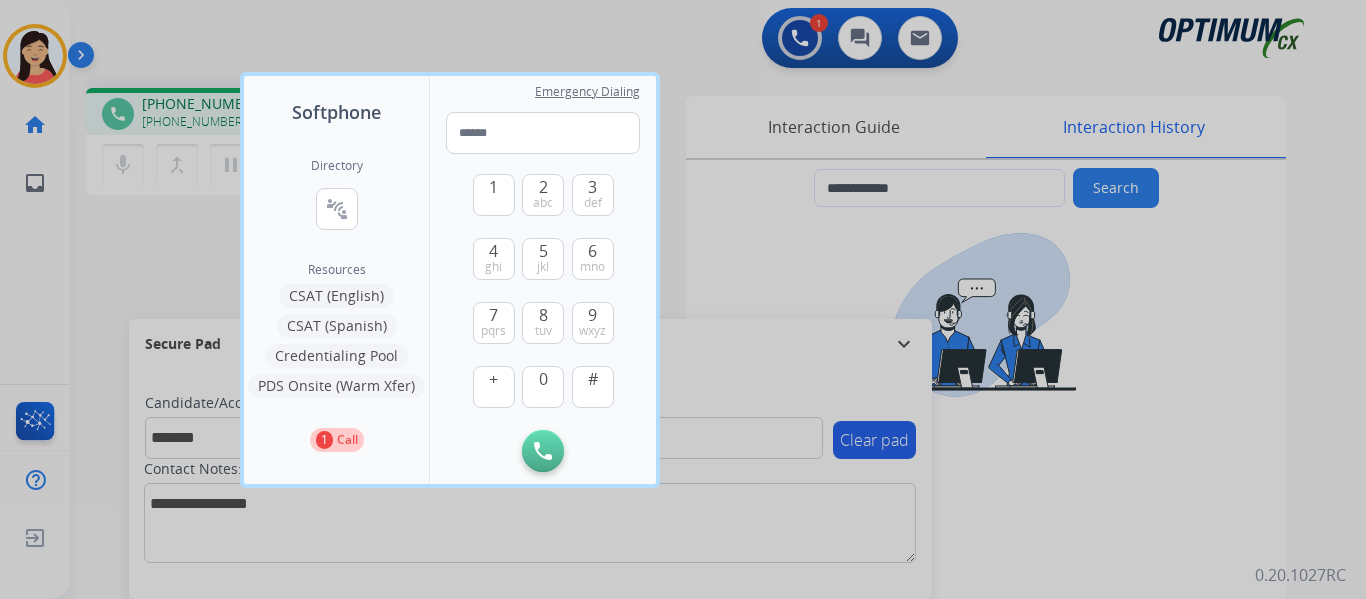 click on "CSAT (Spanish)" at bounding box center [337, 326] 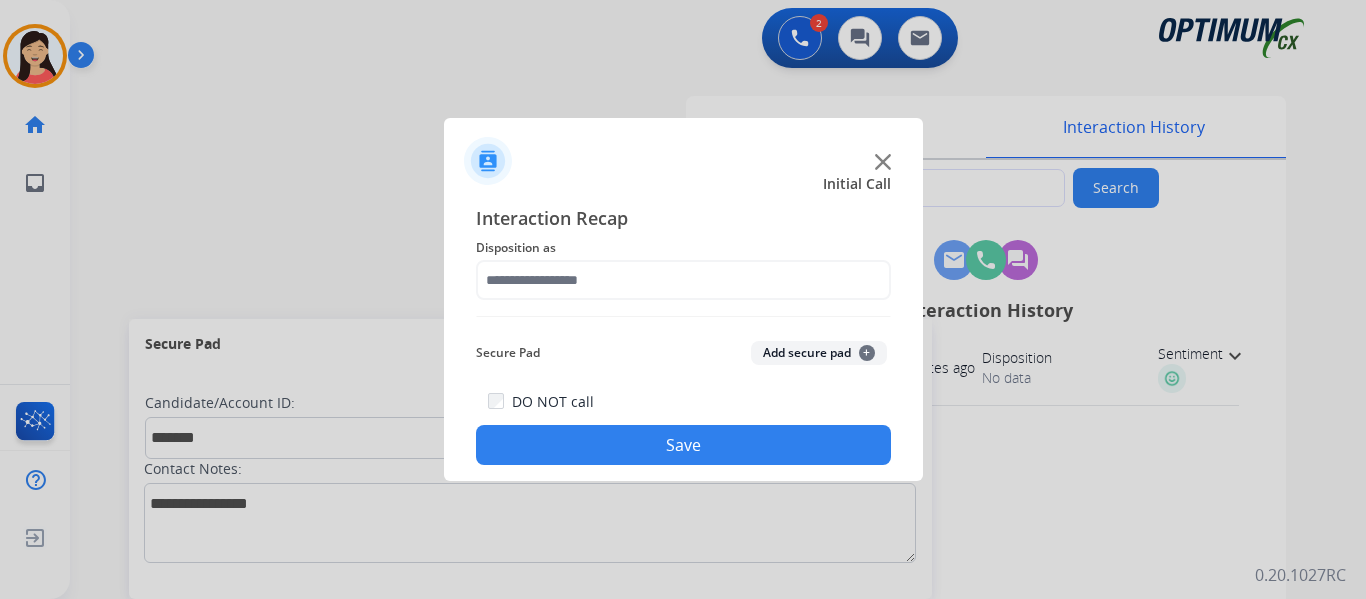 click on "Add secure pad  +" 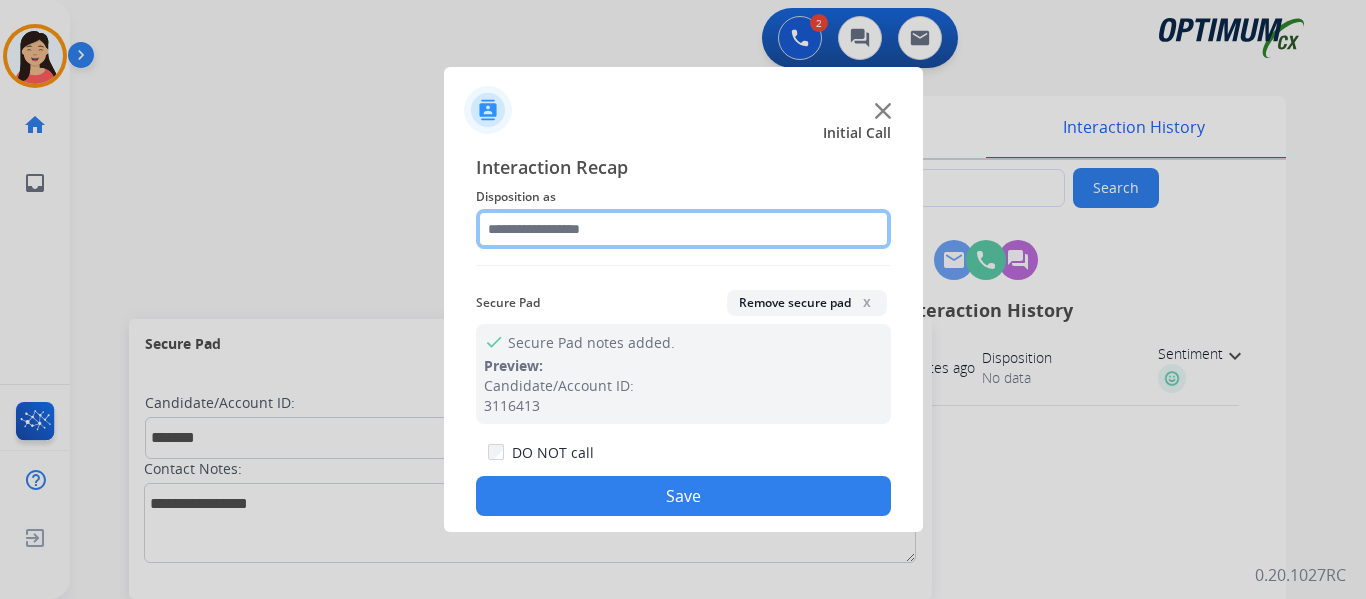 click 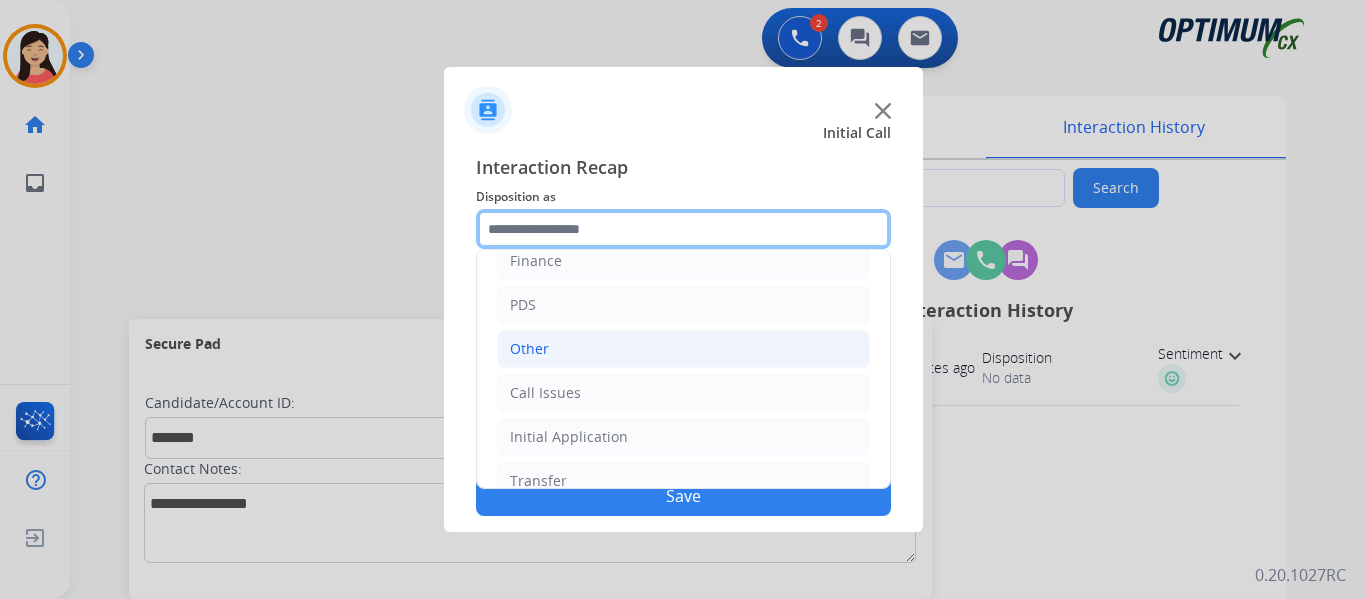 scroll, scrollTop: 136, scrollLeft: 0, axis: vertical 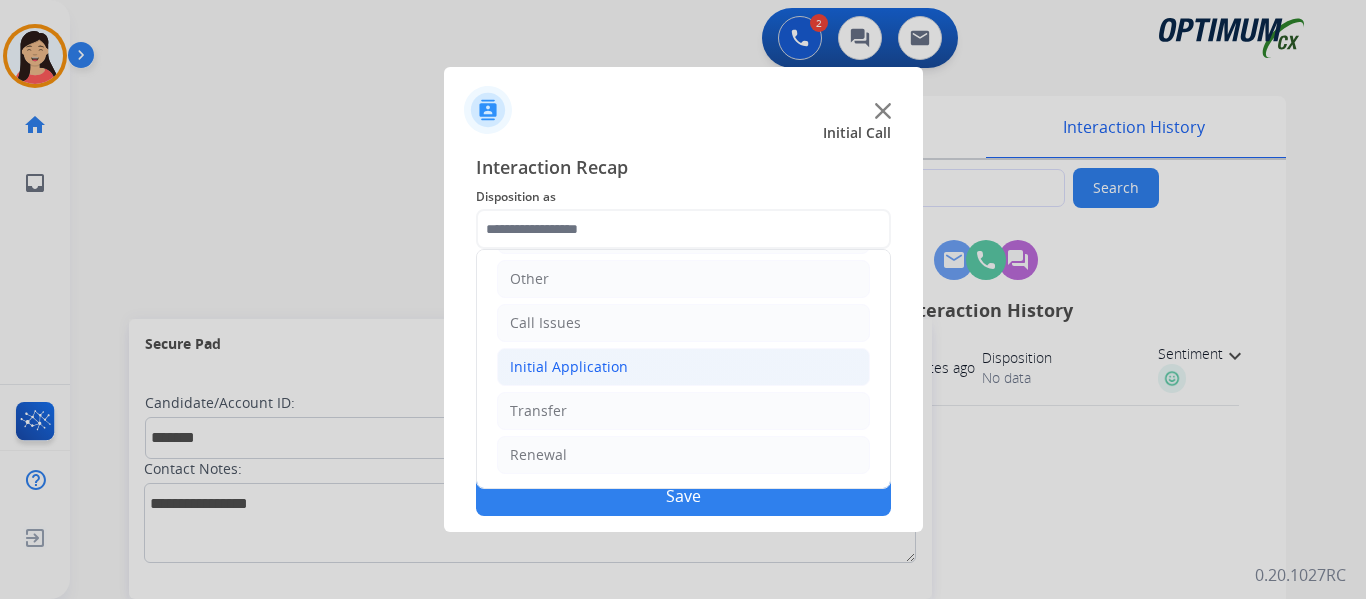 click on "Initial Application" 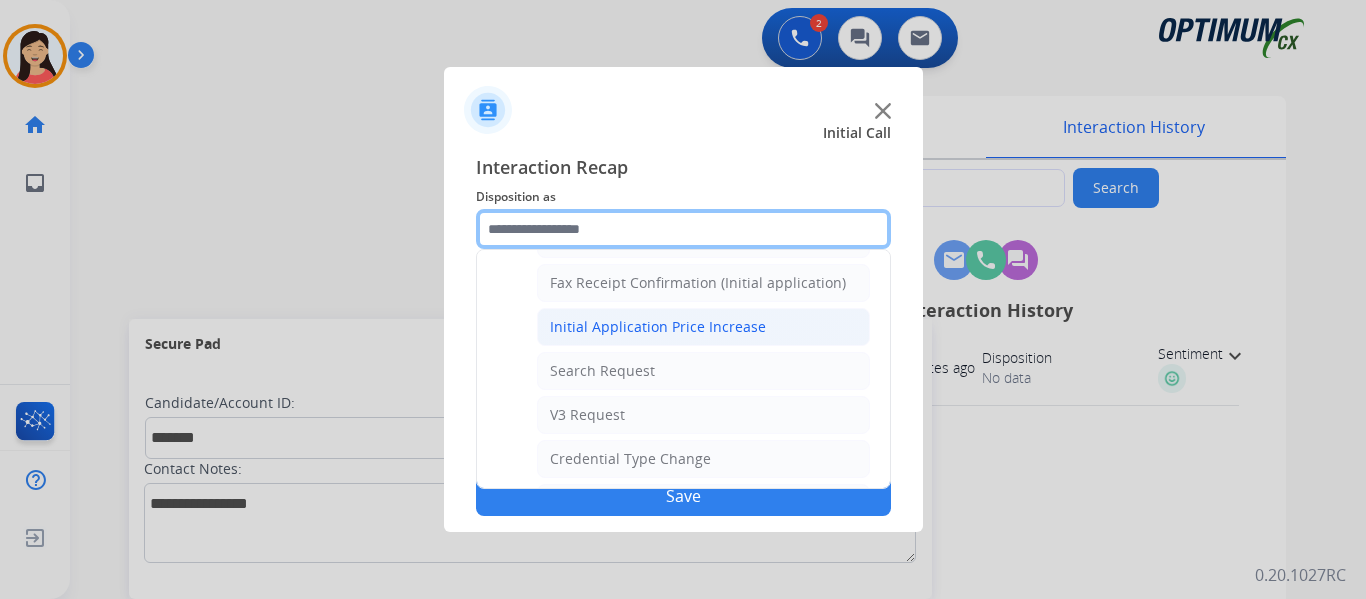 scroll, scrollTop: 736, scrollLeft: 0, axis: vertical 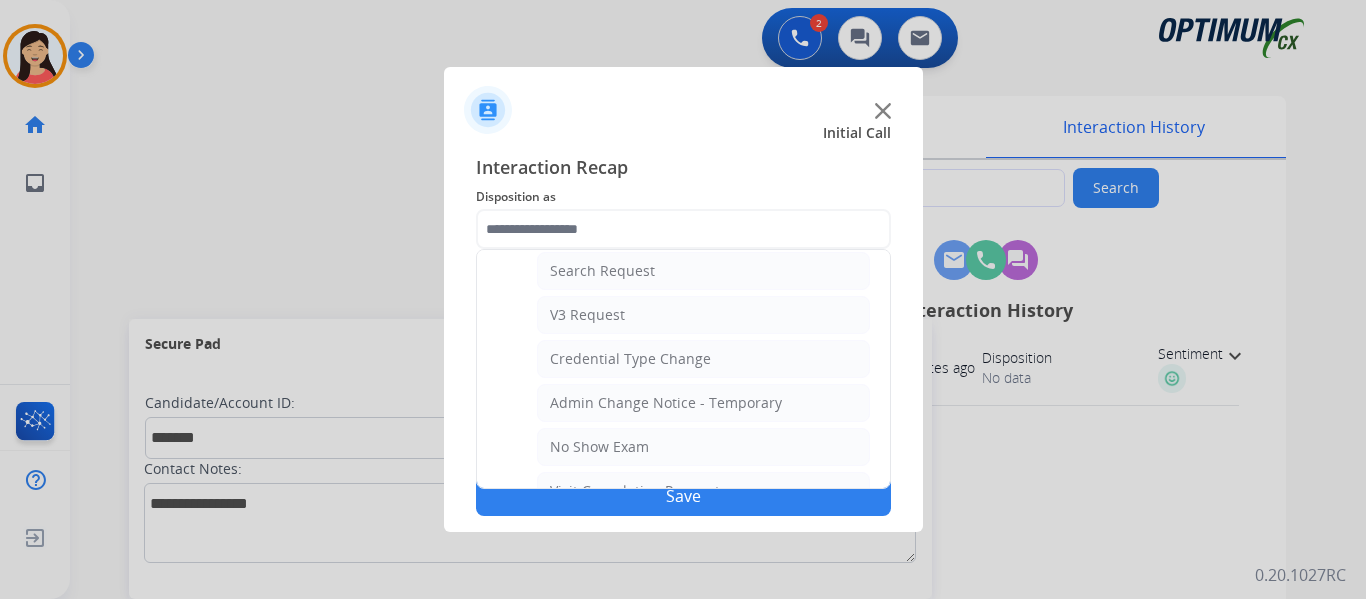 click on "Search Request" 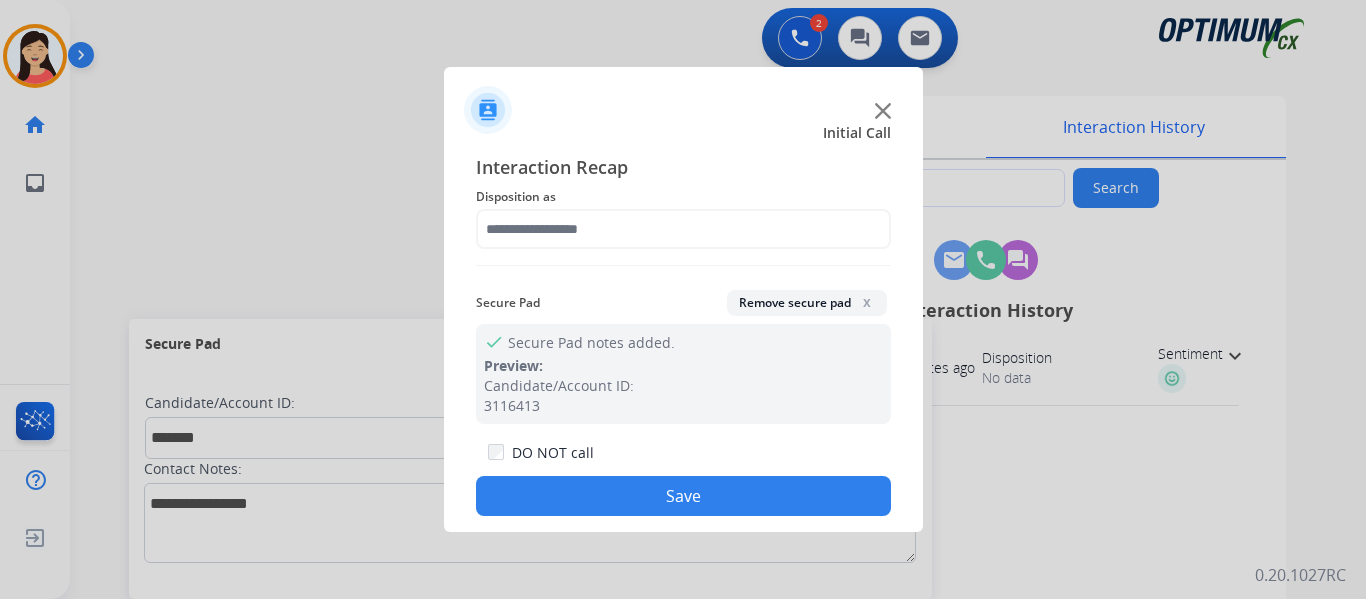 type on "**********" 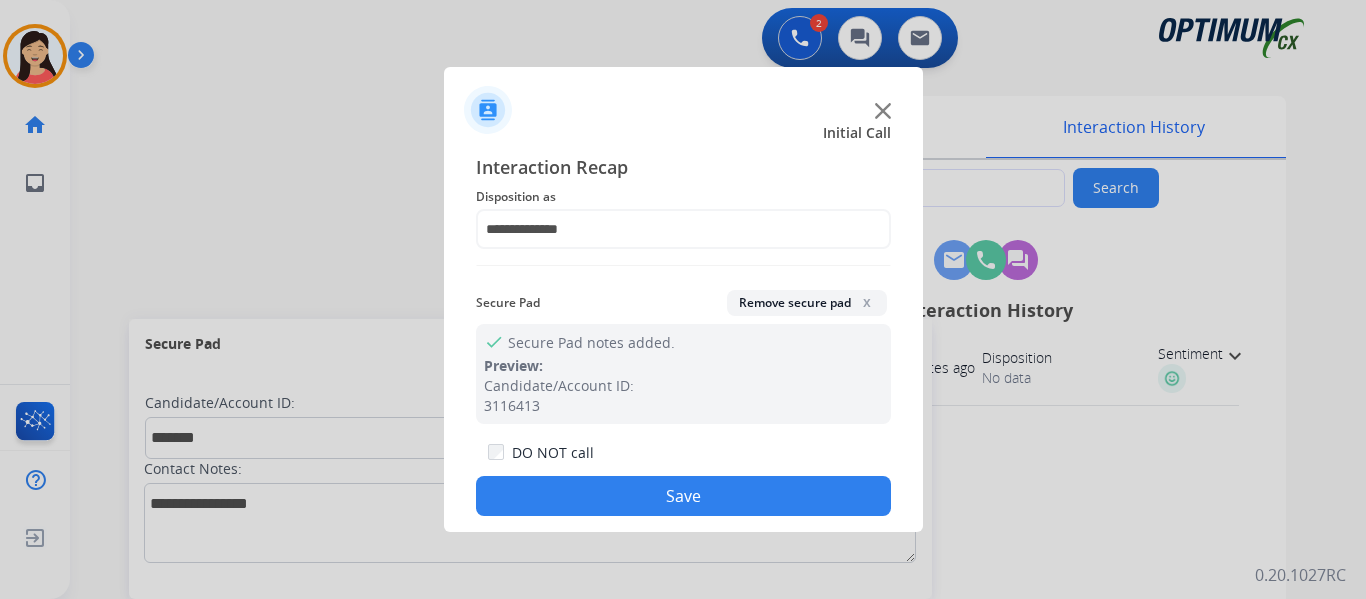 click on "Save" 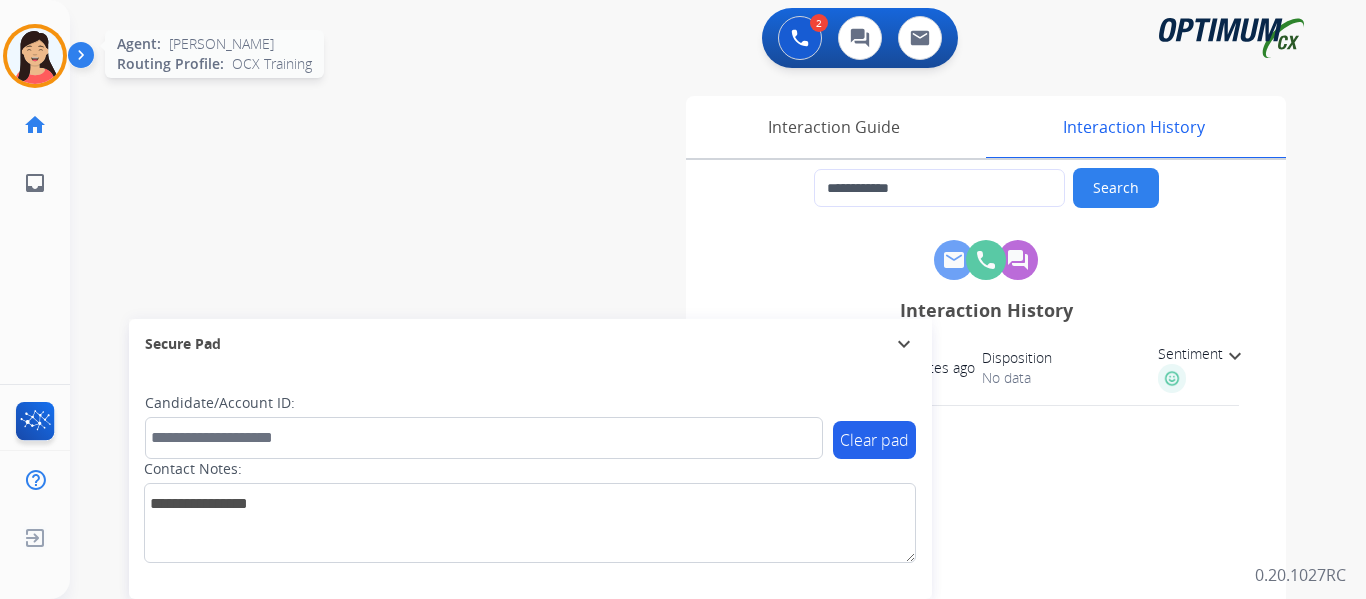 click at bounding box center (35, 56) 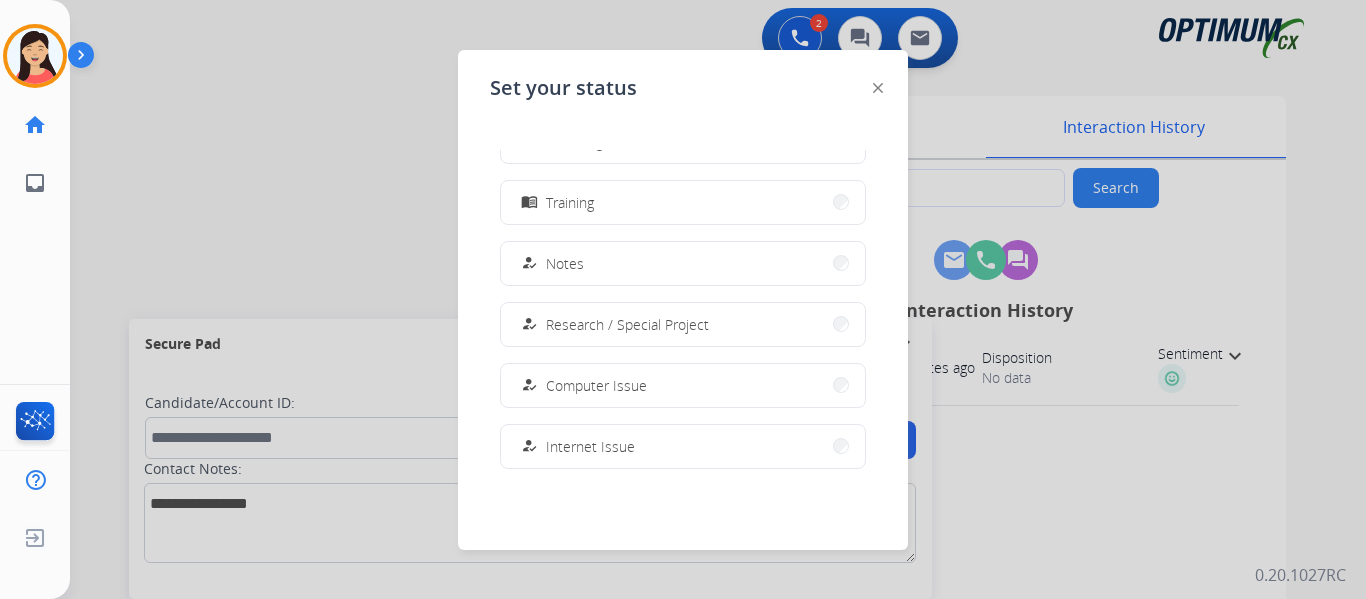 scroll, scrollTop: 499, scrollLeft: 0, axis: vertical 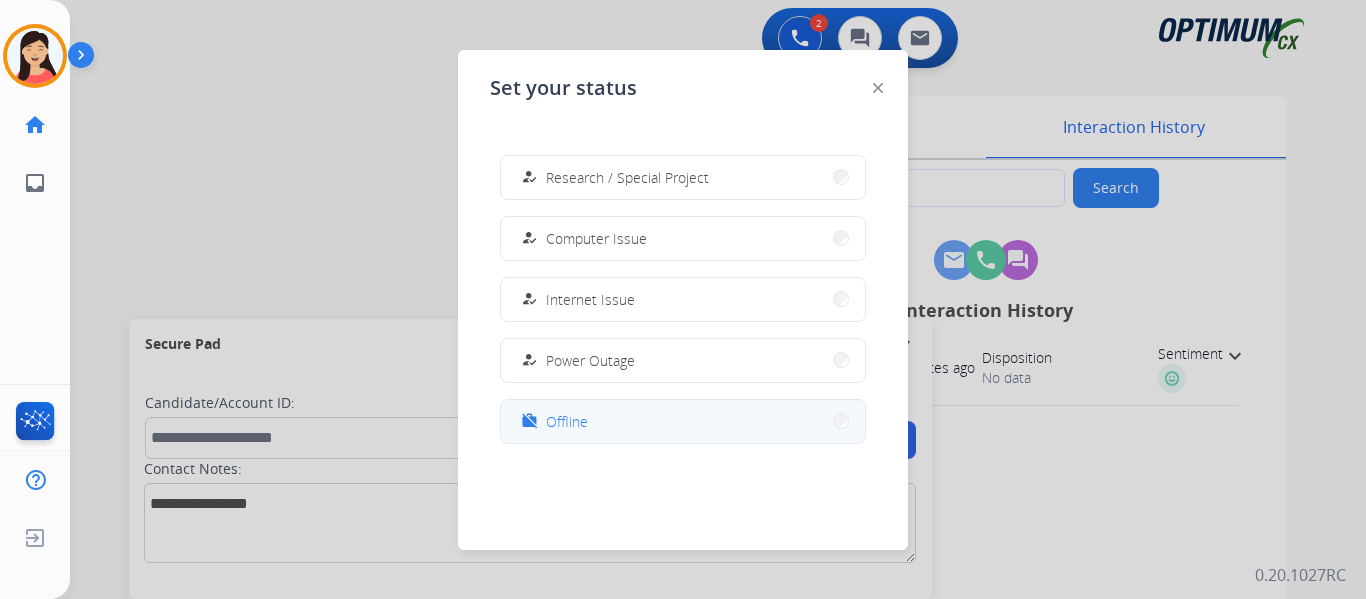 click on "work_off Offline" at bounding box center [552, 421] 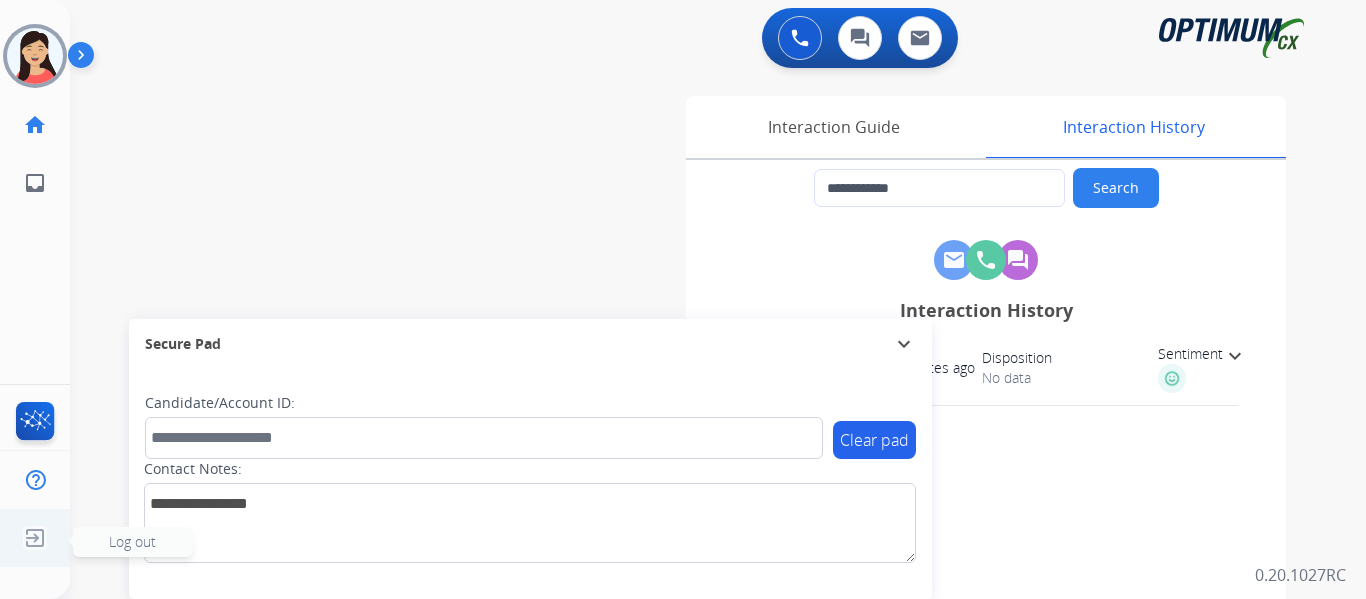 click 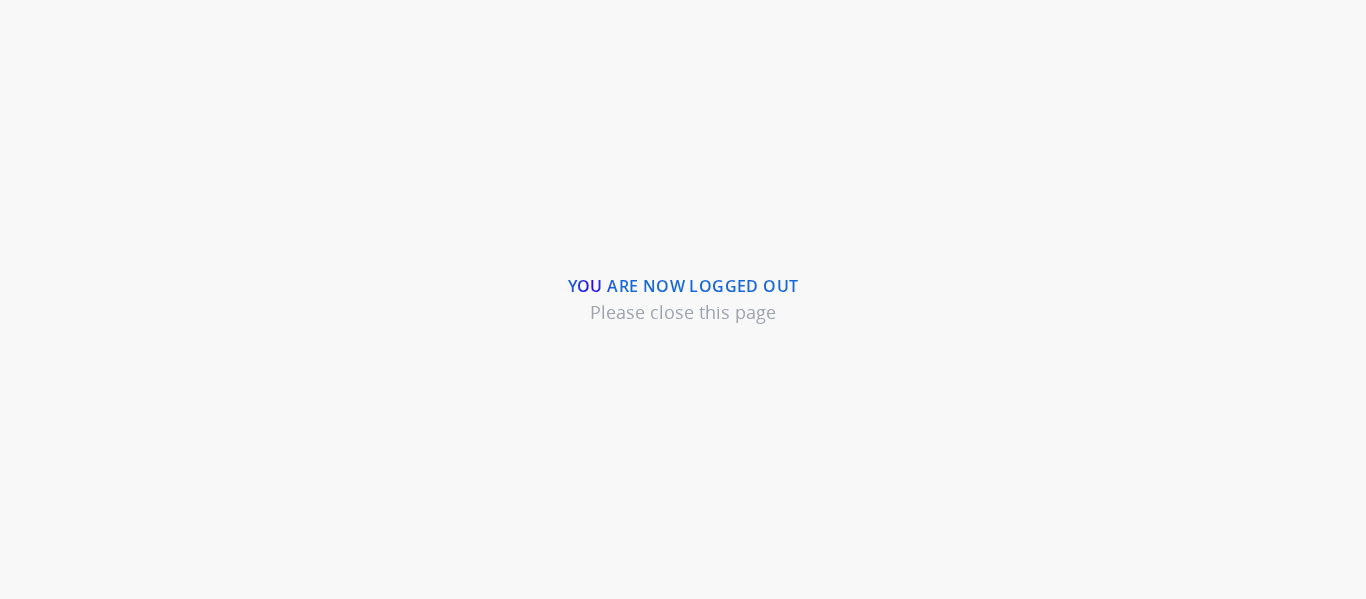 scroll, scrollTop: 0, scrollLeft: 0, axis: both 